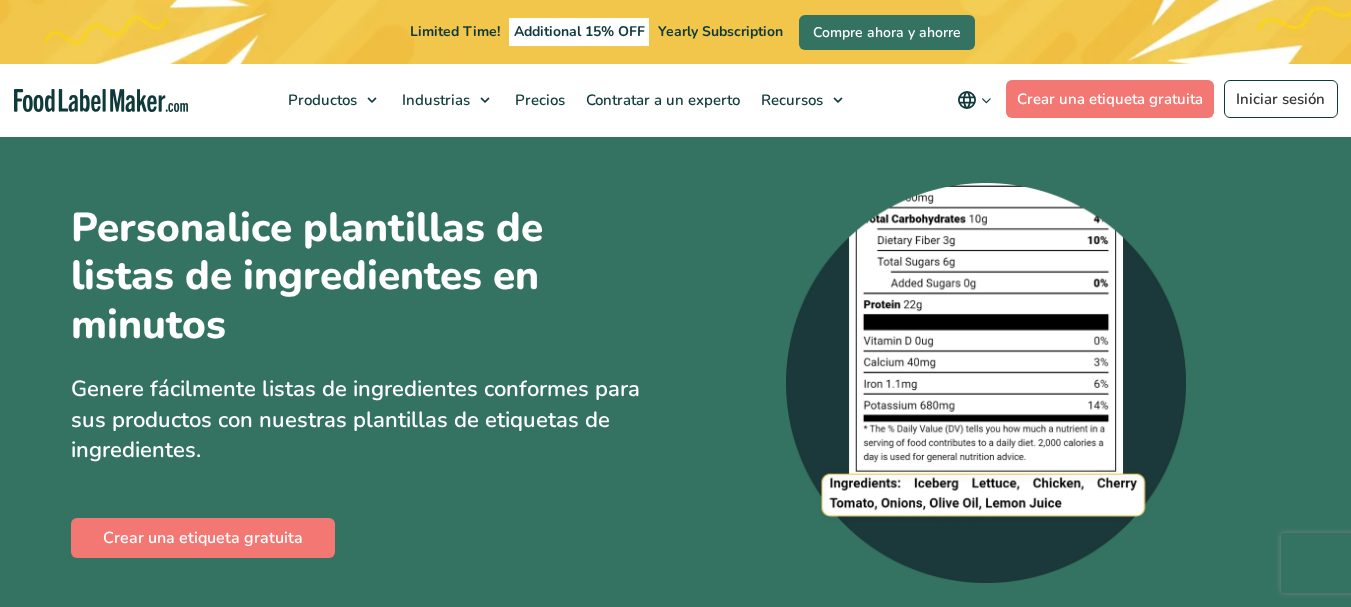 scroll, scrollTop: 0, scrollLeft: 0, axis: both 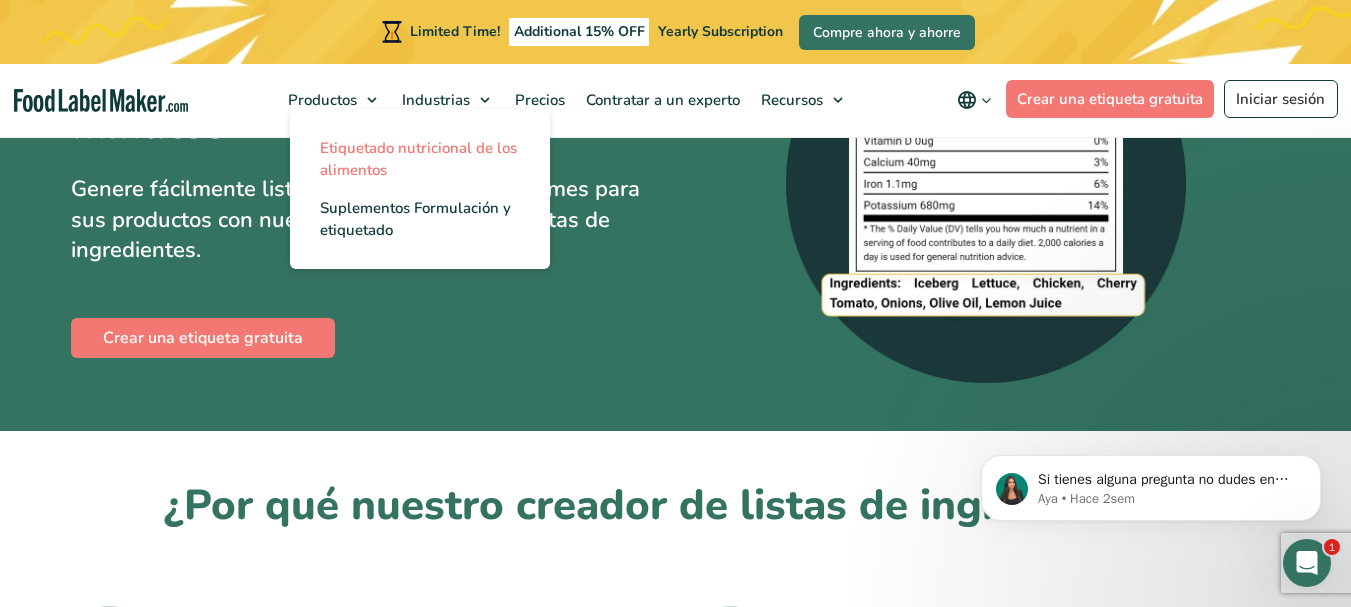 click on "Etiquetado nutricional de los alimentos" at bounding box center (418, 159) 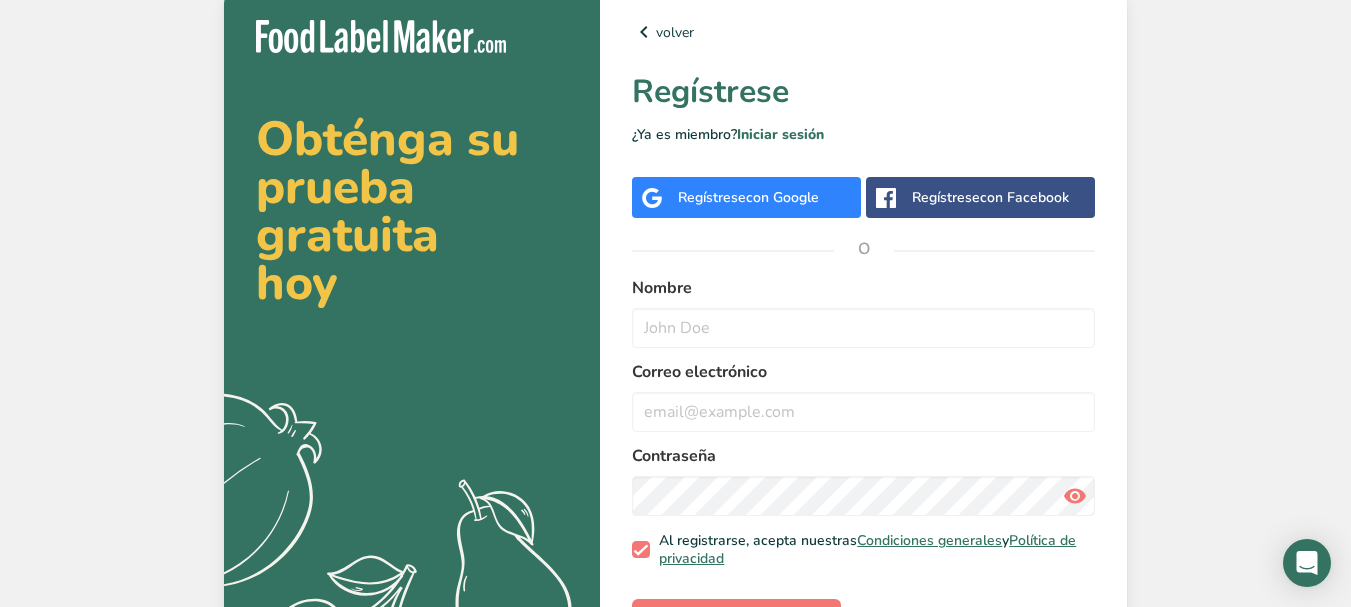 scroll, scrollTop: 0, scrollLeft: 0, axis: both 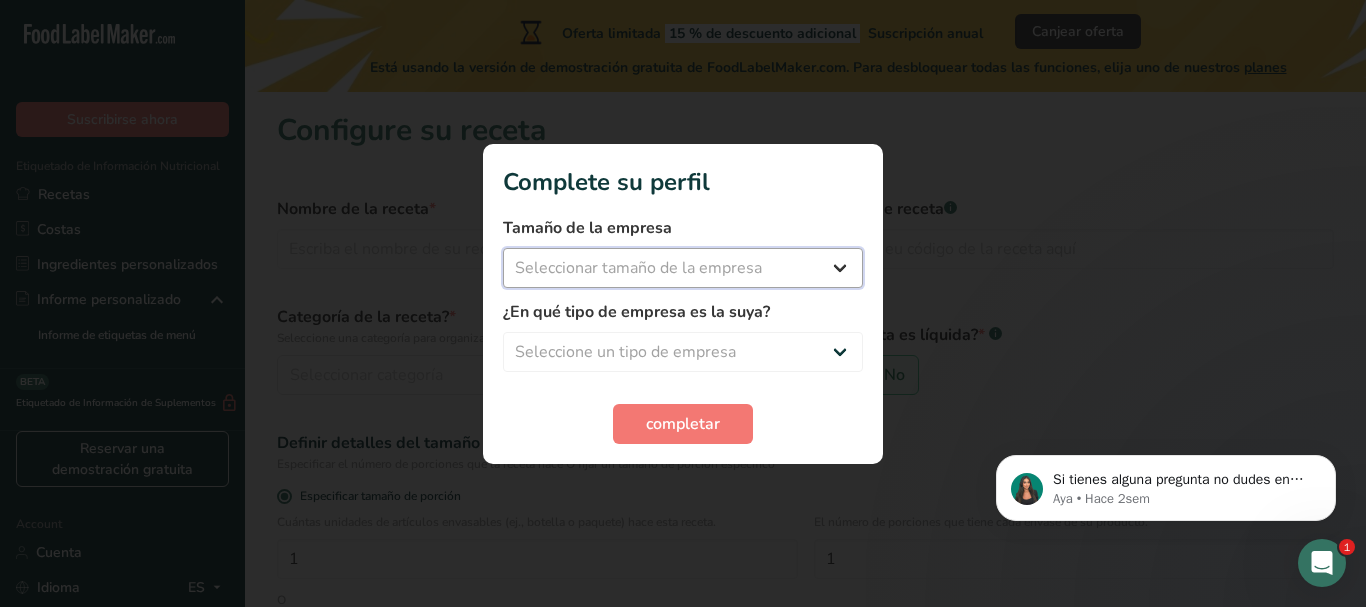 click on "Seleccionar tamaño de la empresa
Menos de 10 empleados
De 10 a 50 empleados
De 51 a 500 empleados
Más de 500 empleados" at bounding box center (683, 268) 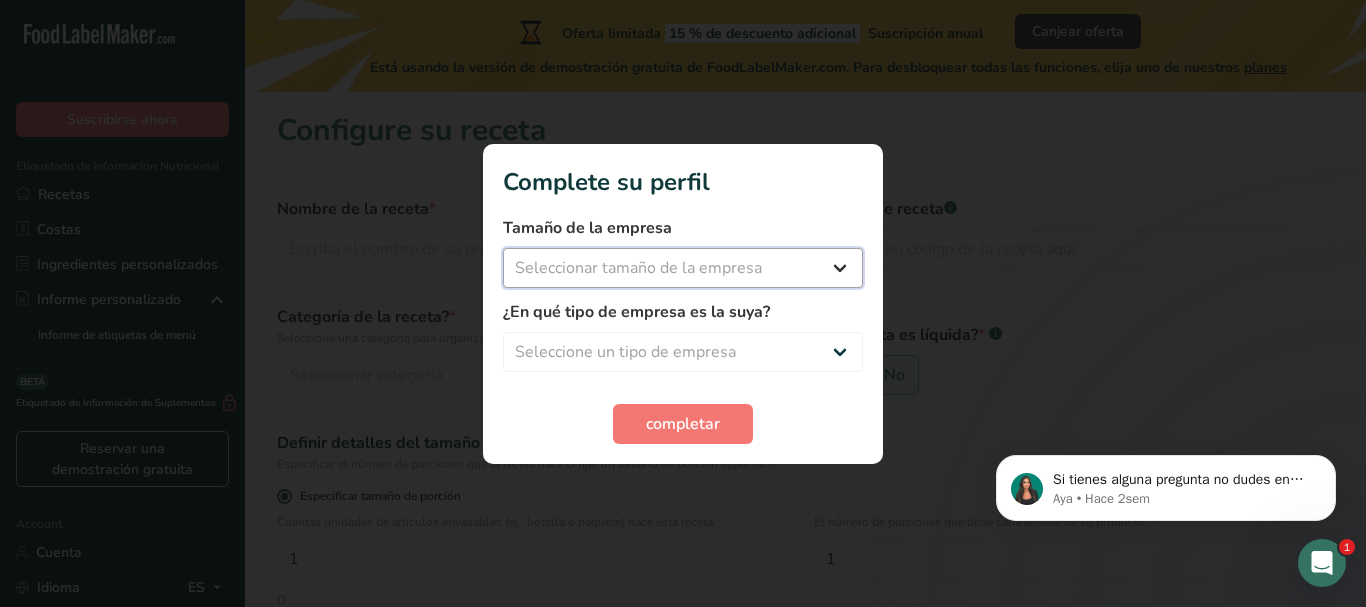 select on "1" 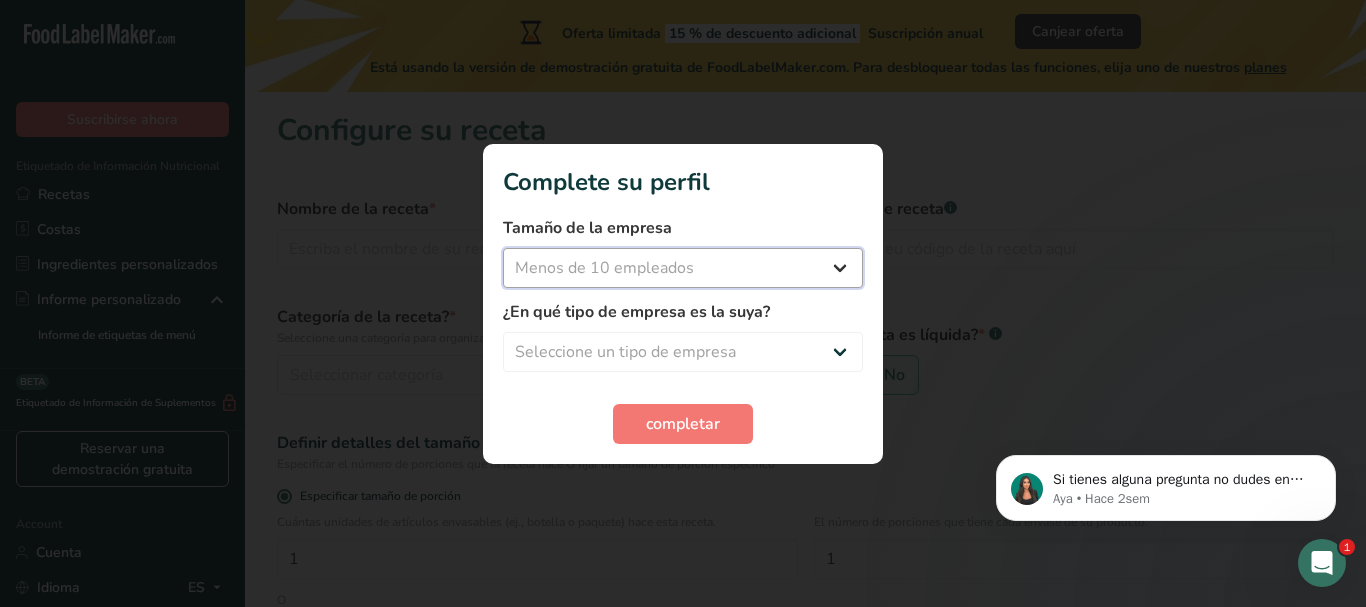 click on "Seleccionar tamaño de la empresa
Menos de 10 empleados
De 10 a 50 empleados
De 51 a 500 empleados
Más de 500 empleados" at bounding box center [683, 268] 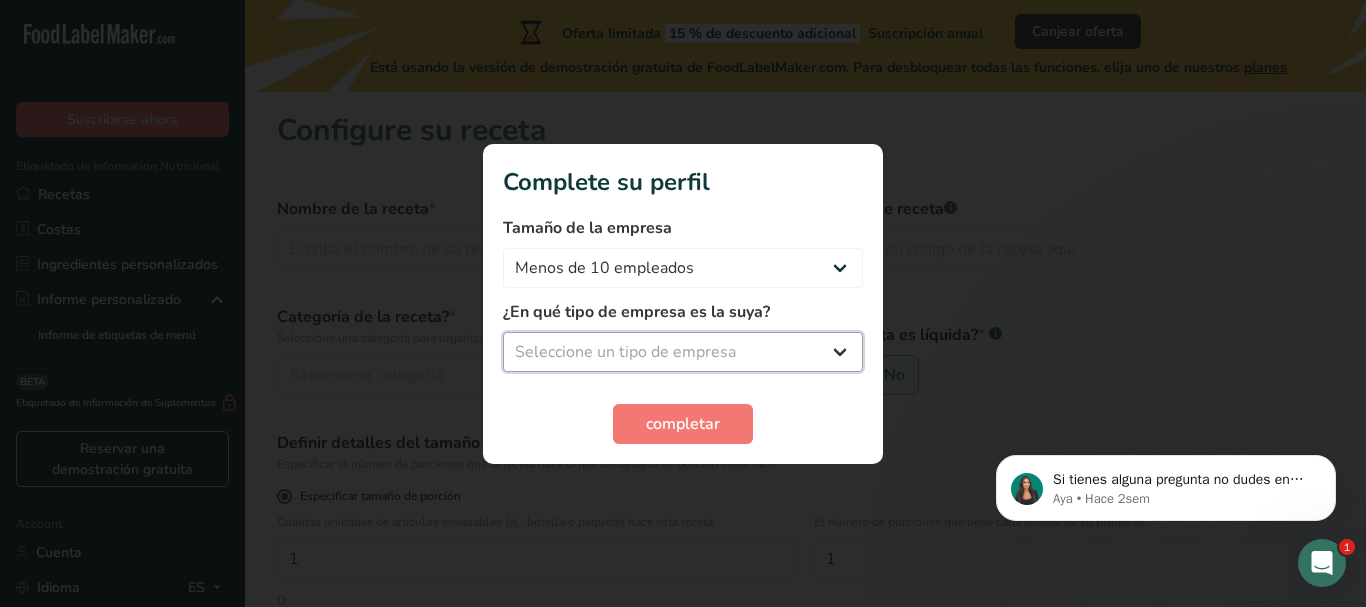 click on "Seleccione un tipo de empresa
Fabricante de alimentos envasados
Restaurante y cafetería
Panadería
Empresa de comidas preparadas y cáterin
Nutricionista
Bloguero gastronómico
Entrenador personal
Otro" at bounding box center [683, 352] 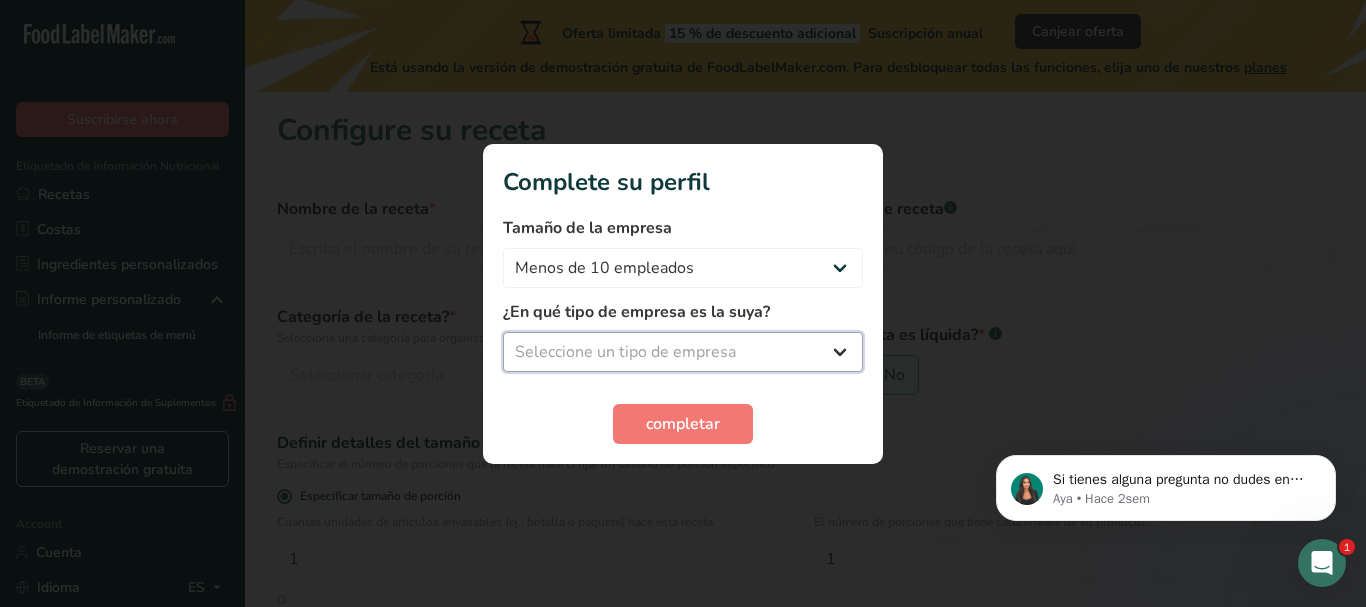select on "6" 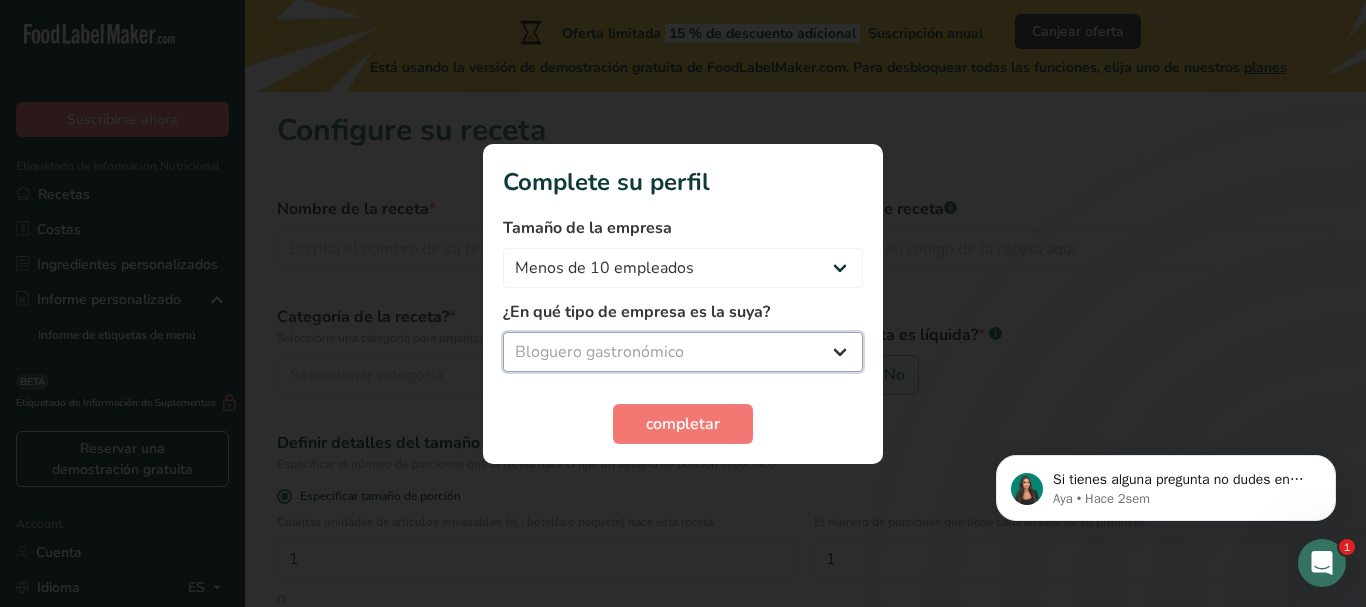 click on "Seleccione un tipo de empresa
Fabricante de alimentos envasados
Restaurante y cafetería
Panadería
Empresa de comidas preparadas y cáterin
Nutricionista
Bloguero gastronómico
Entrenador personal
Otro" at bounding box center (683, 352) 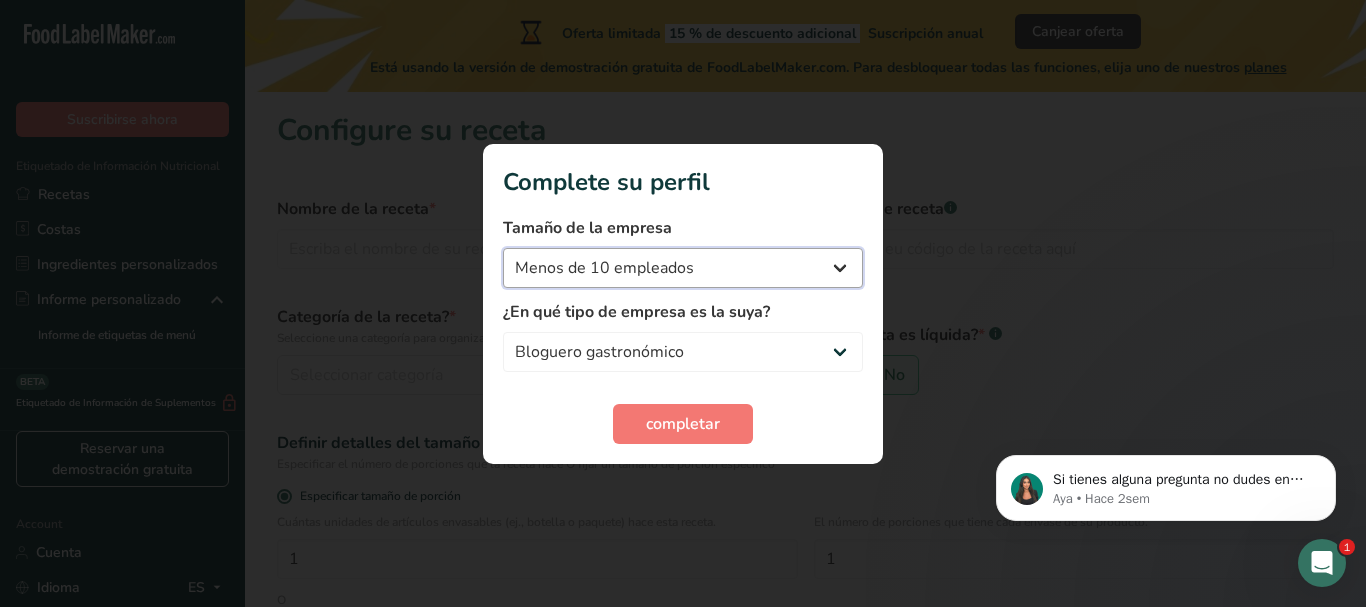 click on "Menos de 10 empleados
De 10 a 50 empleados
De 51 a 500 empleados
Más de 500 empleados" at bounding box center (683, 268) 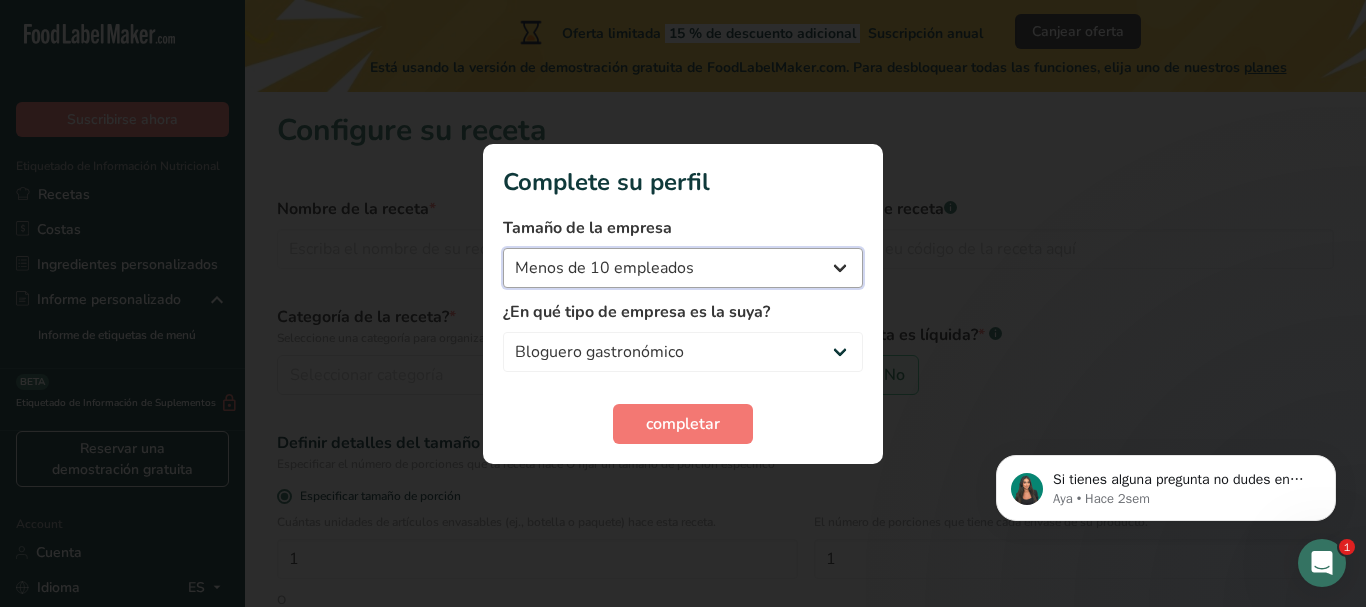 click on "Menos de 10 empleados
De 10 a 50 empleados
De 51 a 500 empleados
Más de 500 empleados" at bounding box center (683, 268) 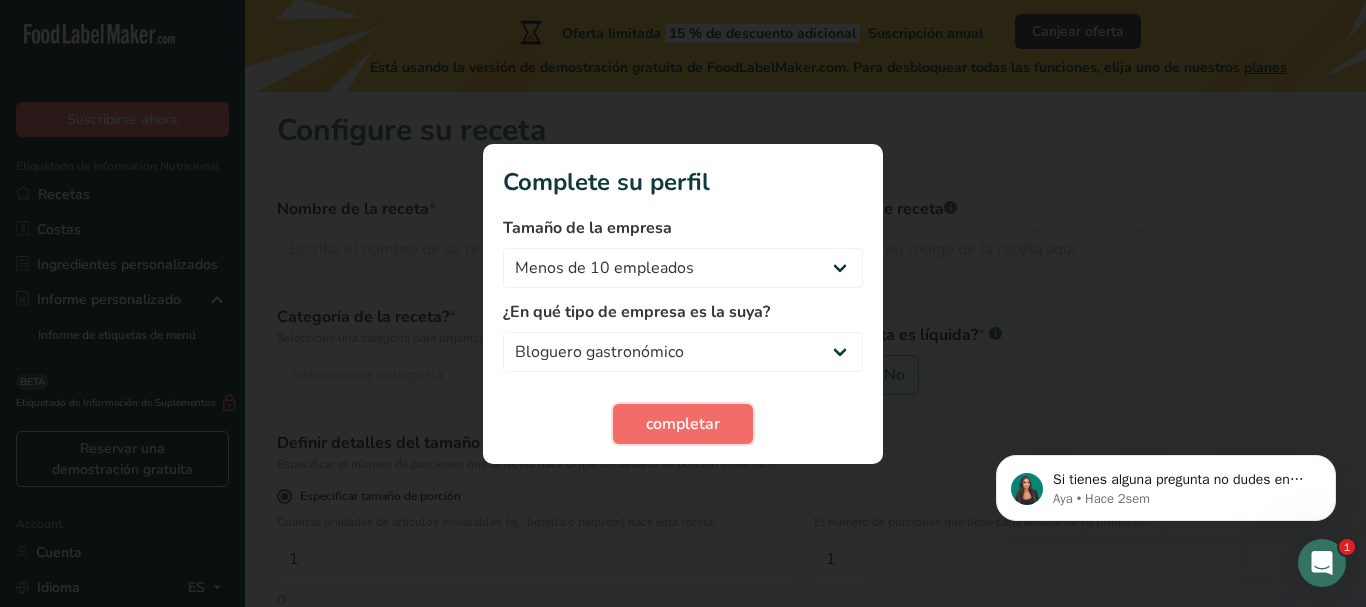 click on "completar" at bounding box center [683, 424] 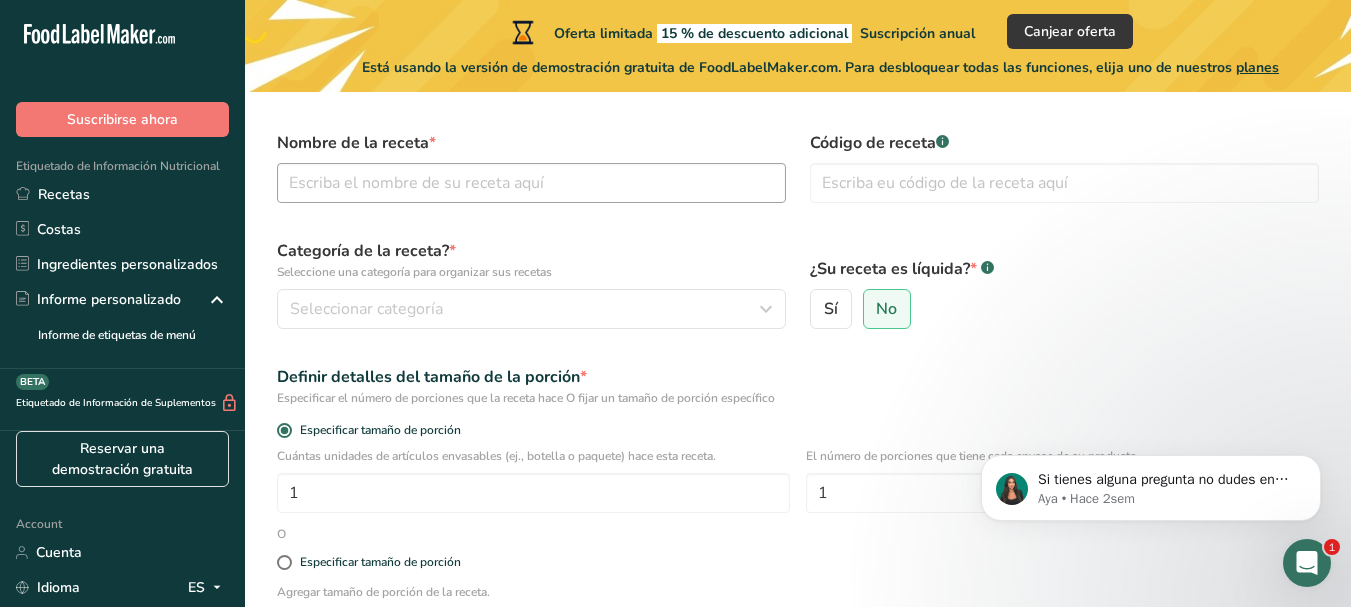 scroll, scrollTop: 100, scrollLeft: 0, axis: vertical 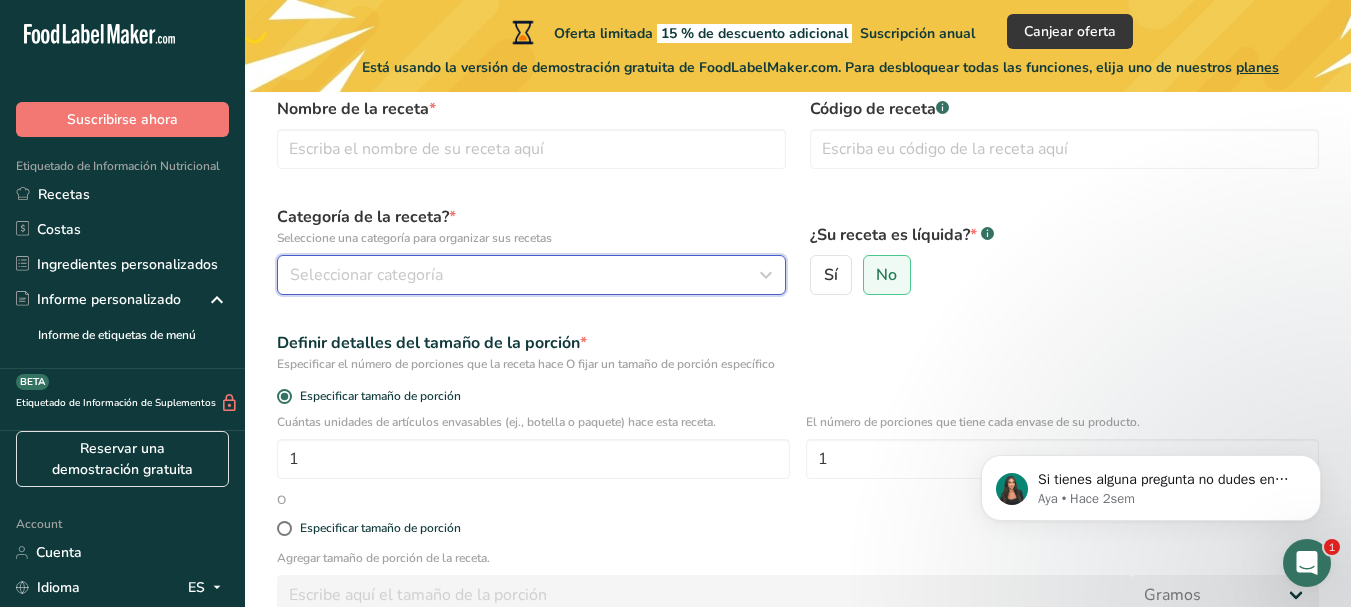 click on "Seleccionar categoría" at bounding box center (525, 275) 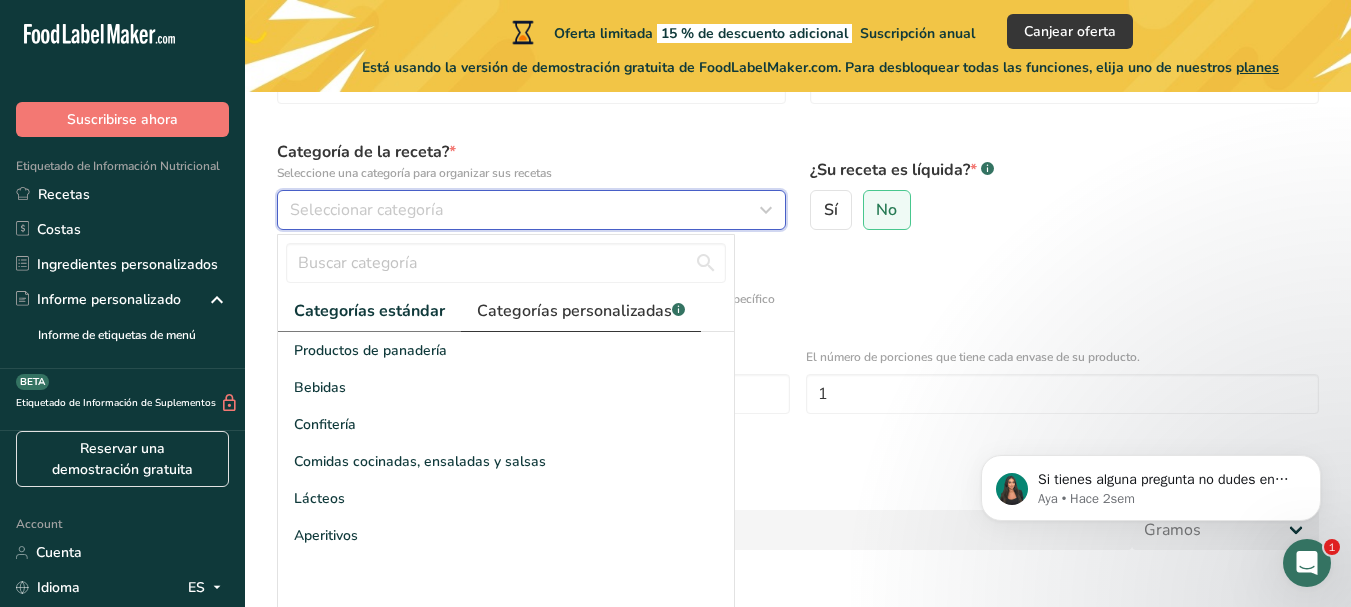 scroll, scrollTop: 200, scrollLeft: 0, axis: vertical 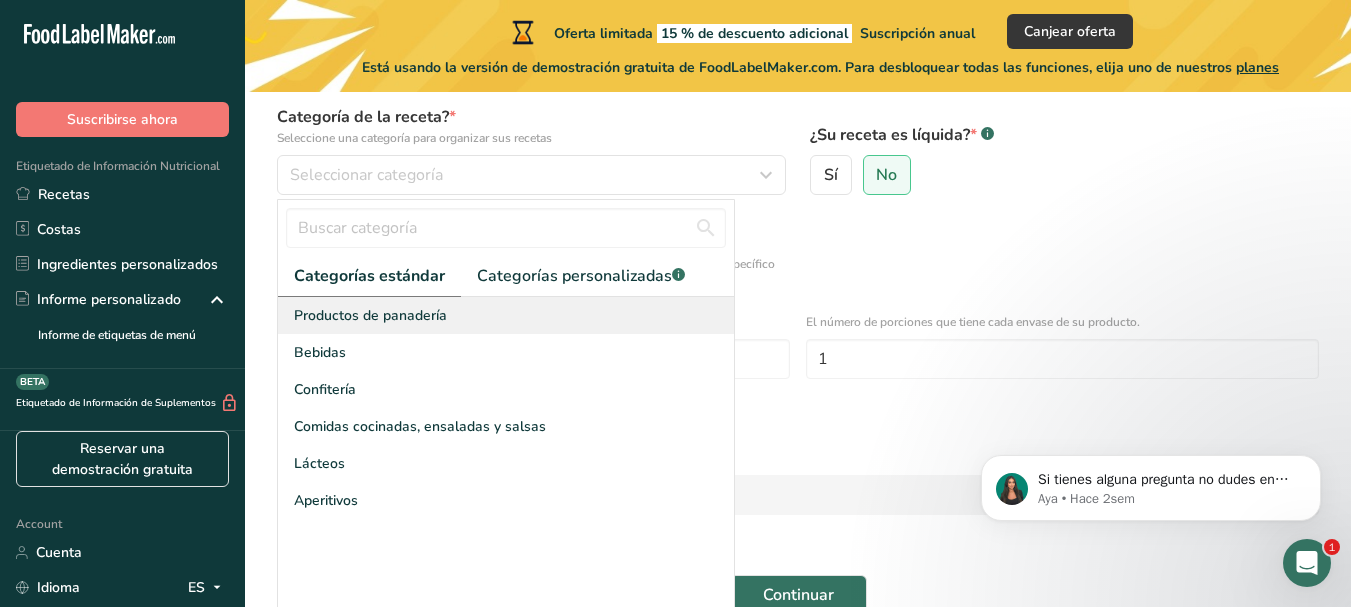 click on "Productos de panadería" at bounding box center (506, 315) 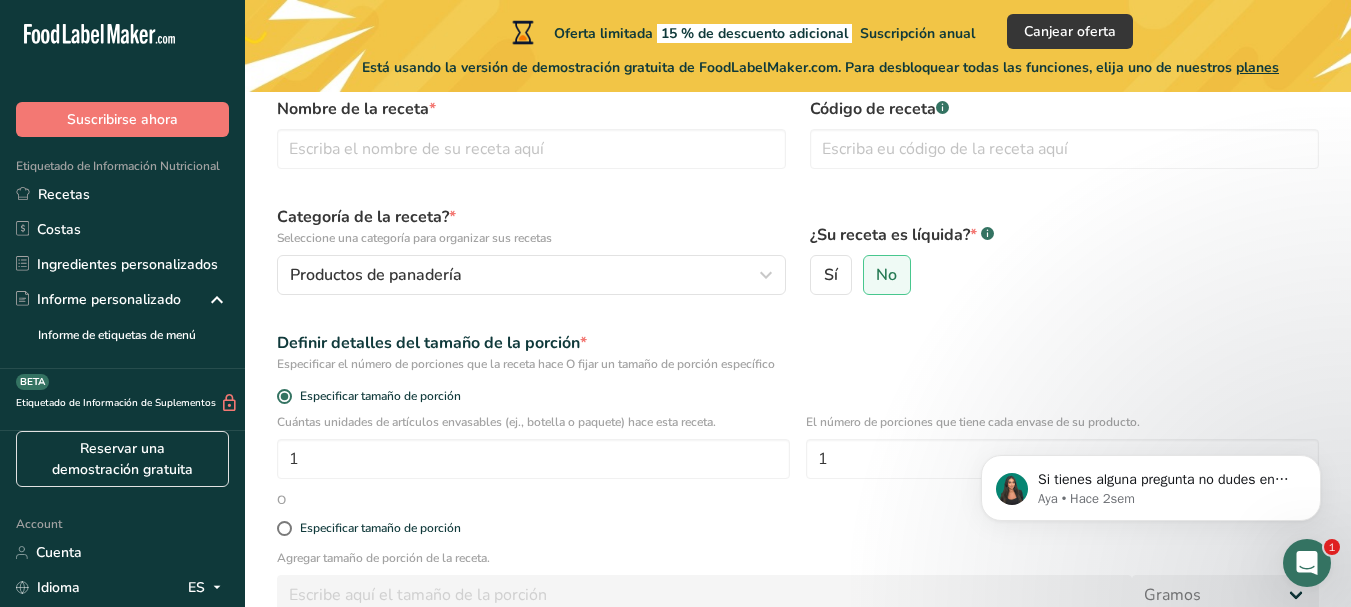 scroll, scrollTop: 0, scrollLeft: 0, axis: both 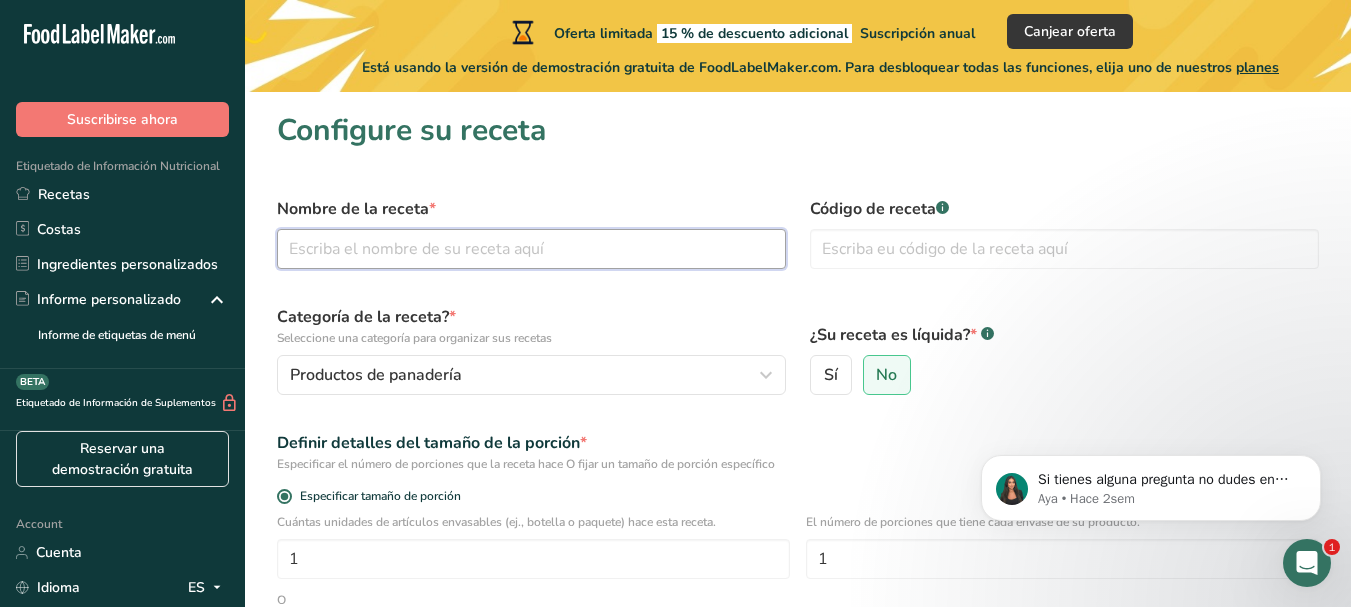 click at bounding box center (531, 249) 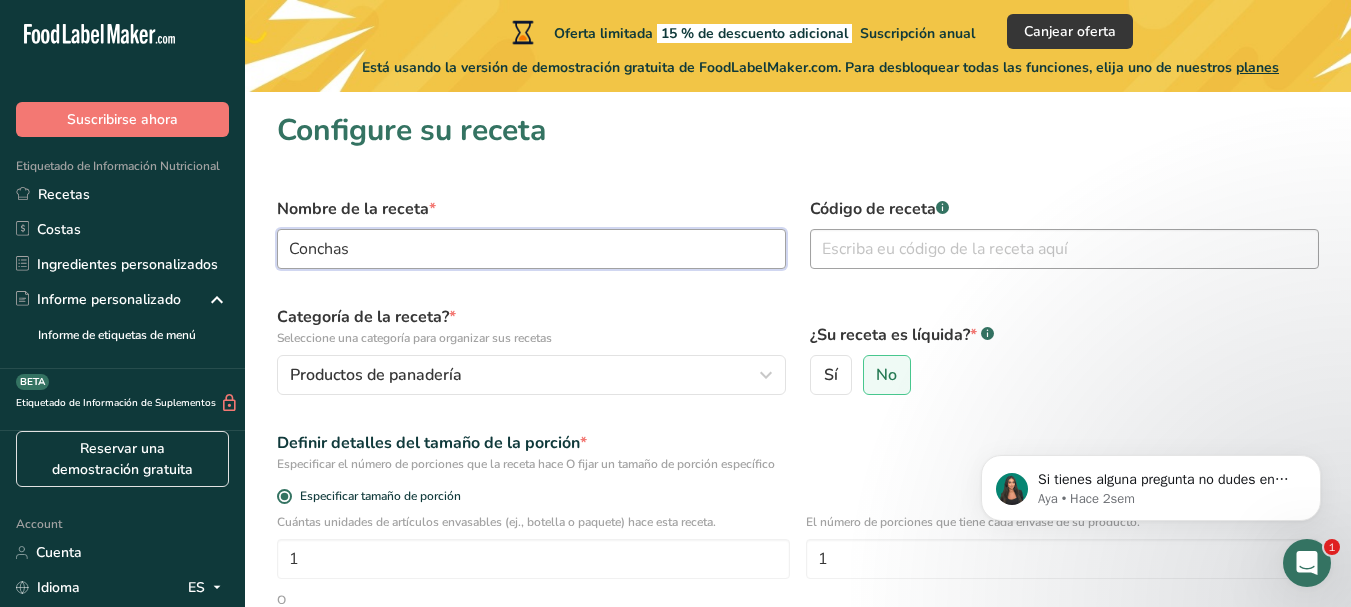 type on "Conchas" 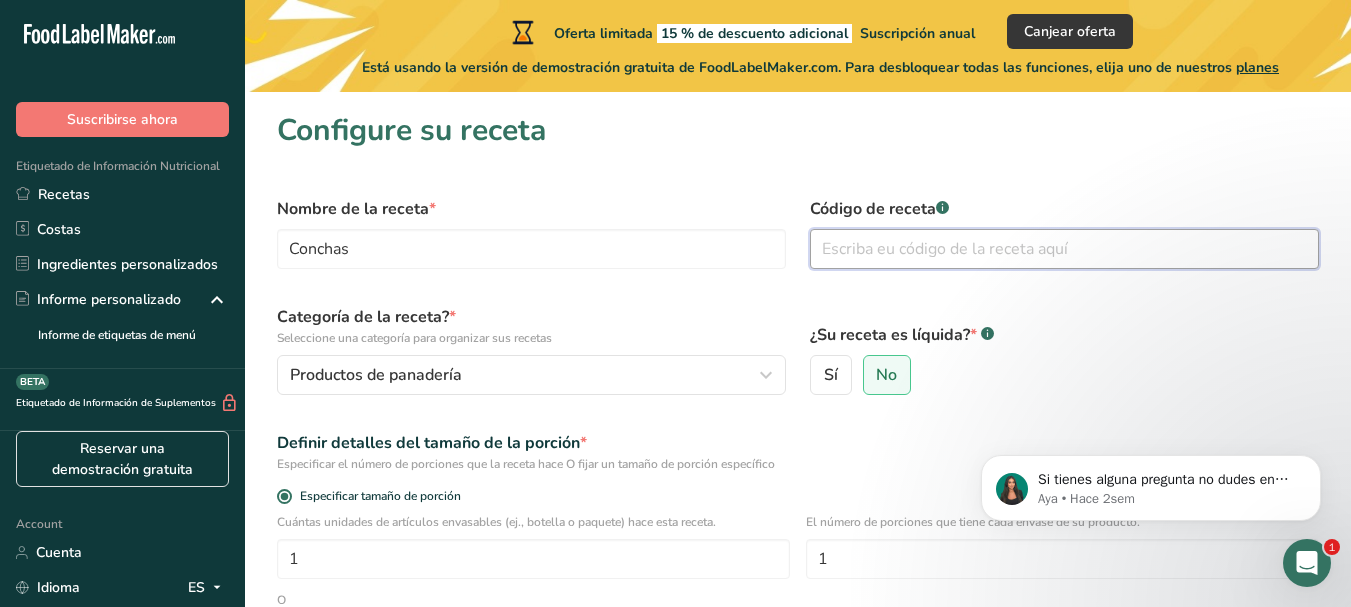 click at bounding box center [1064, 249] 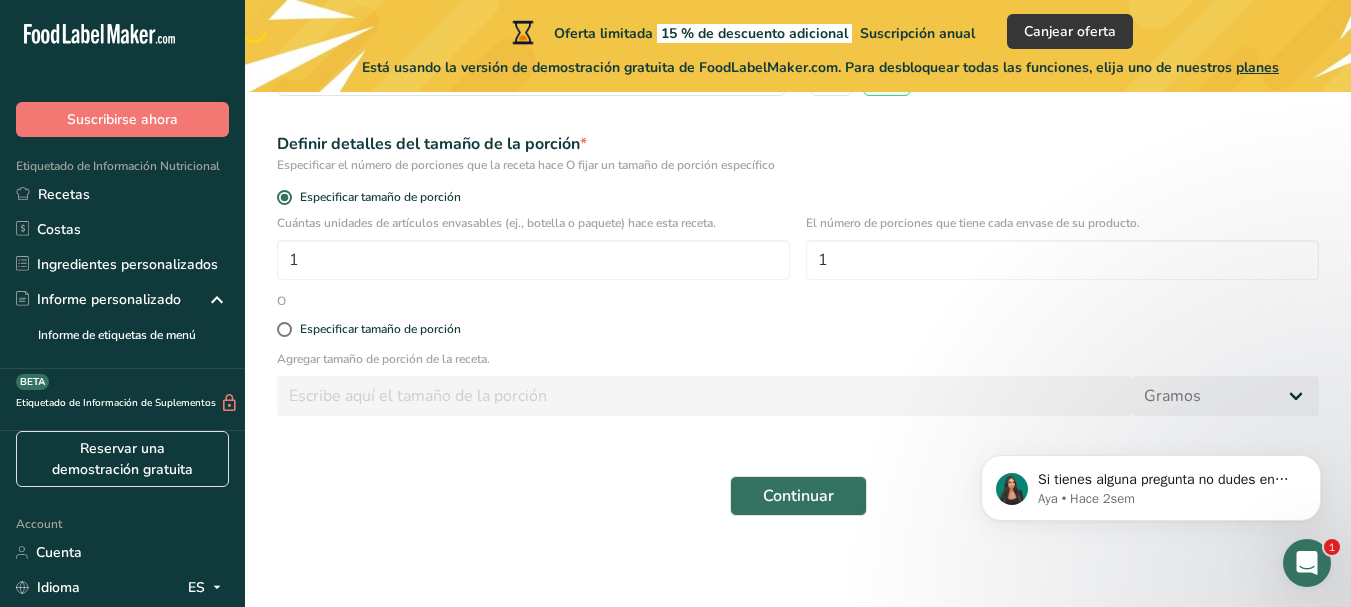 scroll, scrollTop: 300, scrollLeft: 0, axis: vertical 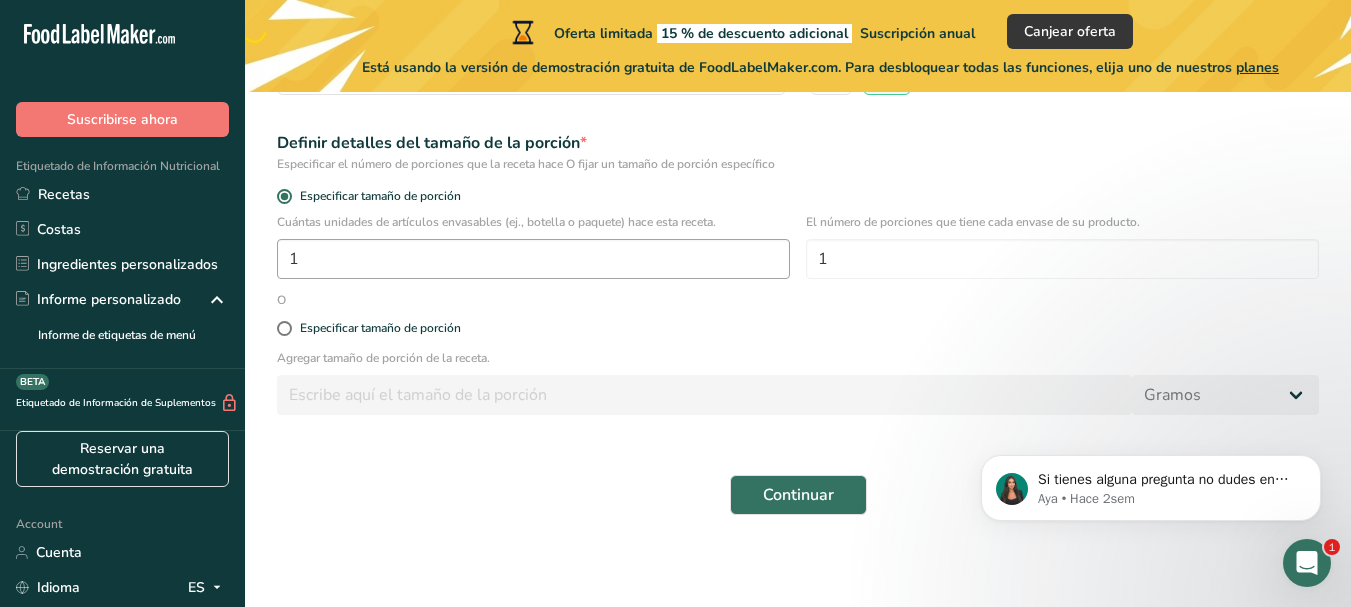 type on "001" 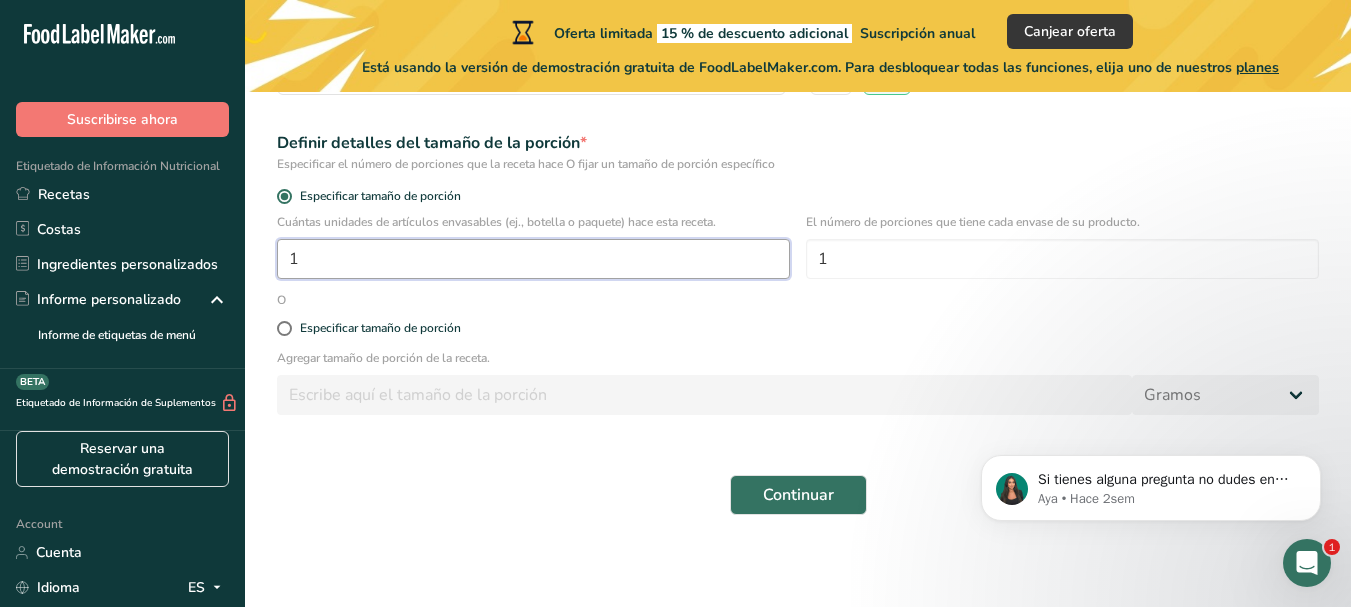 click on "1" at bounding box center [533, 259] 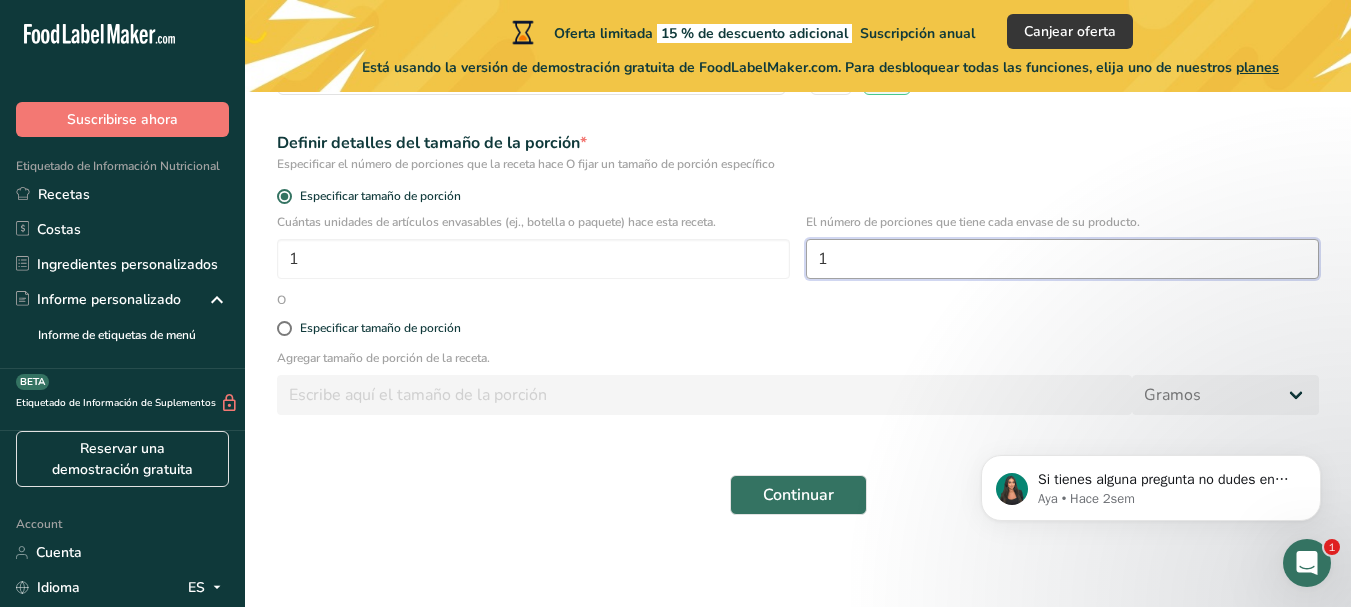click on "1" at bounding box center (1062, 259) 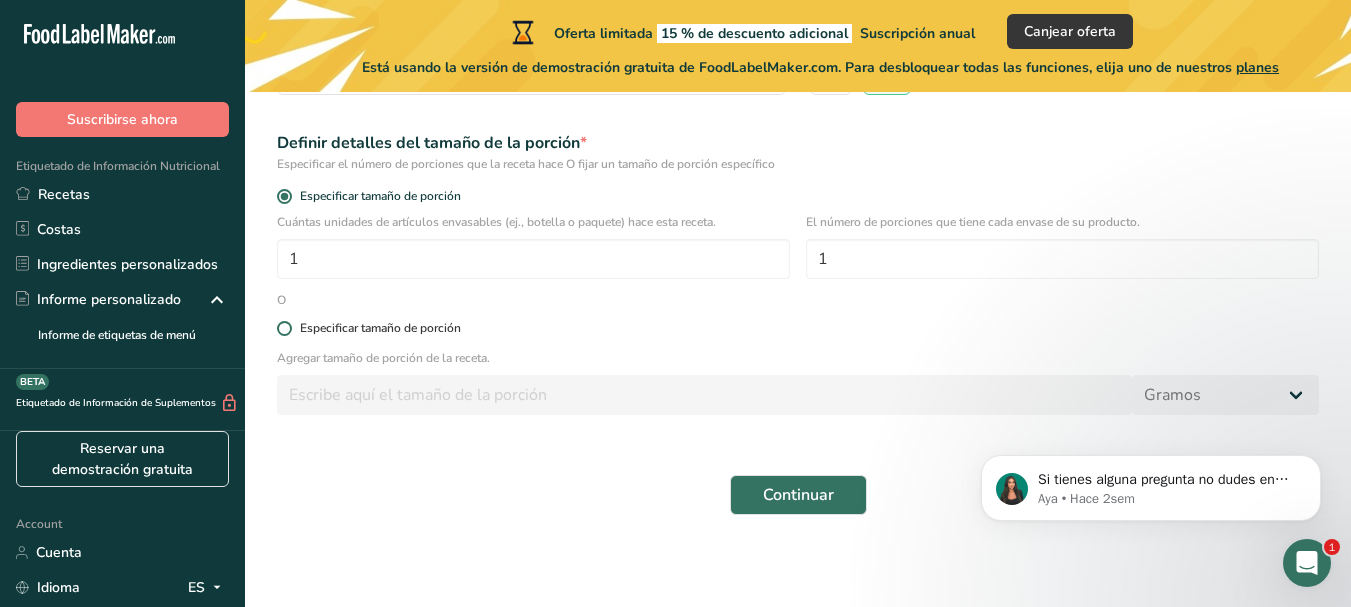 click at bounding box center (284, 328) 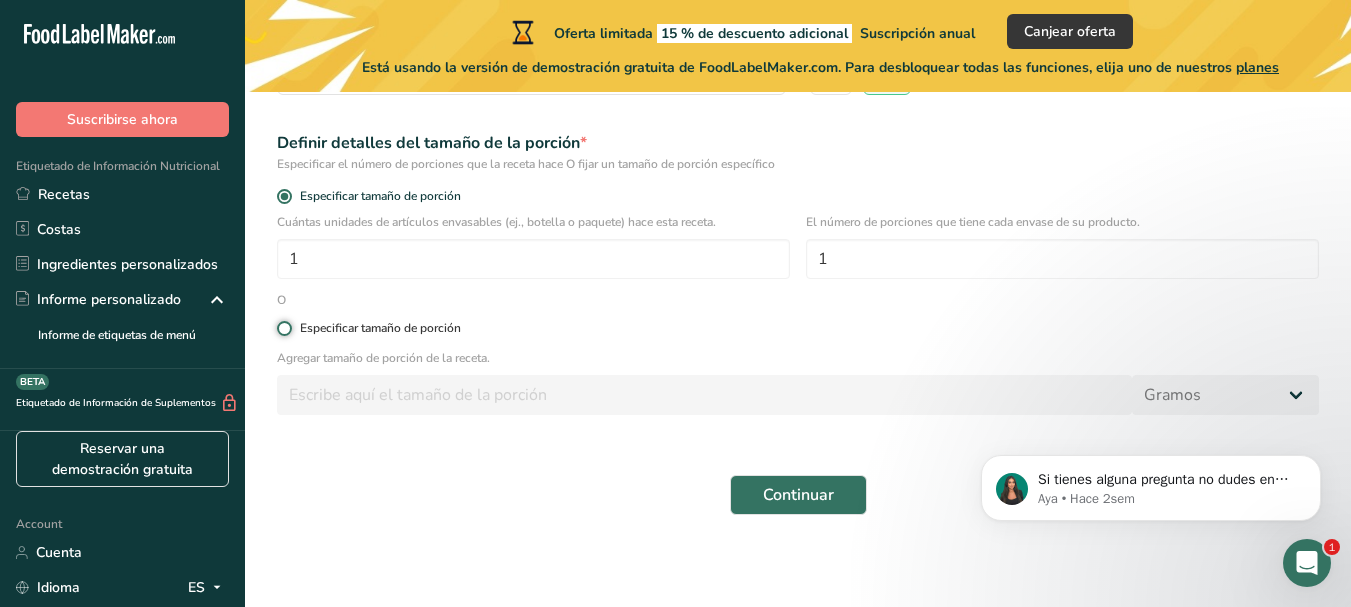 click on "Especificar tamaño de porción" at bounding box center [283, 328] 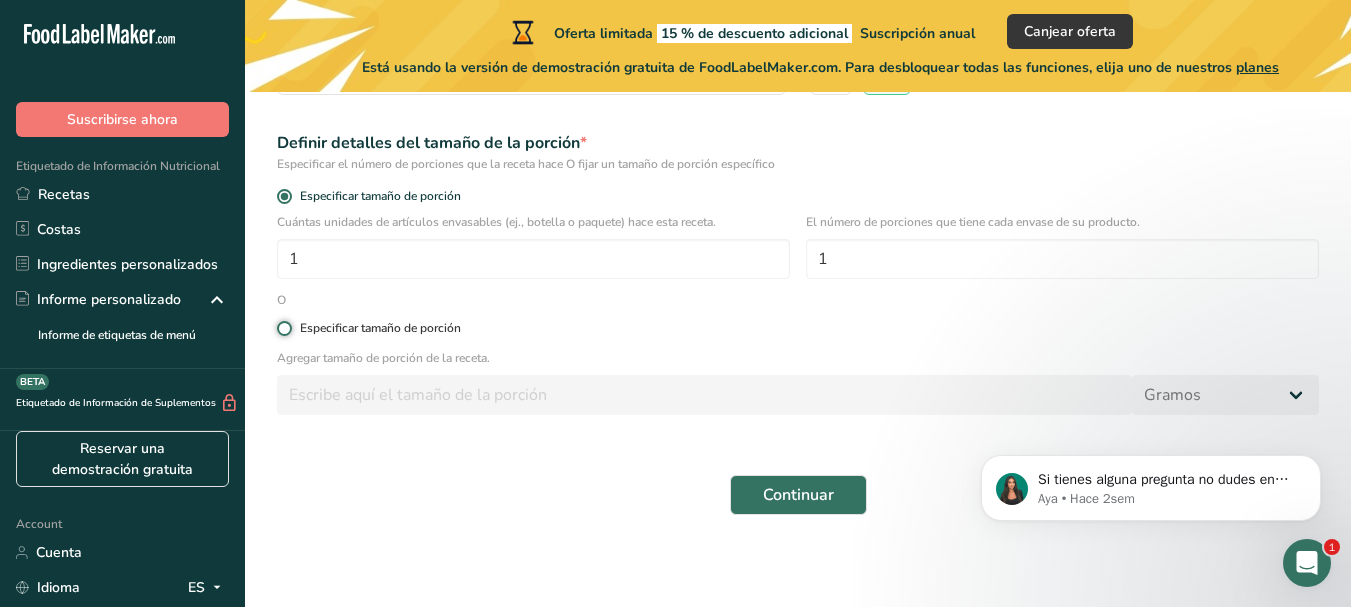 radio on "true" 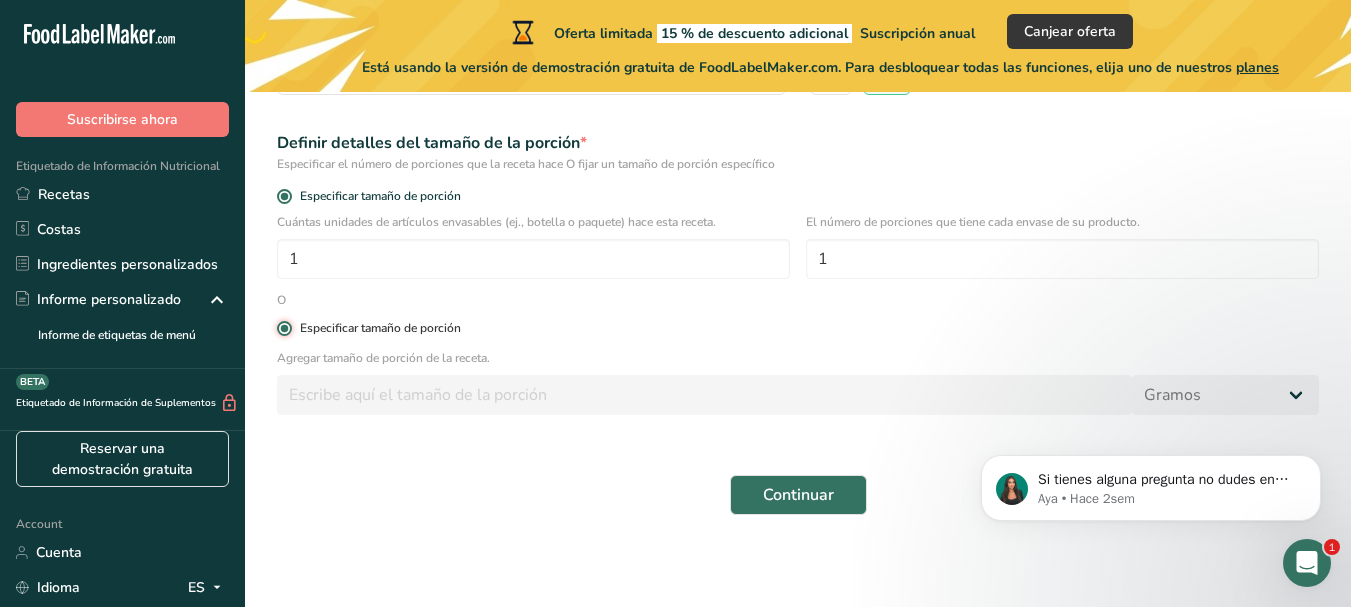 radio on "false" 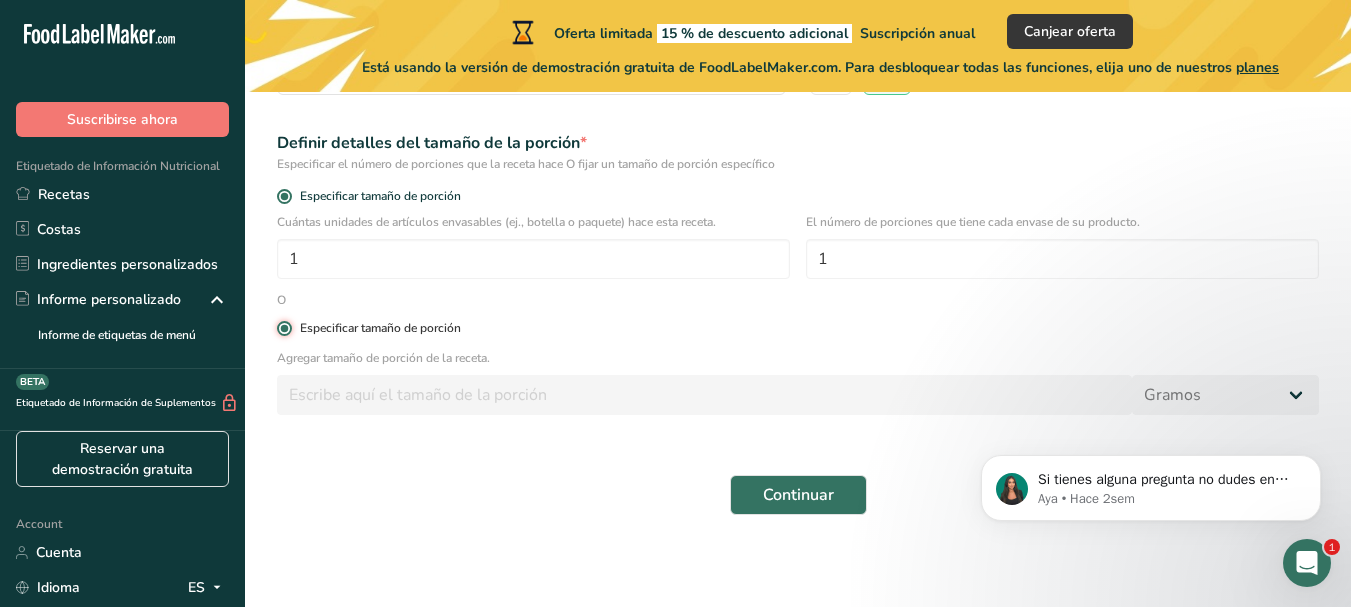 type 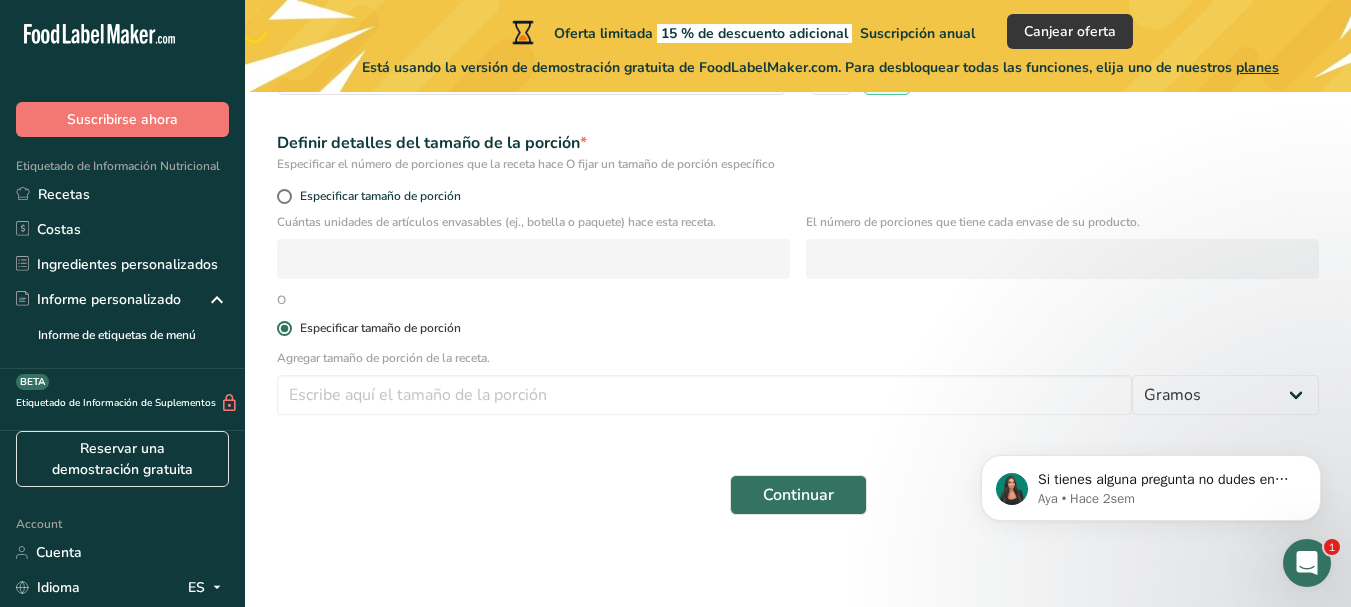 click at bounding box center (284, 328) 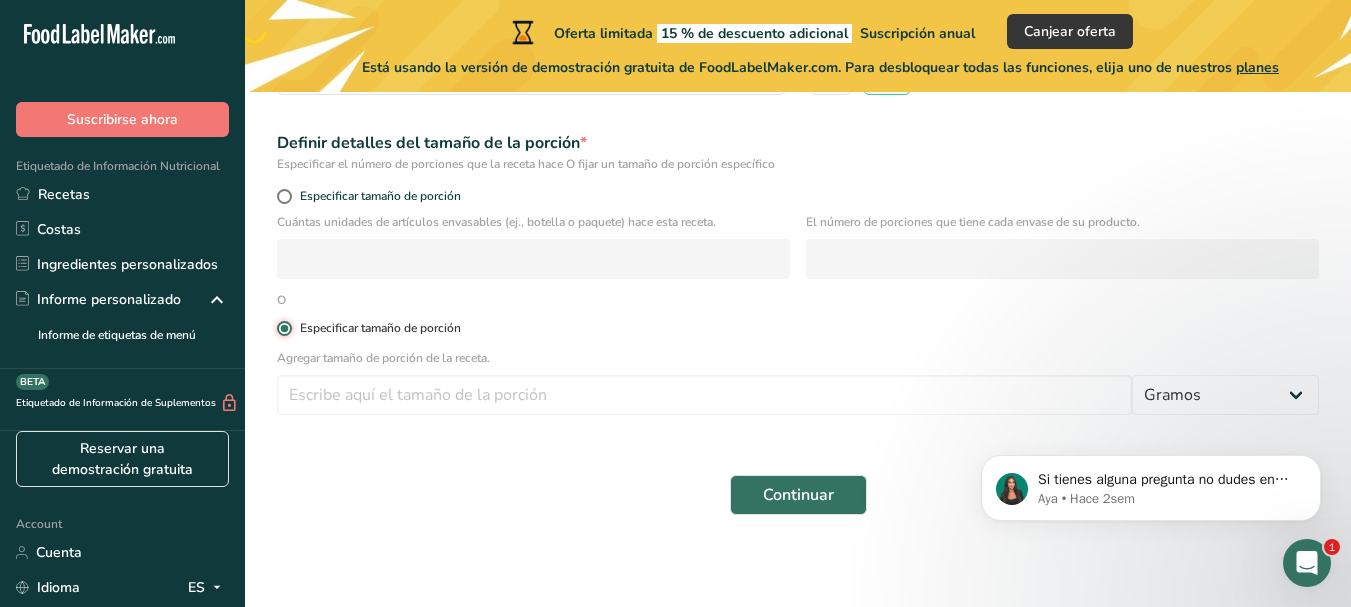 click on "Especificar tamaño de porción" at bounding box center (283, 328) 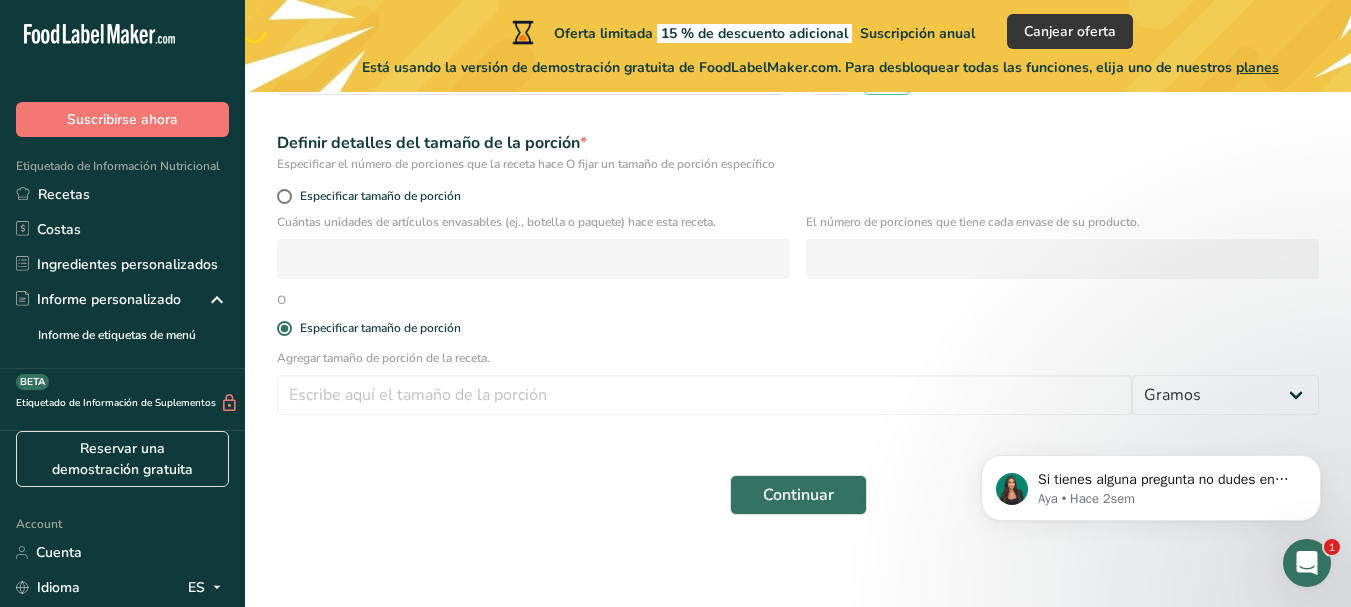 click on "Especificar tamaño de porción" at bounding box center [798, 199] 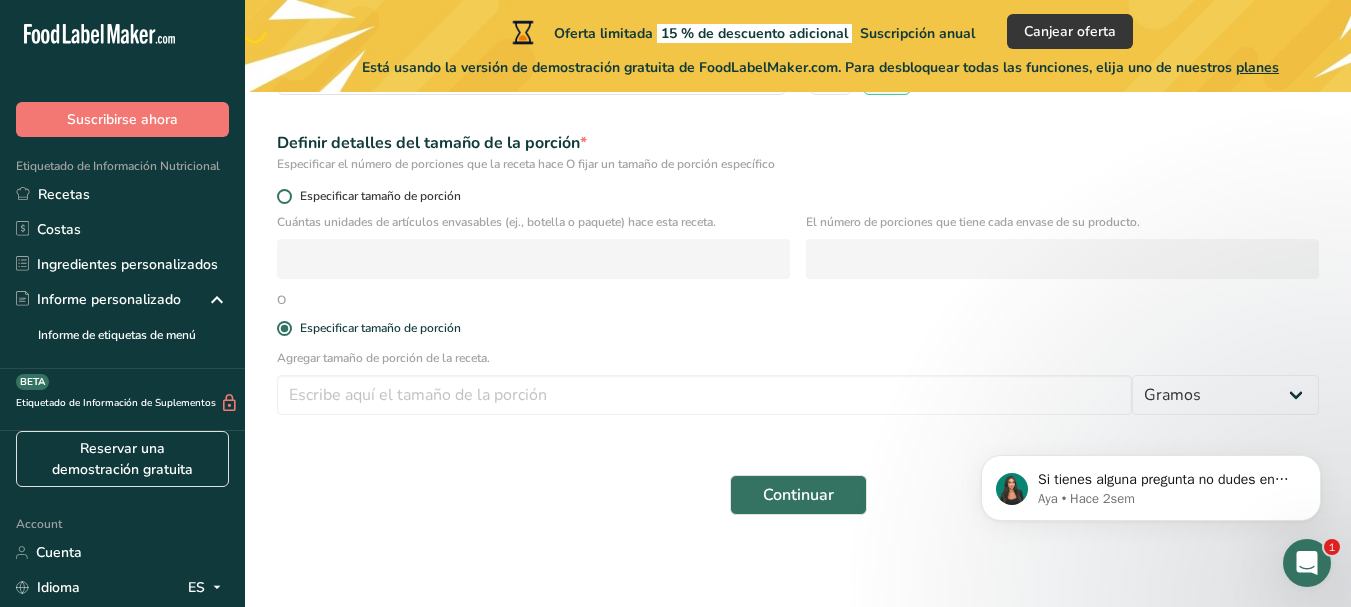 click at bounding box center (284, 196) 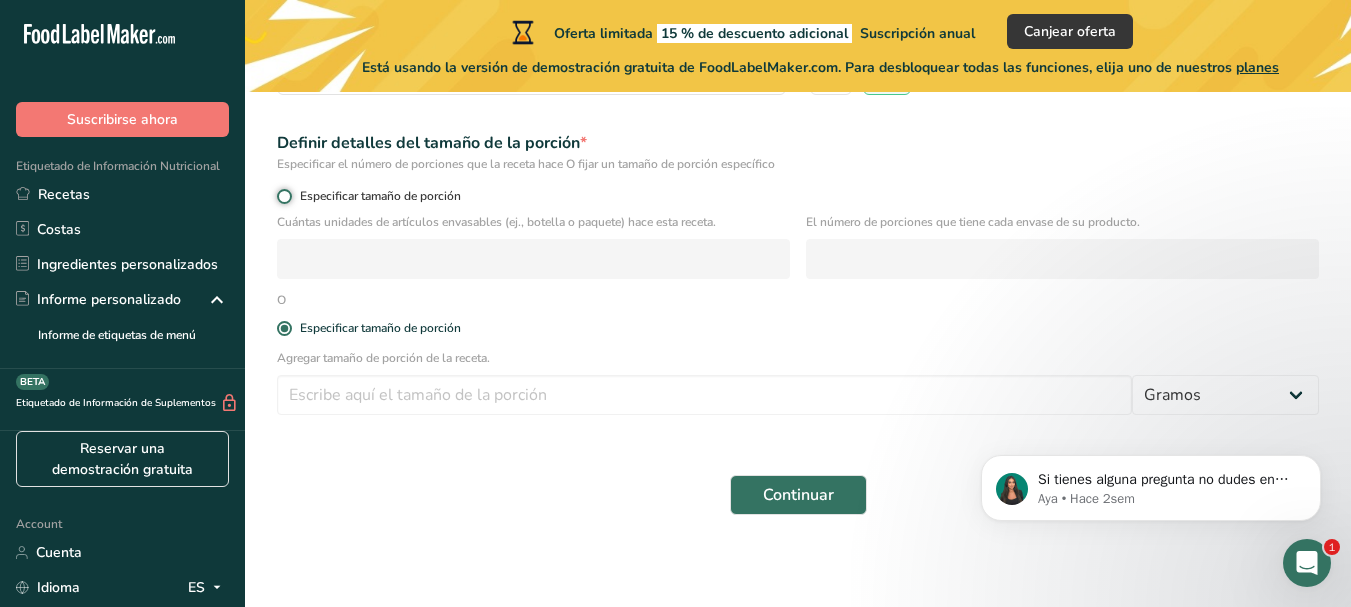 click on "Especificar tamaño de porción" at bounding box center (283, 196) 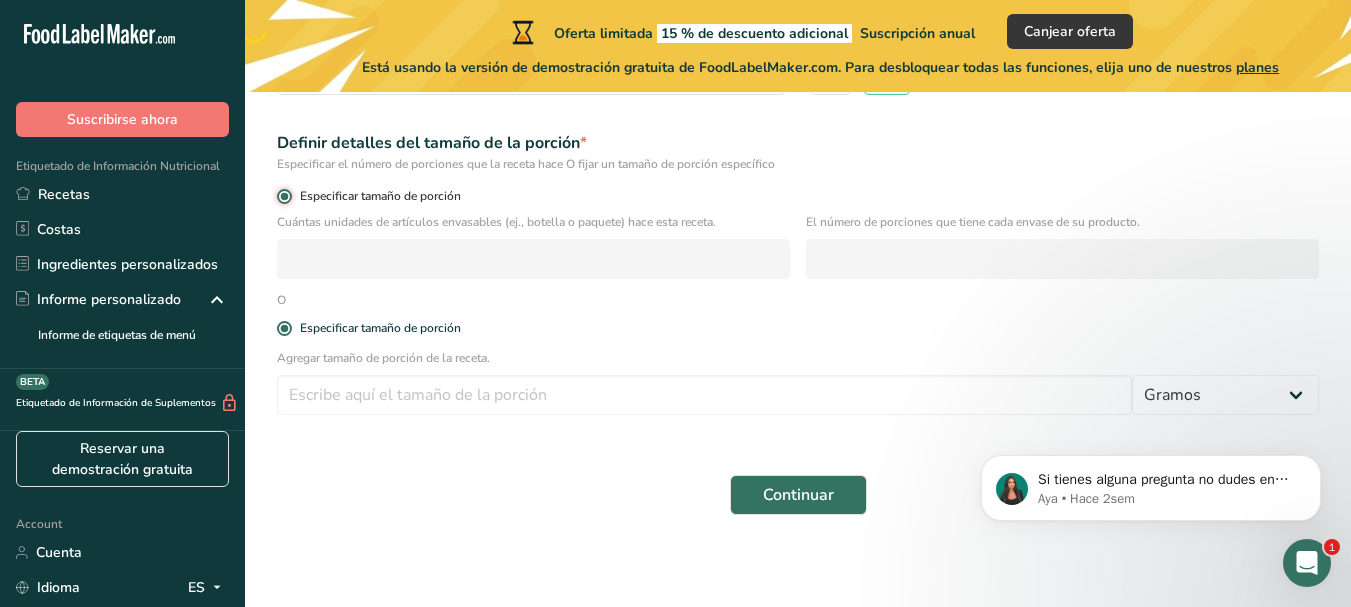 radio on "false" 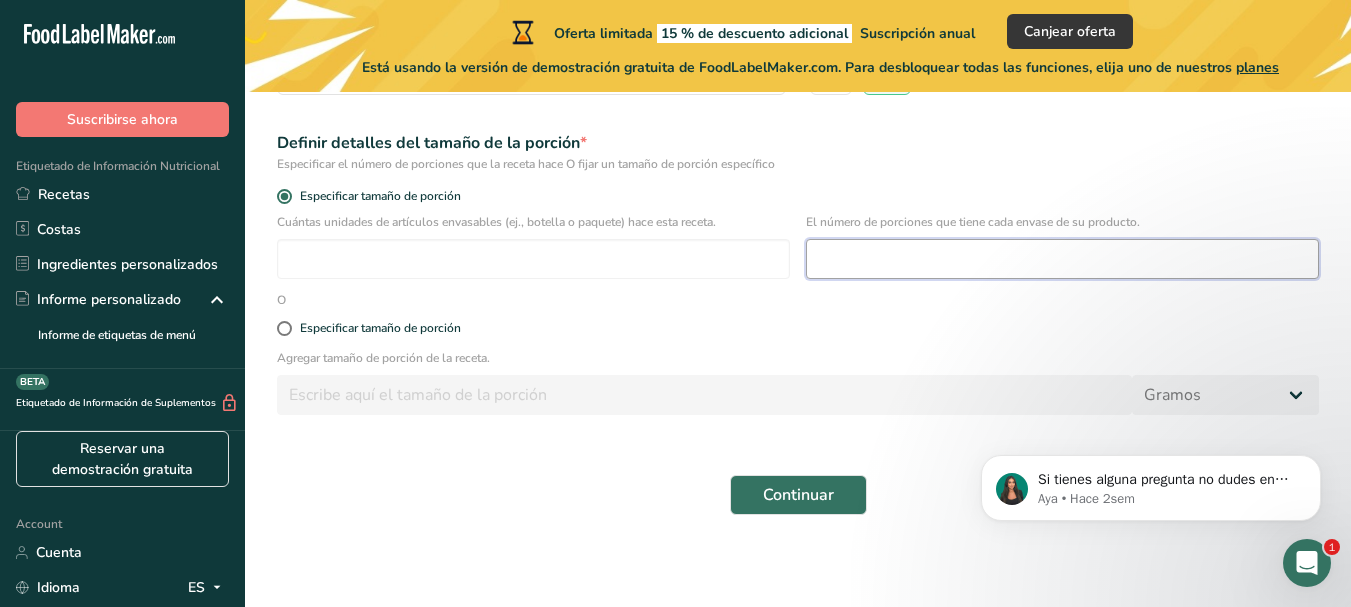 click at bounding box center (1062, 259) 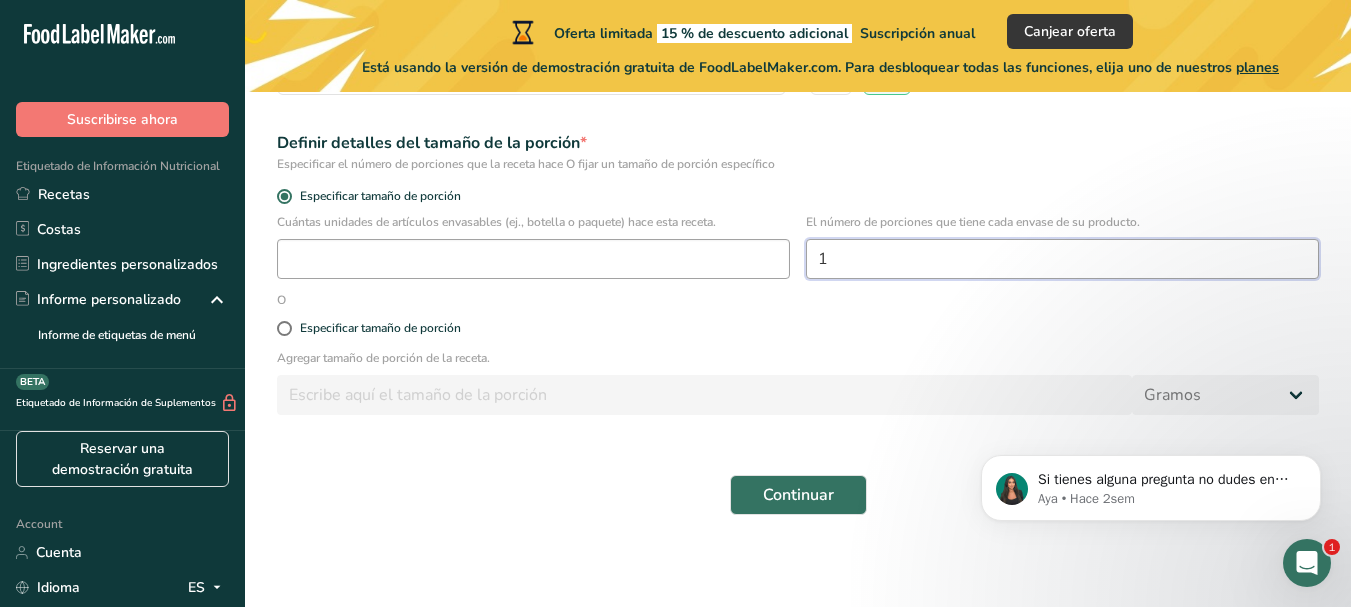 type on "1" 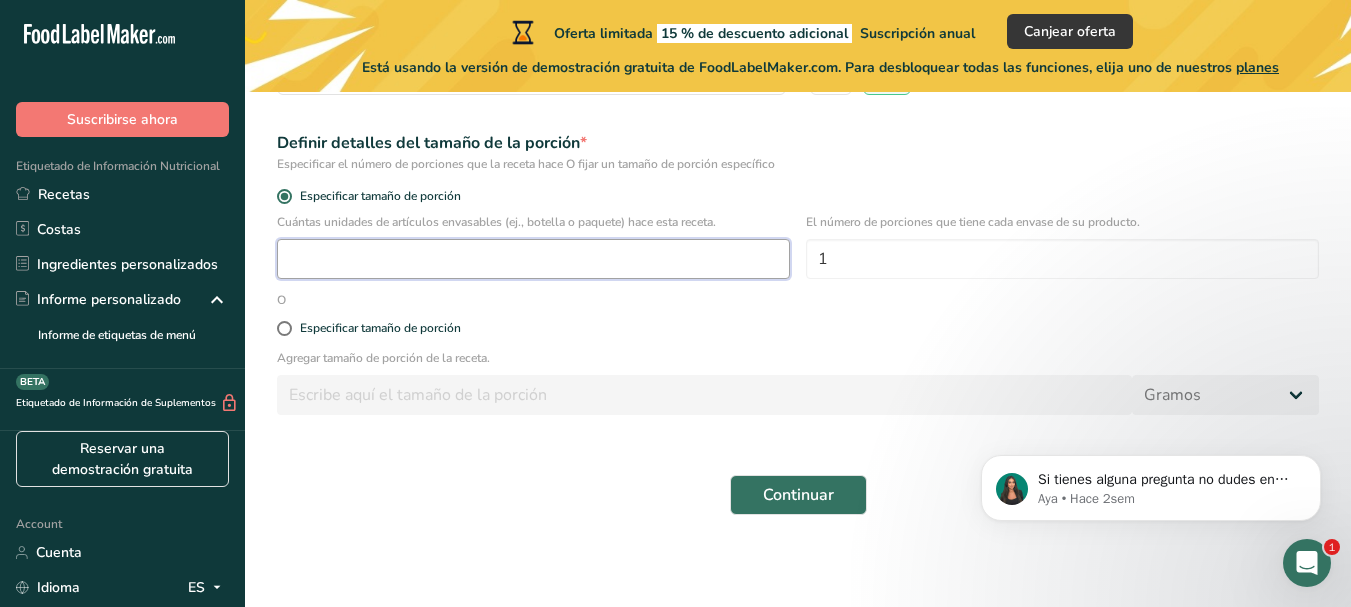 click at bounding box center [533, 259] 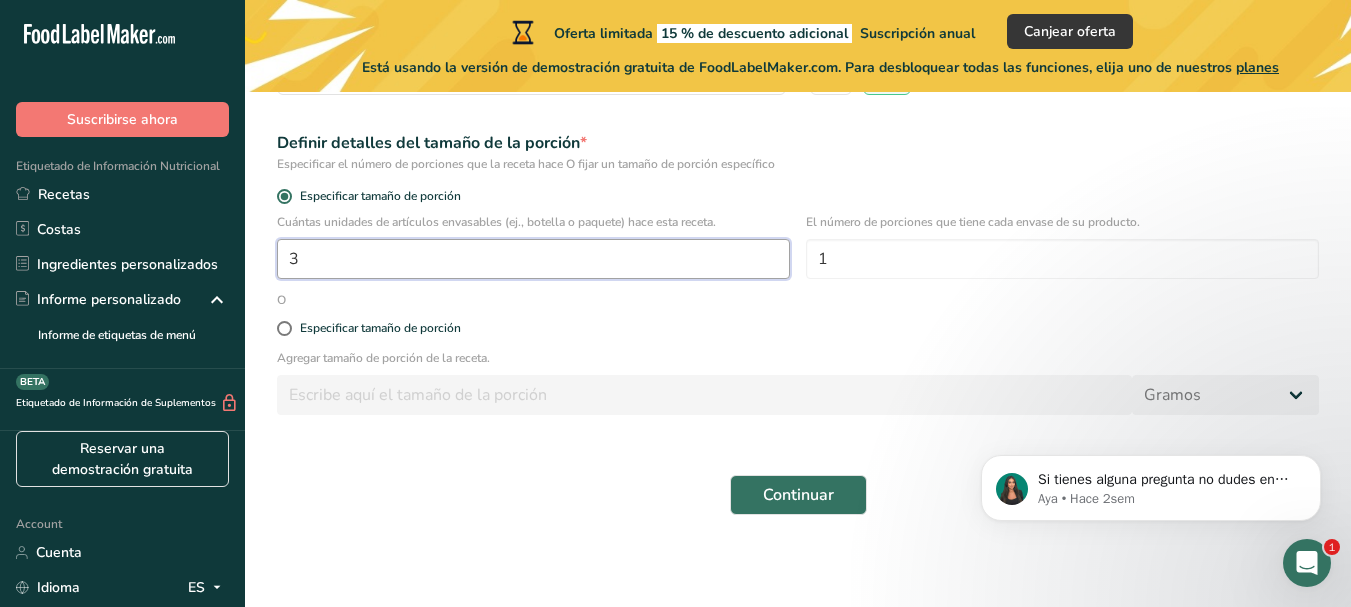 type on "1" 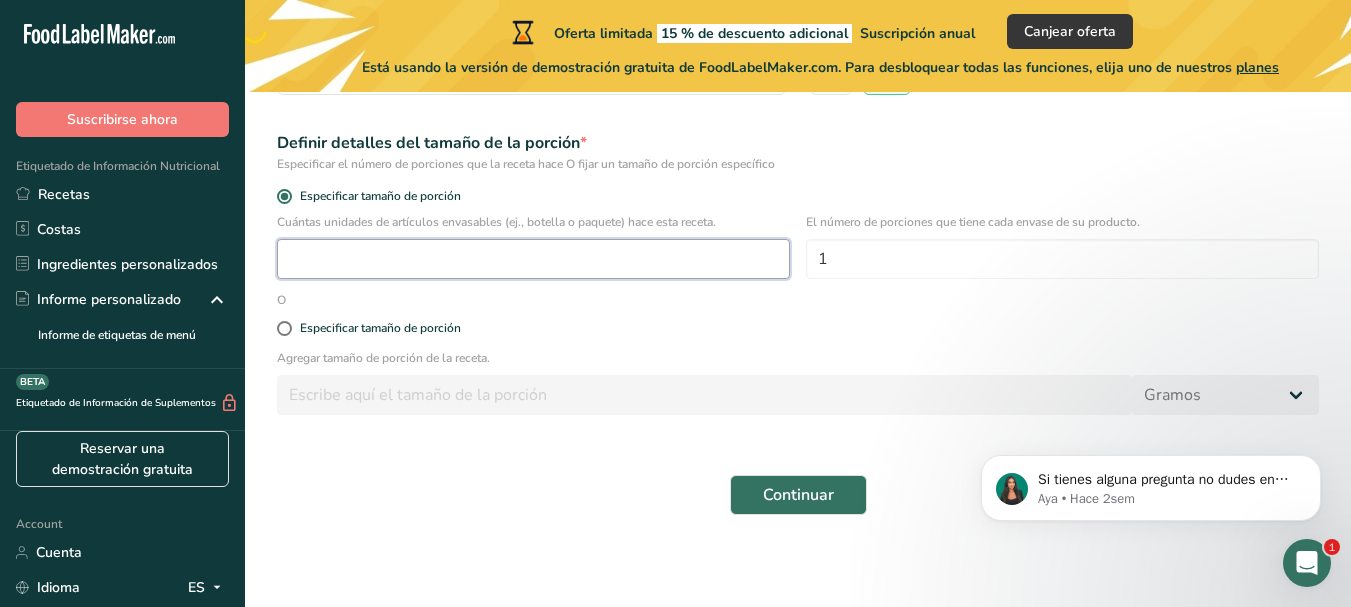 type 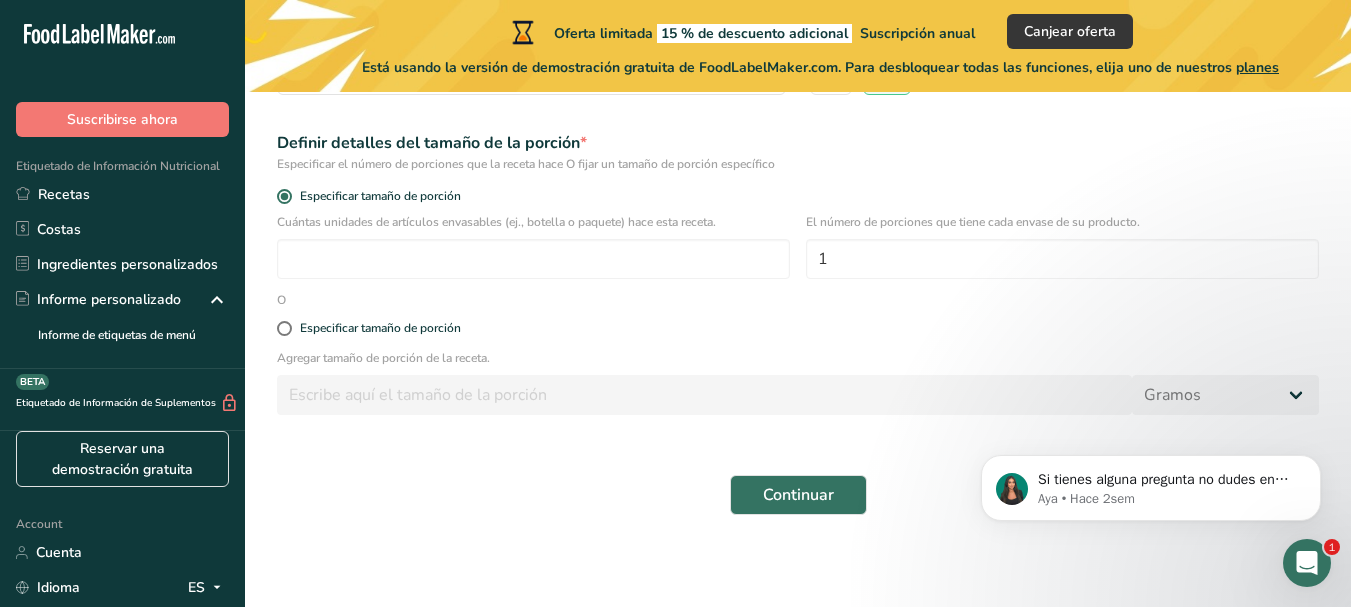 scroll, scrollTop: 304, scrollLeft: 0, axis: vertical 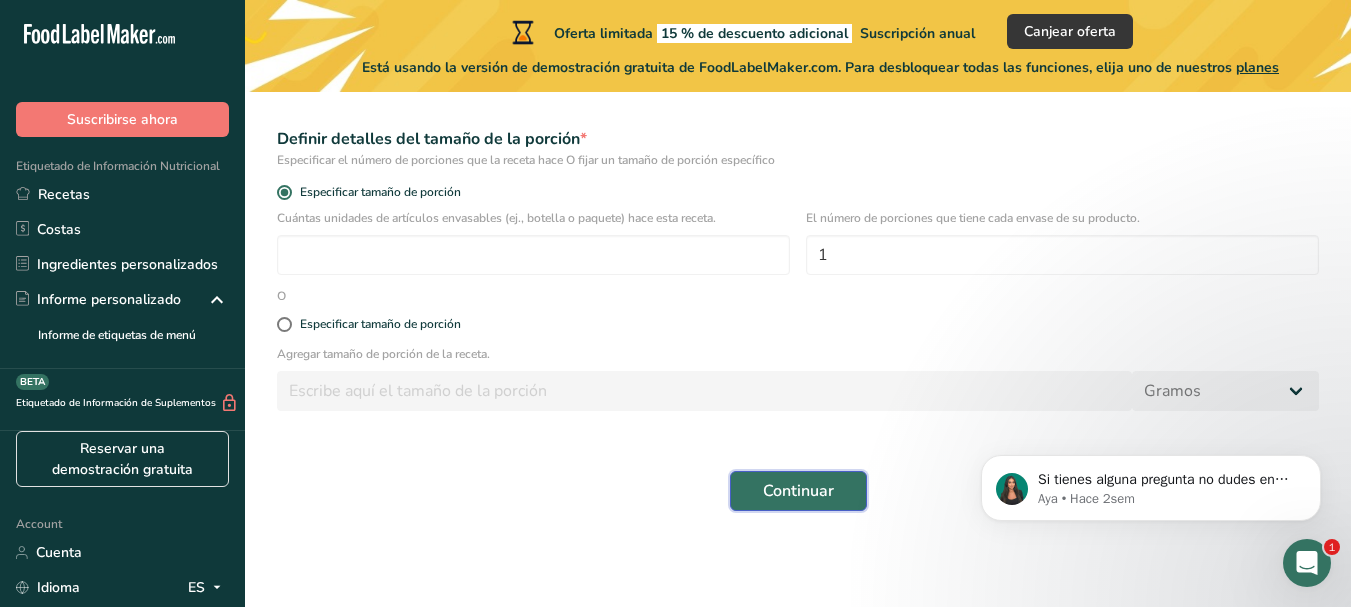 click on "Continuar" at bounding box center (798, 491) 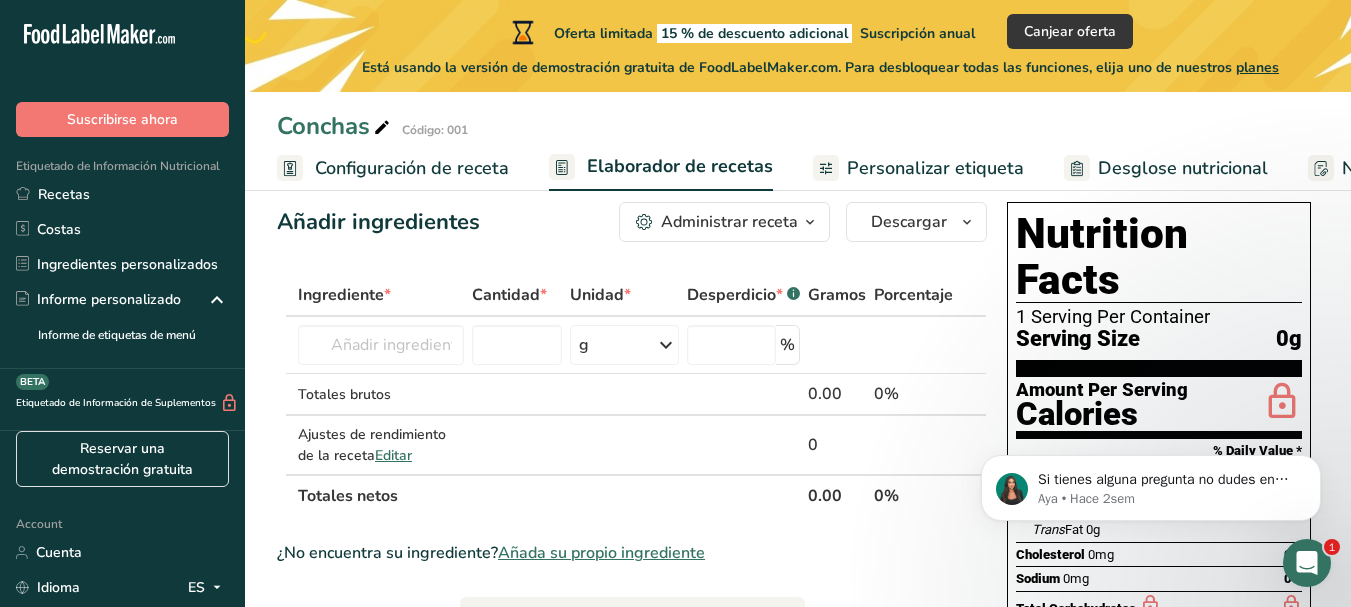scroll, scrollTop: 0, scrollLeft: 0, axis: both 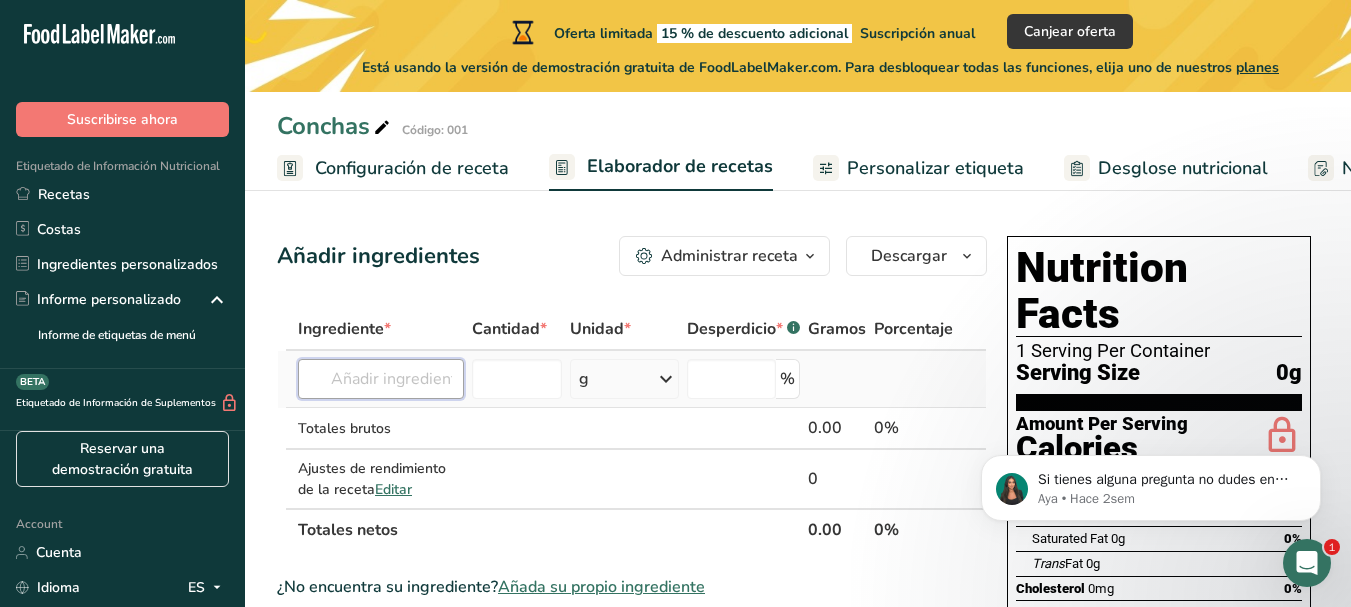 click at bounding box center (381, 379) 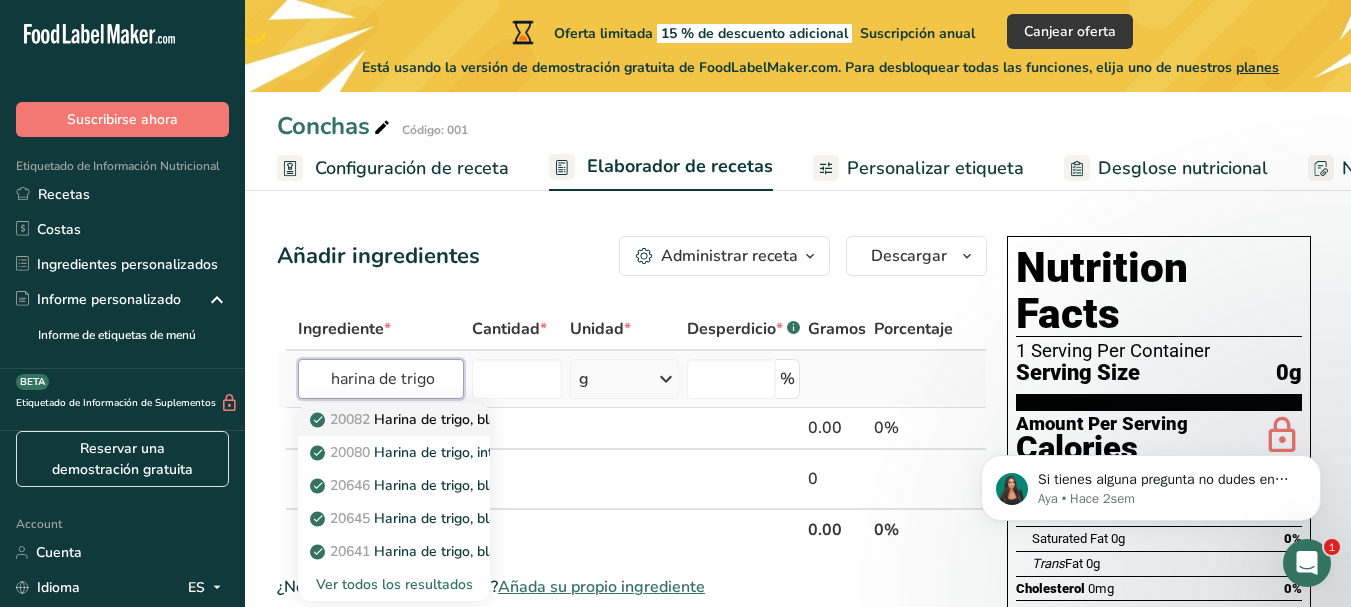 type on "harina de trigo" 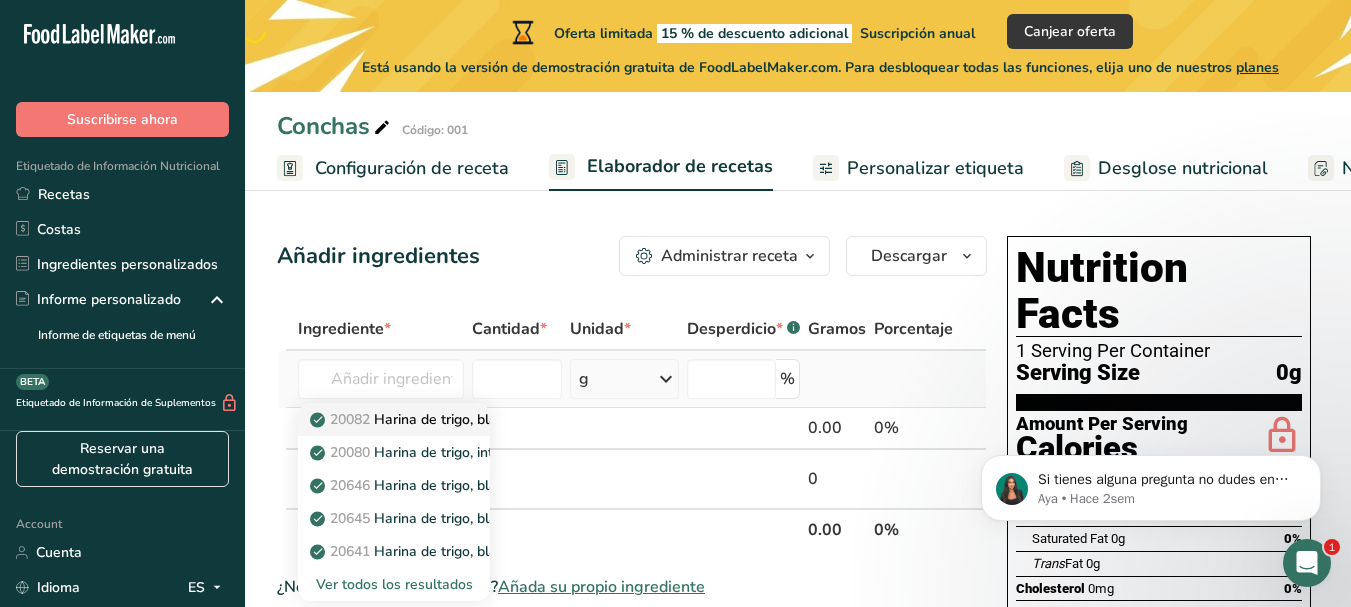 click on "20082
Harina de trigo, blanca, para todo uso, con levadura, enriquecida" at bounding box center (550, 419) 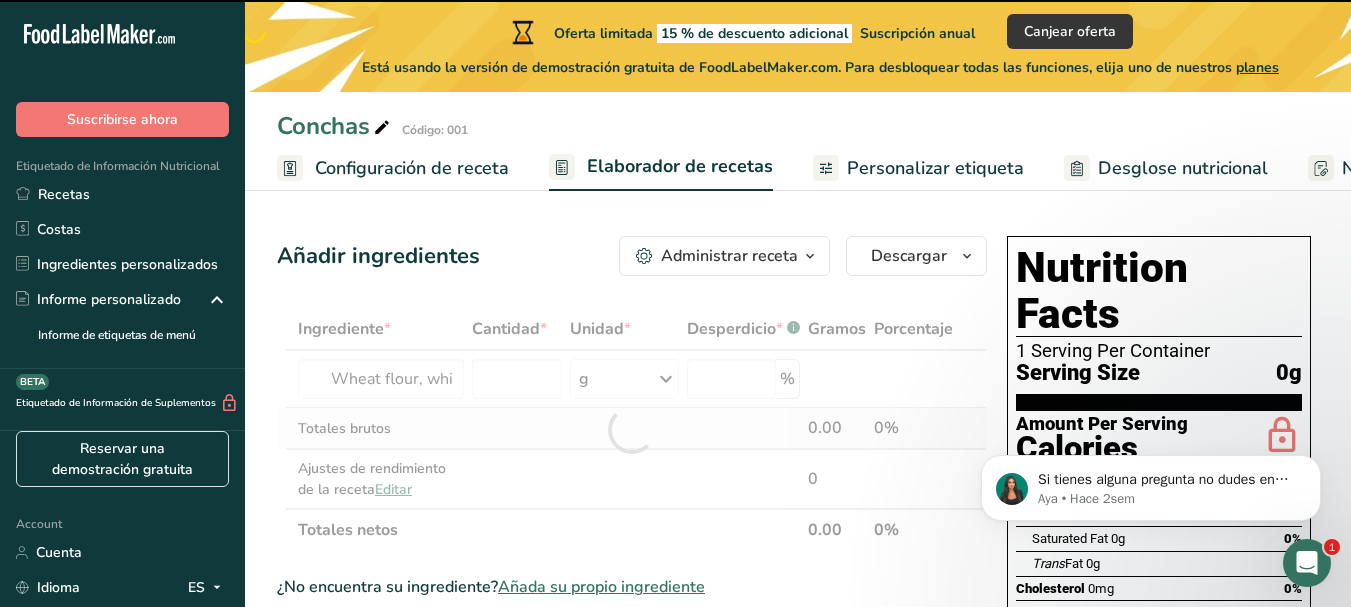 type on "0" 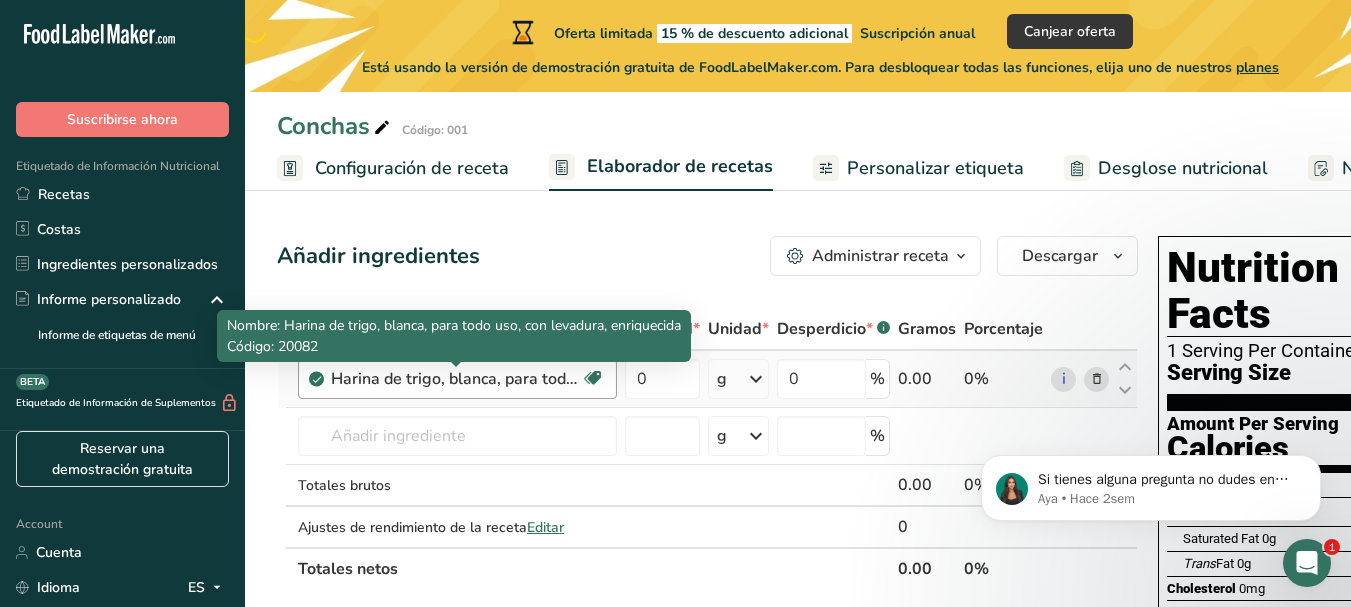 click on "Harina de trigo, blanca, para todo uso, con levadura, enriquecida" at bounding box center (456, 379) 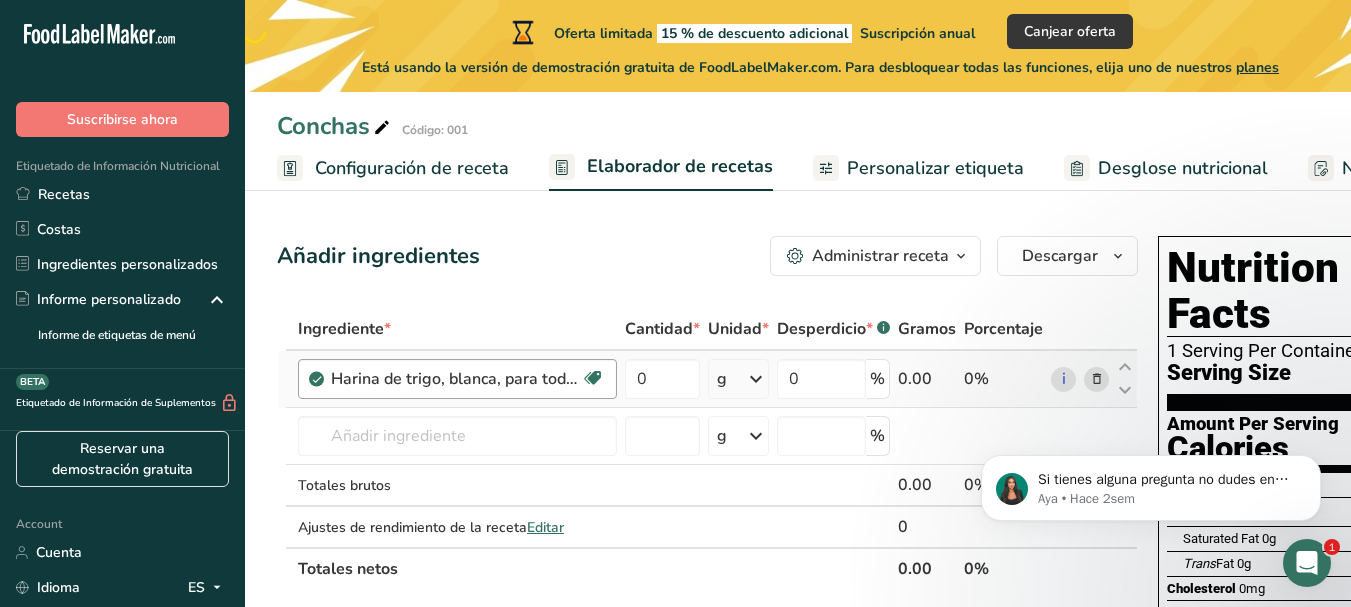 click on "Harina de trigo, blanca, para todo uso, con levadura, enriquecida" at bounding box center [456, 379] 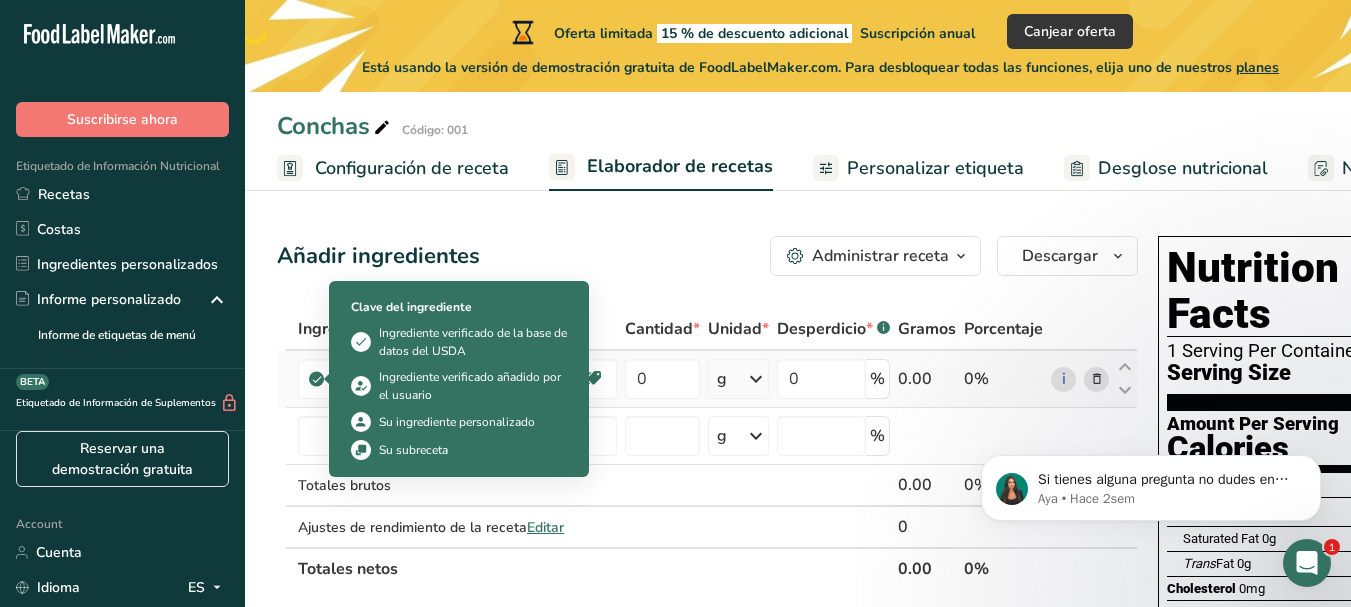 click at bounding box center (317, 379) 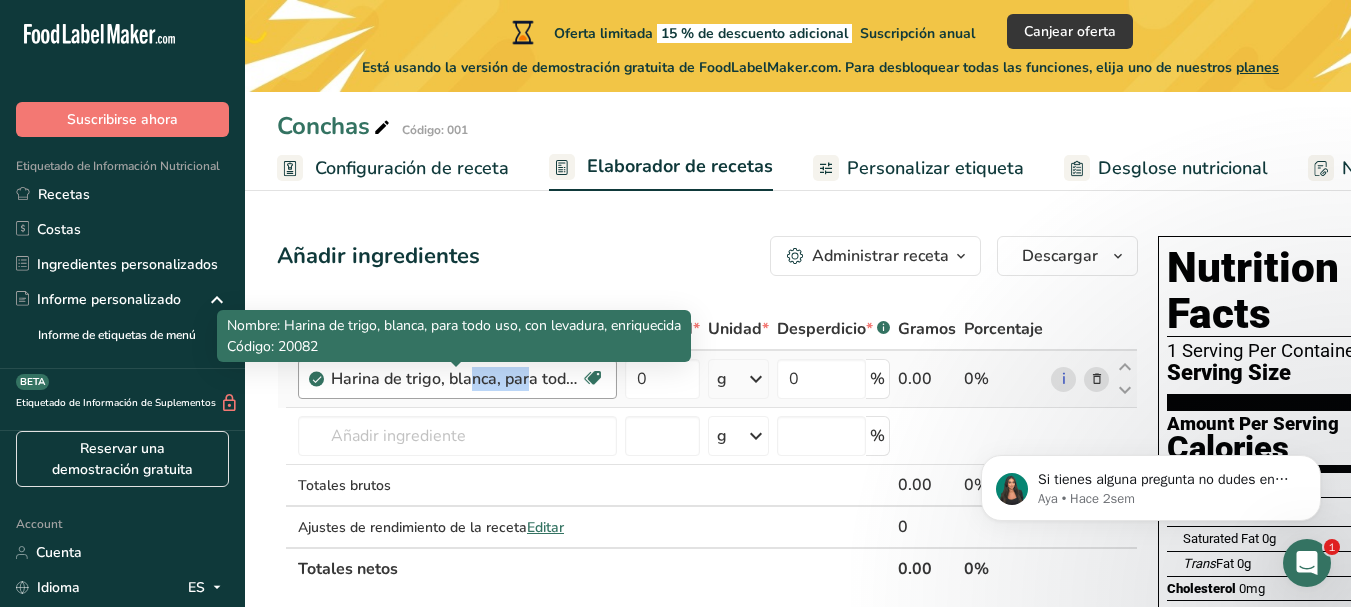 drag, startPoint x: 367, startPoint y: 382, endPoint x: 426, endPoint y: 391, distance: 59.682495 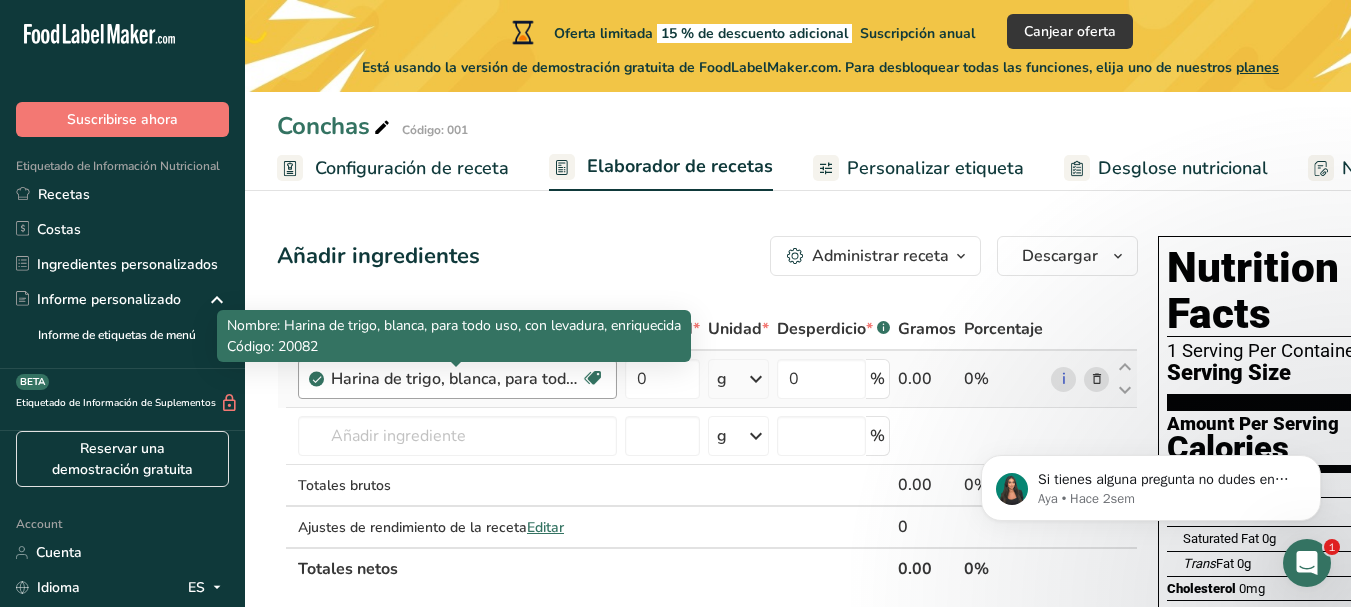 click on "Harina de trigo, blanca, para todo uso, con levadura, enriquecida" at bounding box center (456, 379) 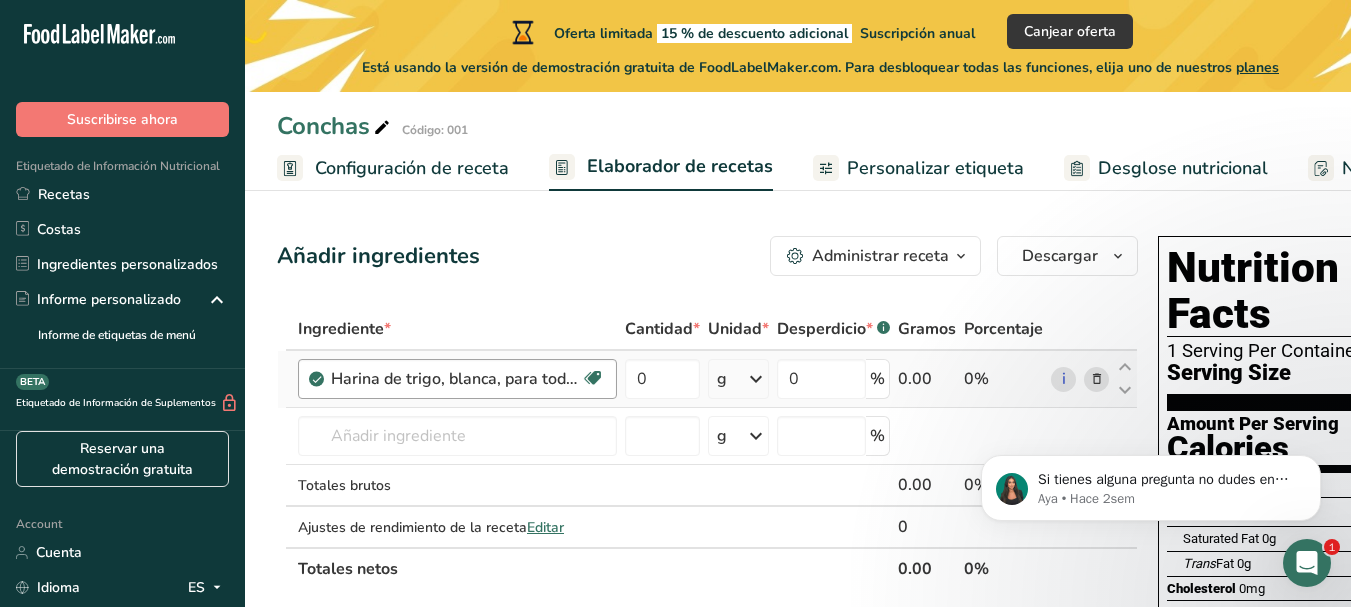 click on "Harina de trigo, blanca, para todo uso, con levadura, enriquecida" at bounding box center (456, 379) 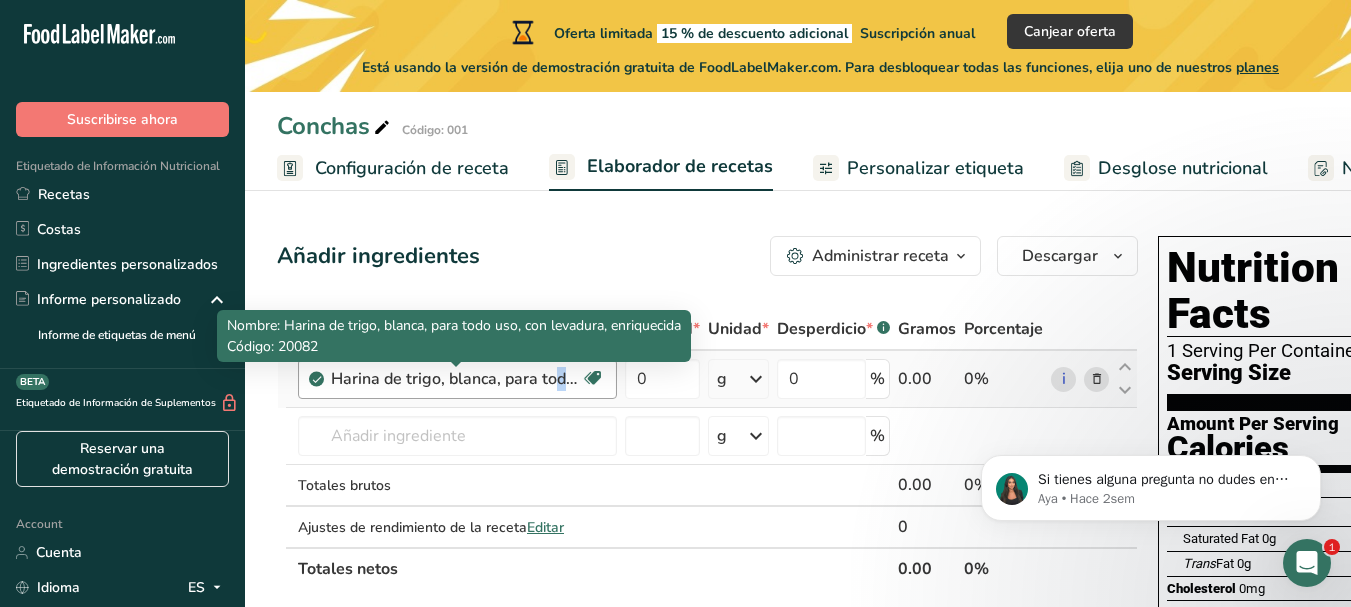 click on "Harina de trigo, blanca, para todo uso, con levadura, enriquecida" at bounding box center (456, 379) 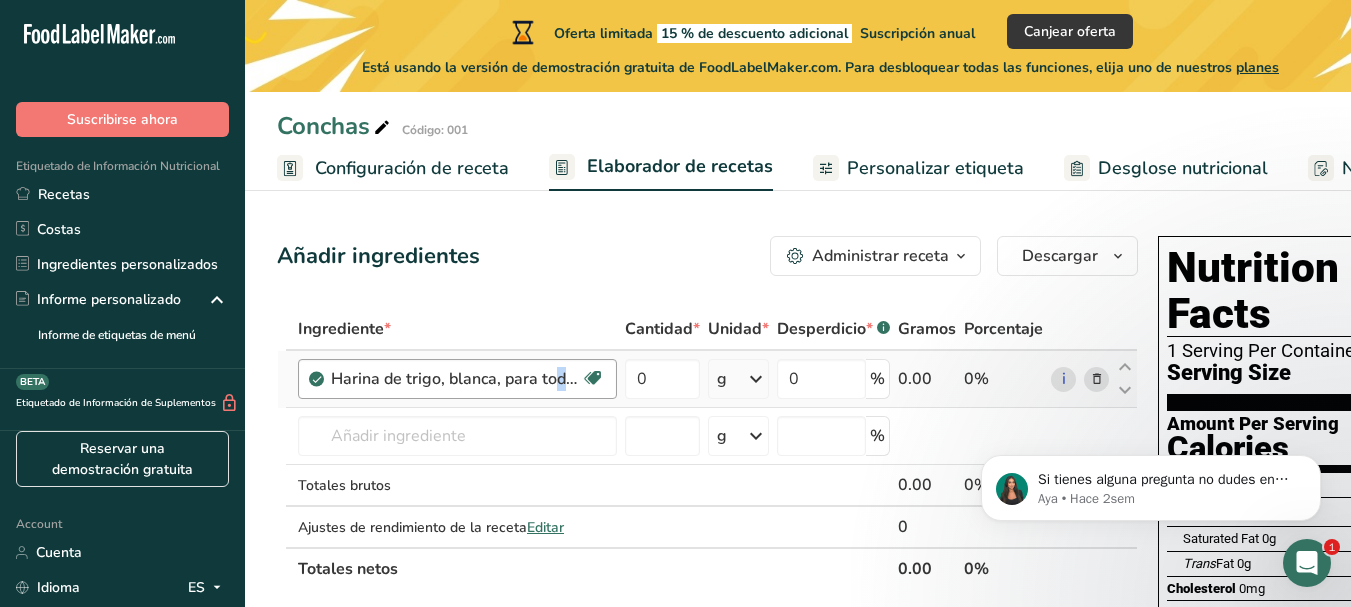 click on "Harina de trigo, blanca, para todo uso, con levadura, enriquecida" at bounding box center [456, 379] 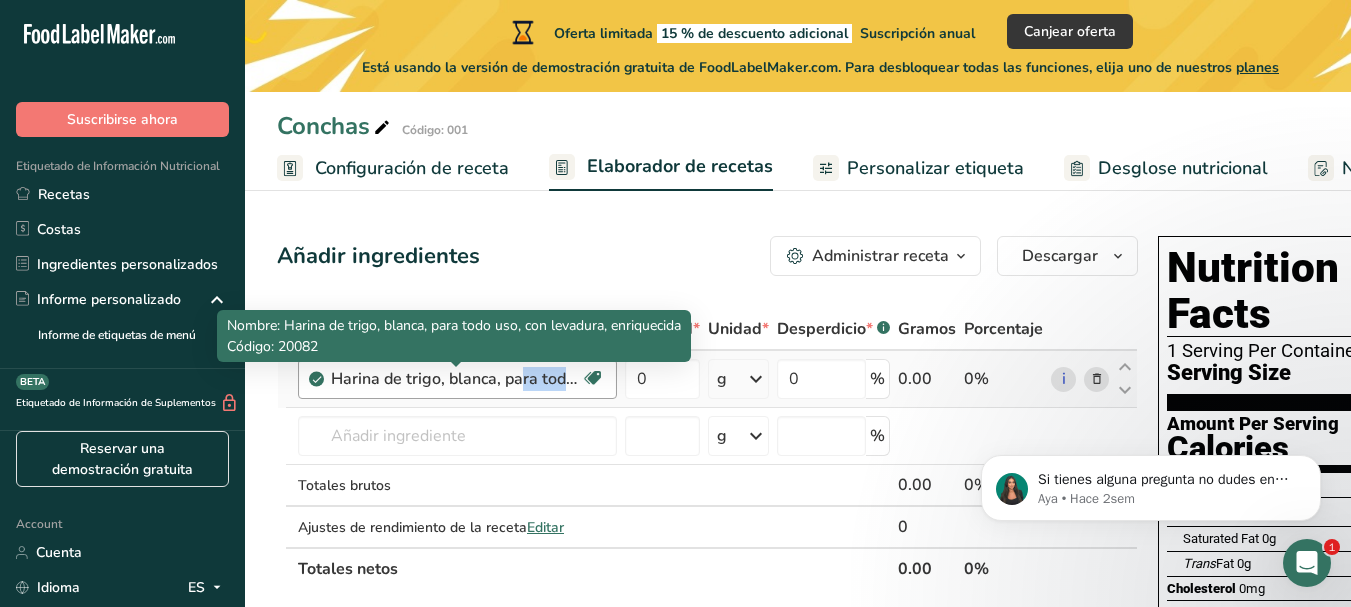 drag, startPoint x: 544, startPoint y: 389, endPoint x: 419, endPoint y: 389, distance: 125 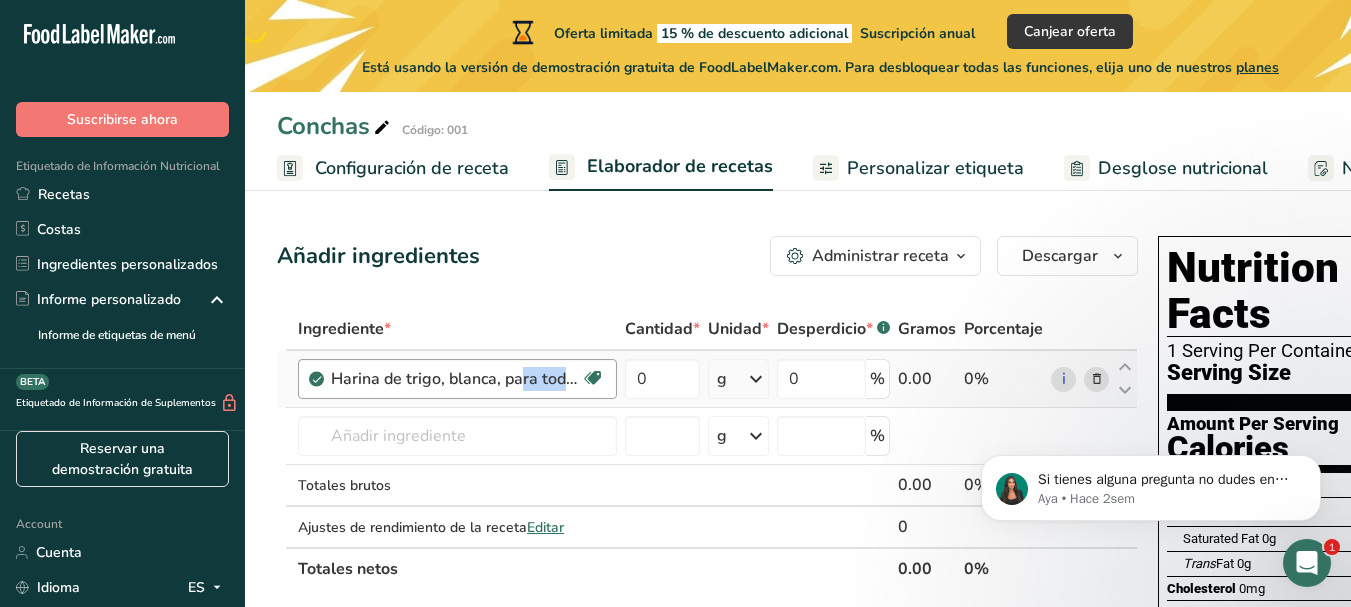 click on "Harina de trigo, blanca, para todo uso, con levadura, enriquecida
Libre de lácteos
Vegano
Vegetariano
Libre de soja" at bounding box center (457, 379) 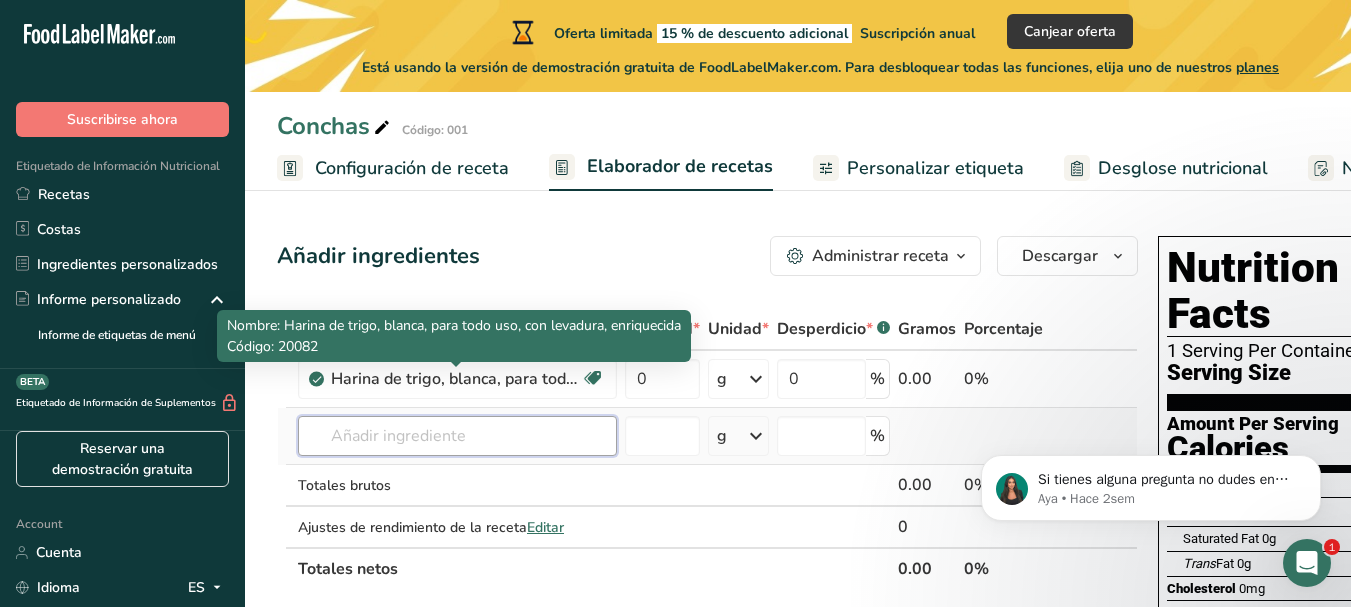 click at bounding box center [457, 436] 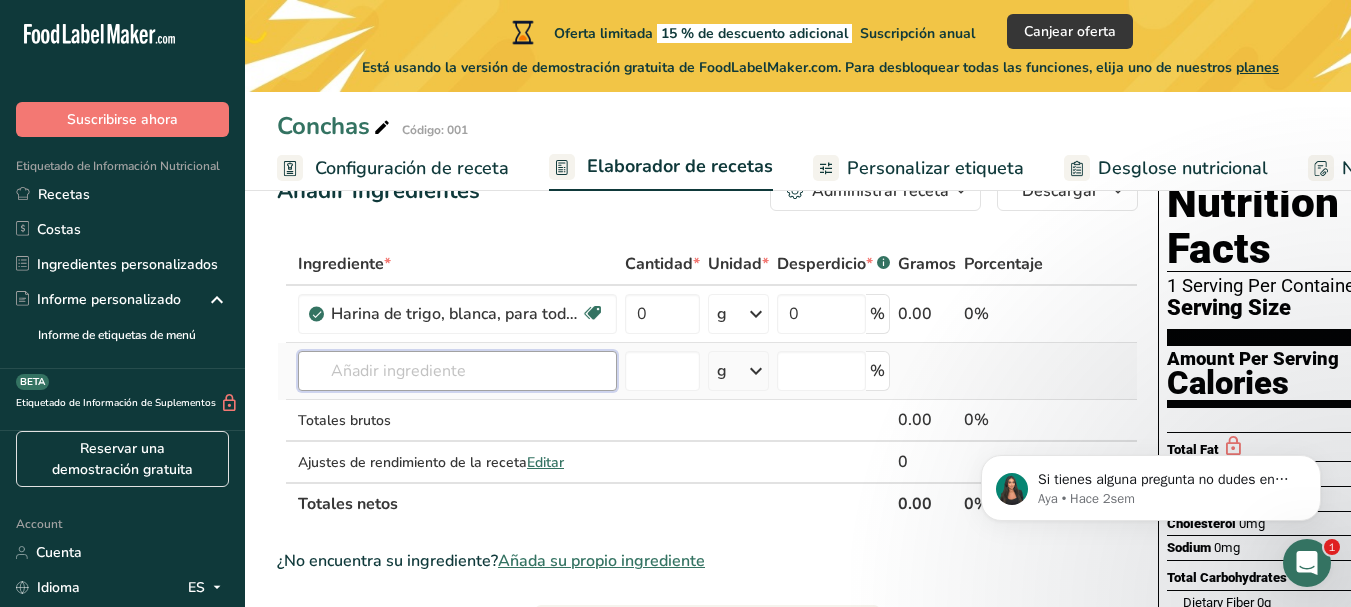 scroll, scrollTop: 100, scrollLeft: 0, axis: vertical 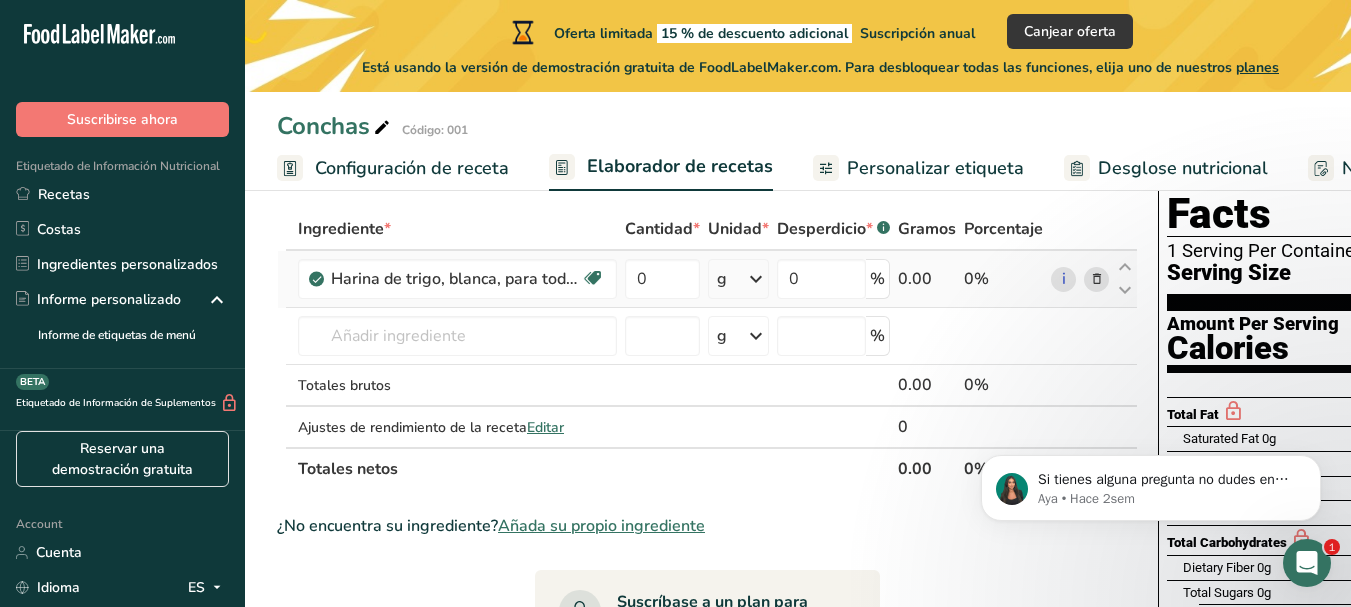 click at bounding box center (1097, 279) 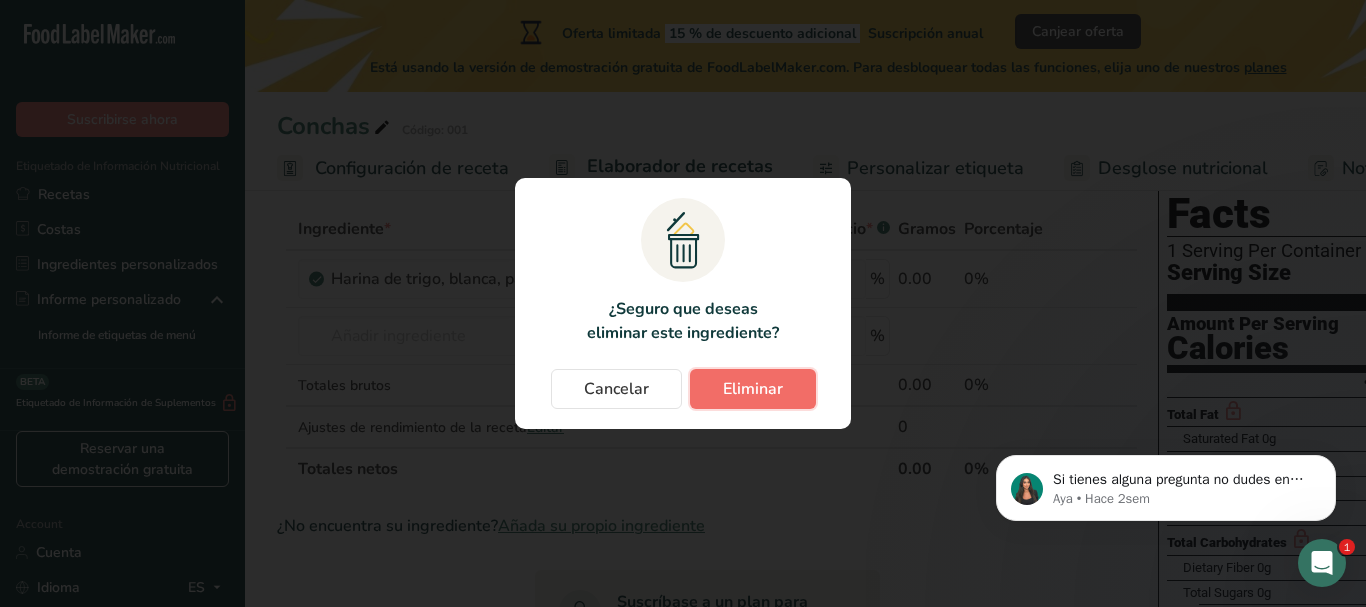 click on "Eliminar" at bounding box center (753, 389) 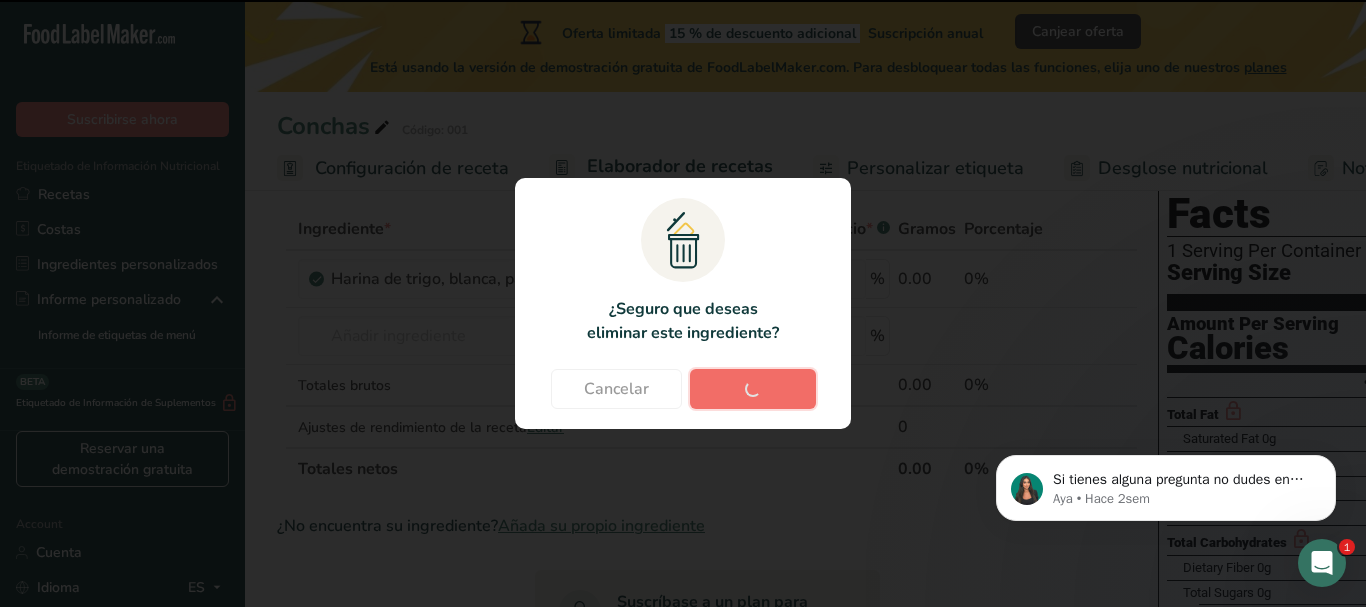 type 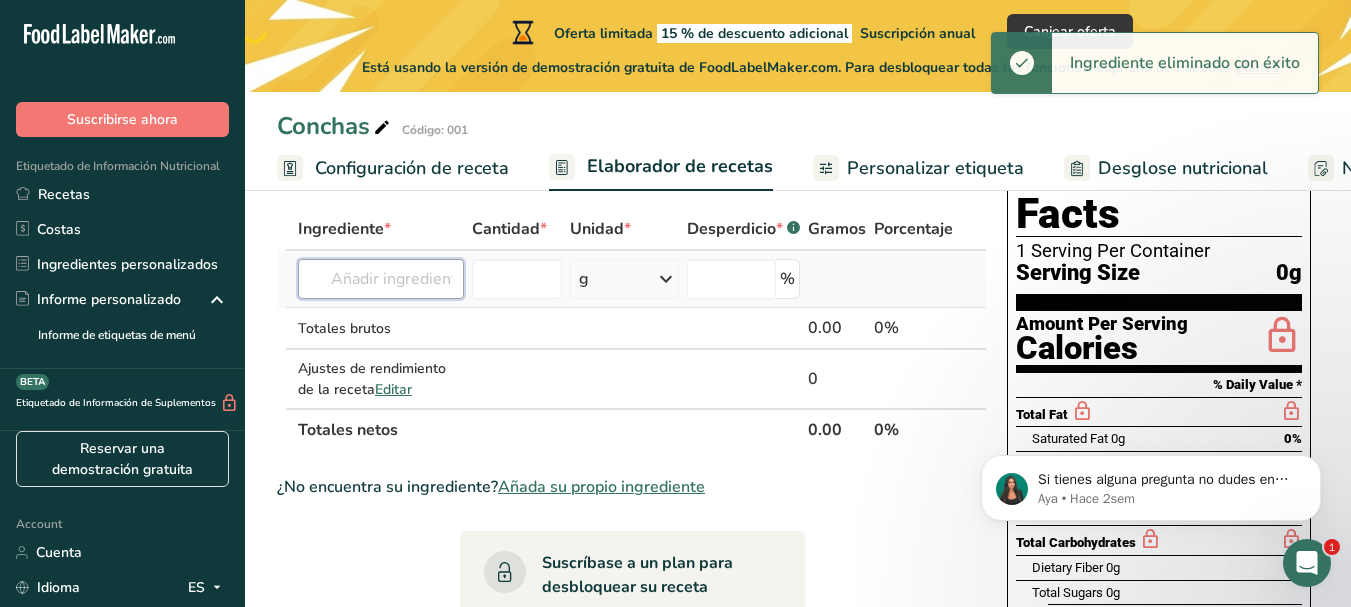 click at bounding box center [381, 279] 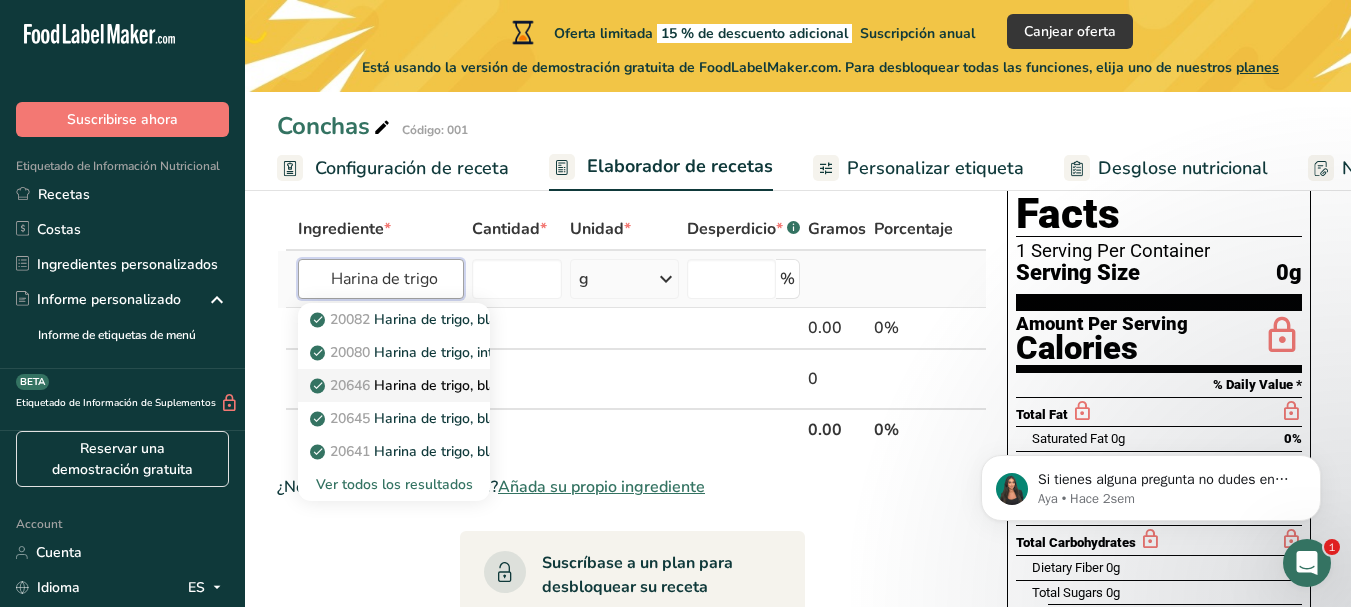 type on "Harina de trigo" 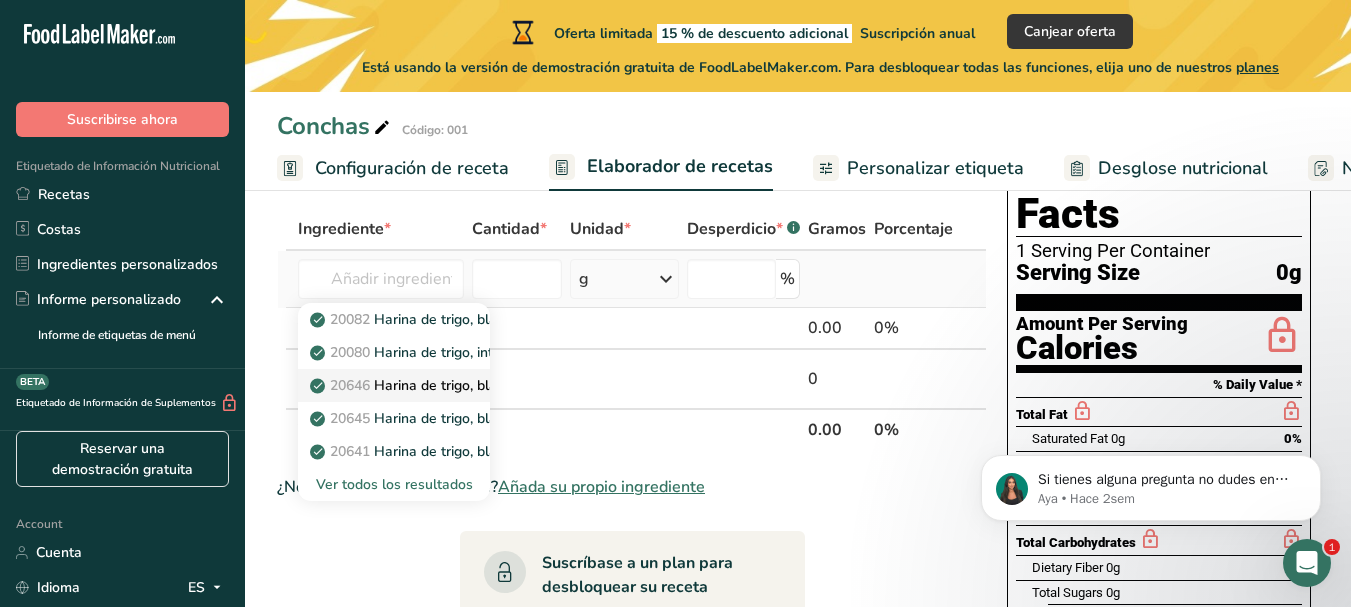 click on "20646
Harina de trigo, blanca (industrial), 15% de proteína, blanqueada, no enriquecida" at bounding box center (602, 385) 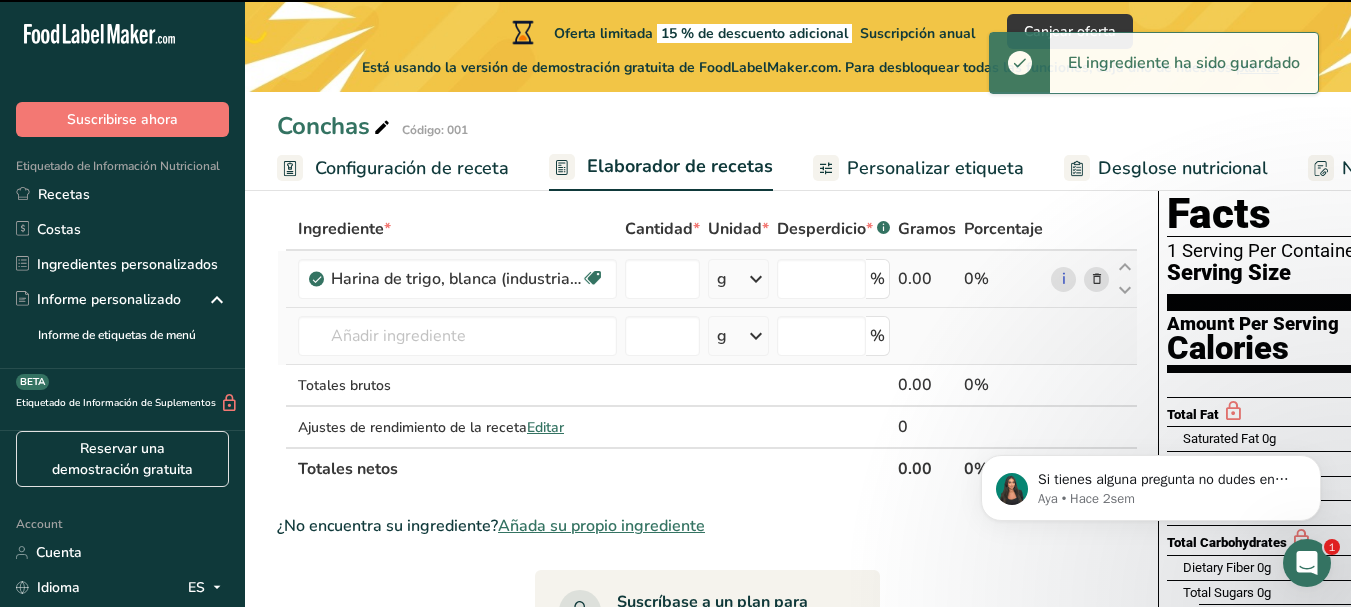 type on "0" 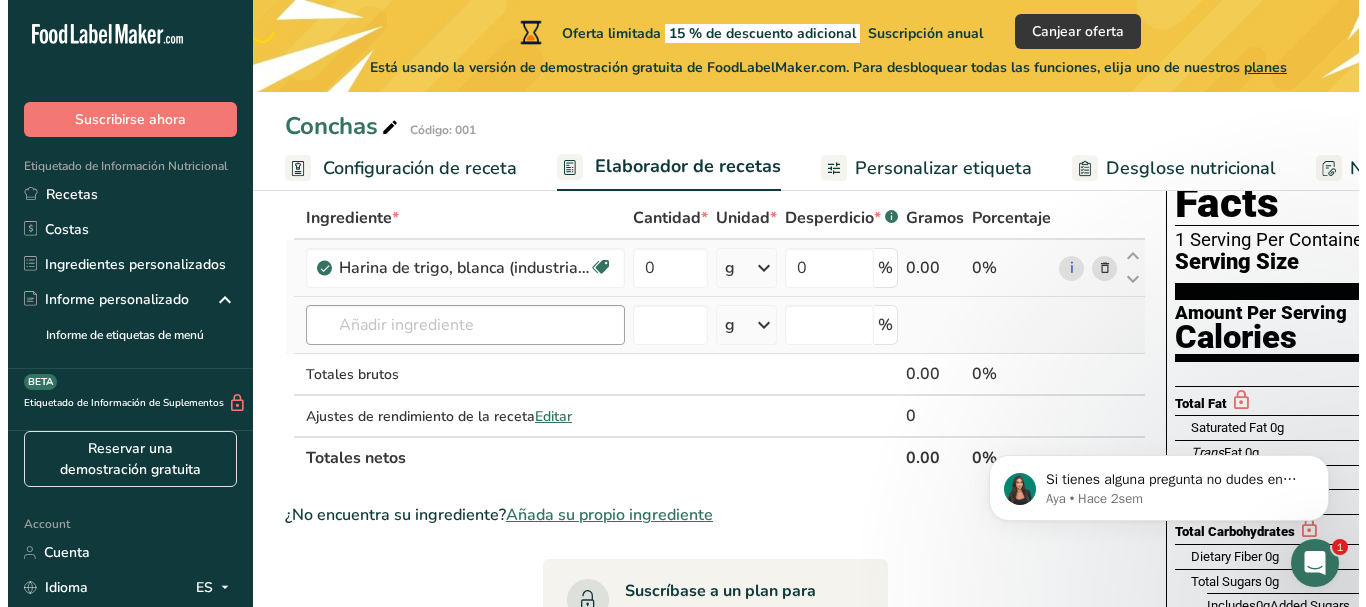 scroll, scrollTop: 0, scrollLeft: 0, axis: both 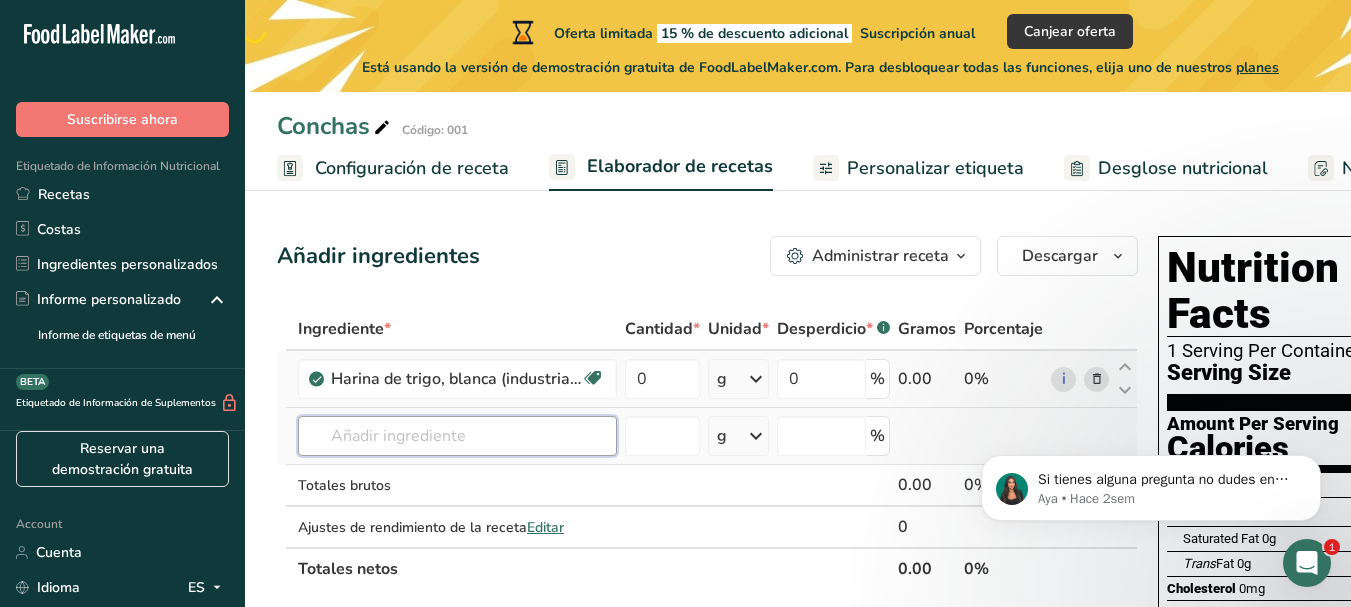 click at bounding box center [457, 436] 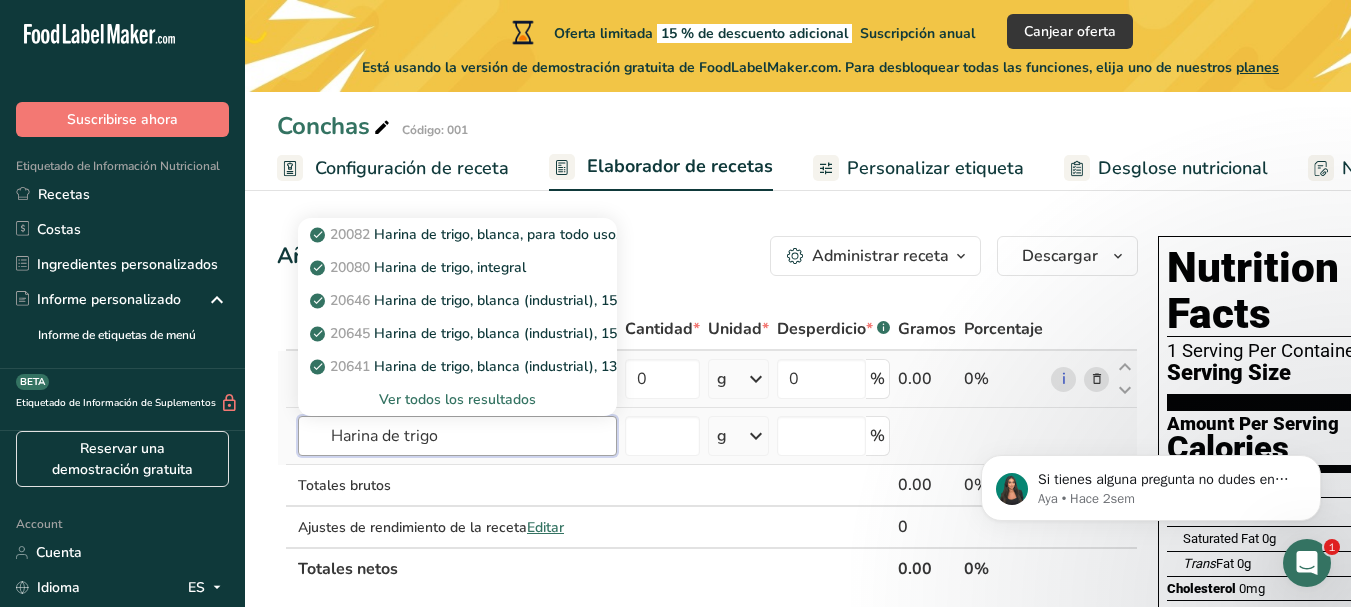 type on "Harina de trigo" 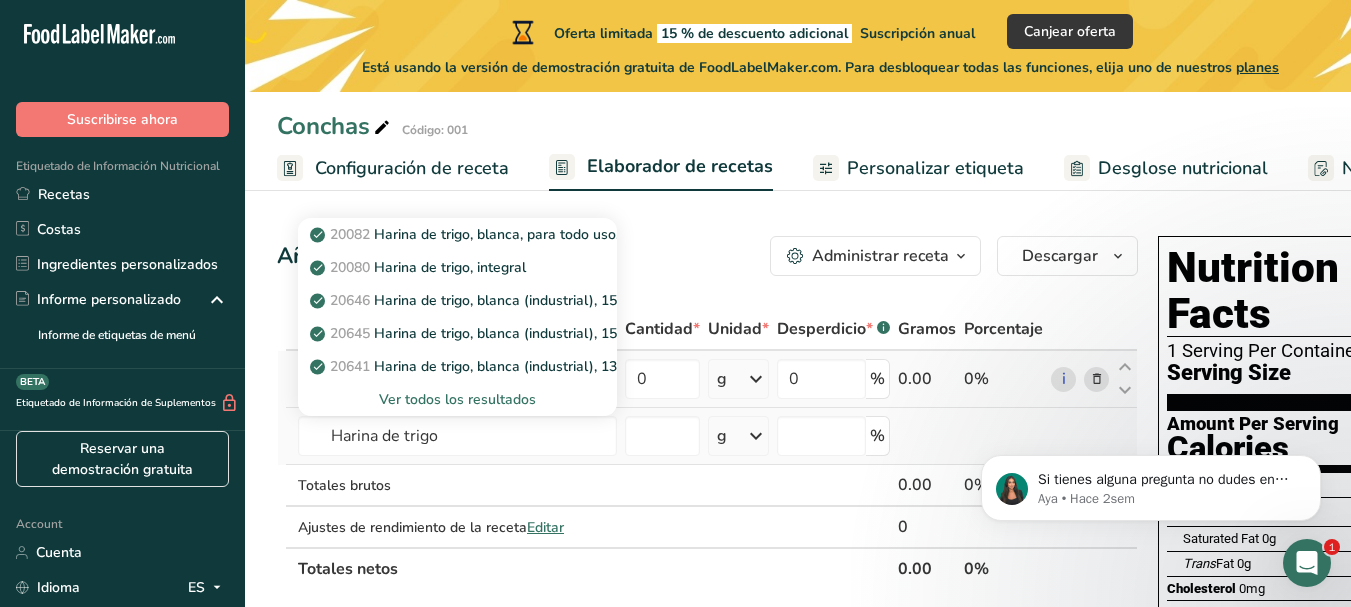 type 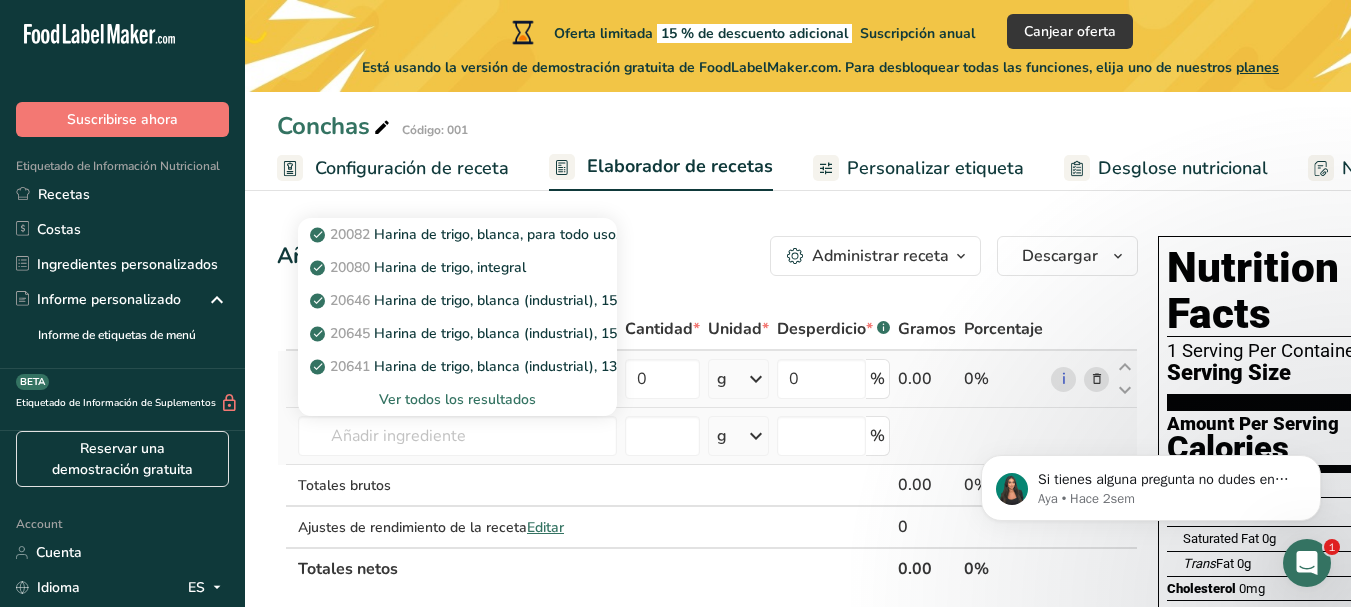 click on "Ver todos los resultados" at bounding box center (457, 399) 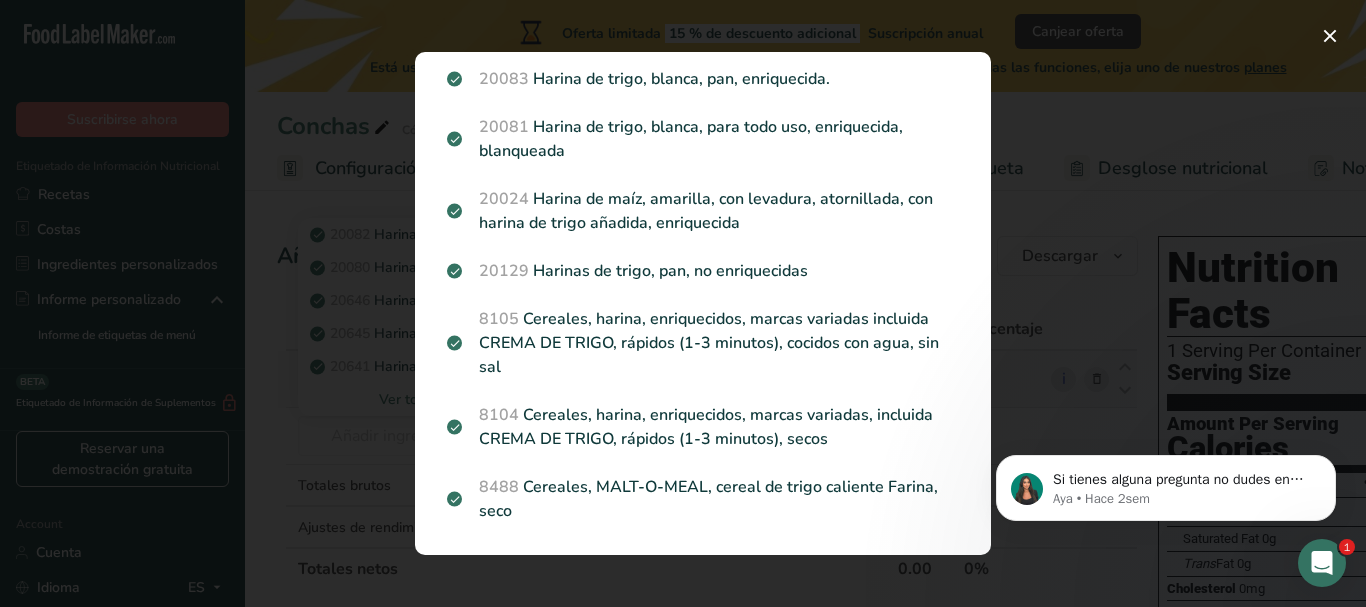 scroll, scrollTop: 1593, scrollLeft: 0, axis: vertical 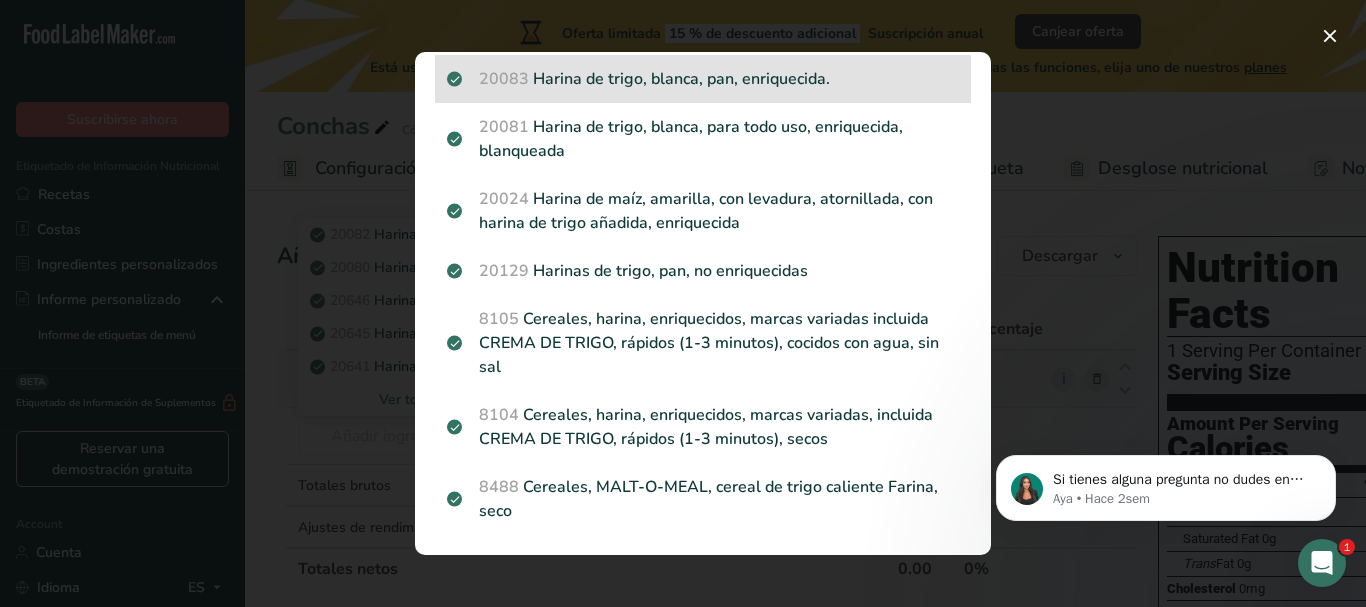 click on "20083
Harina de trigo, blanca, pan, enriquecida." at bounding box center [703, 79] 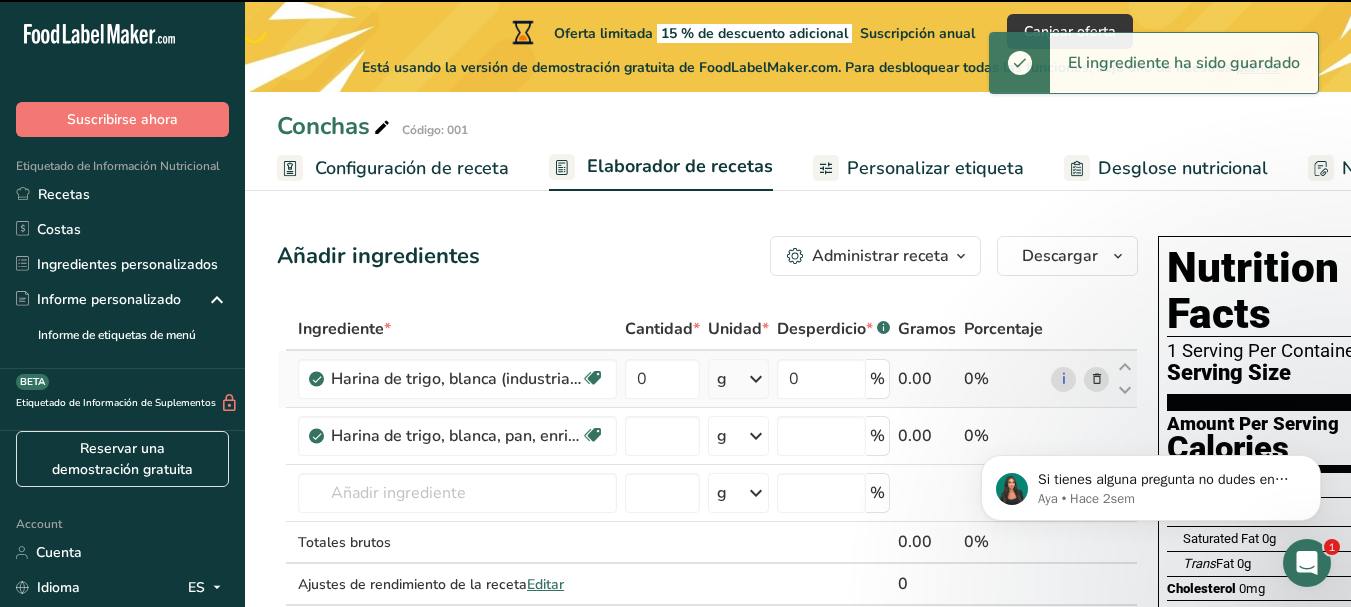 type on "0" 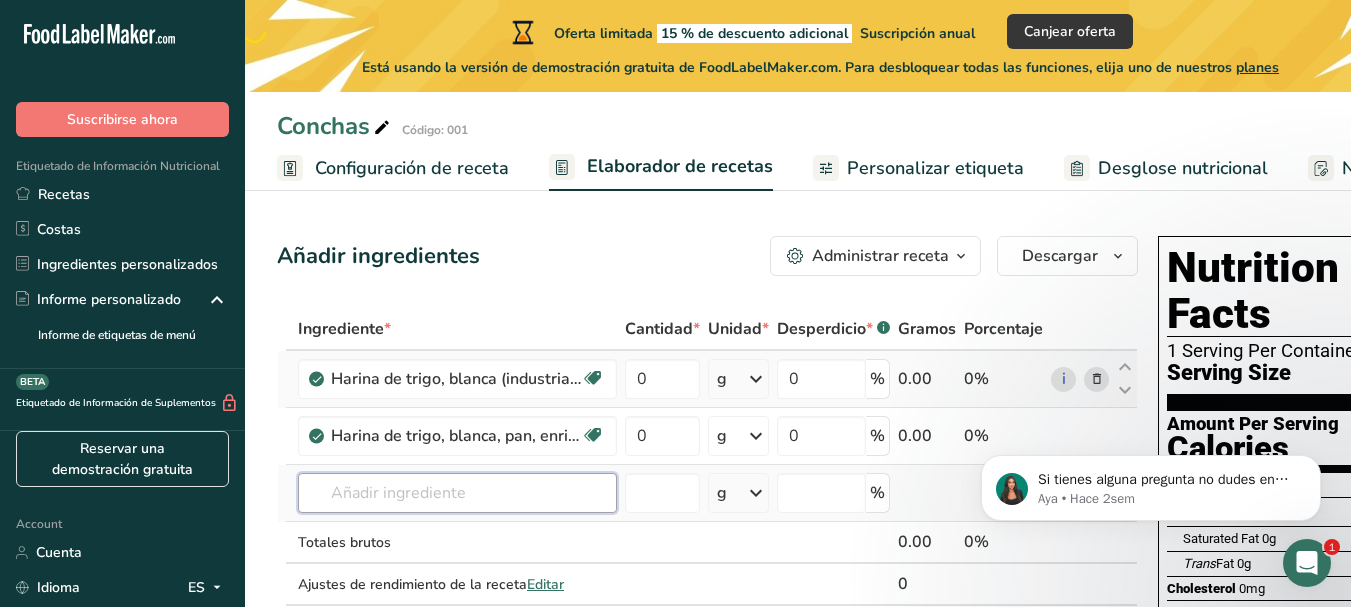 click at bounding box center (457, 493) 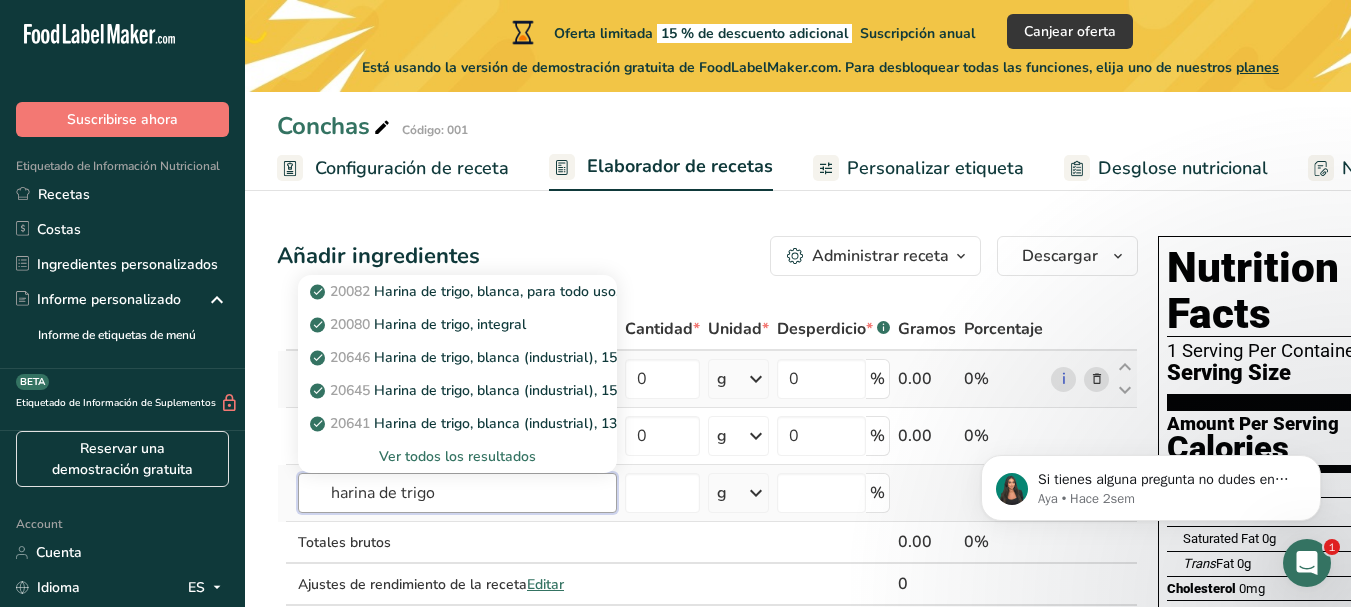 type on "harina de trigo" 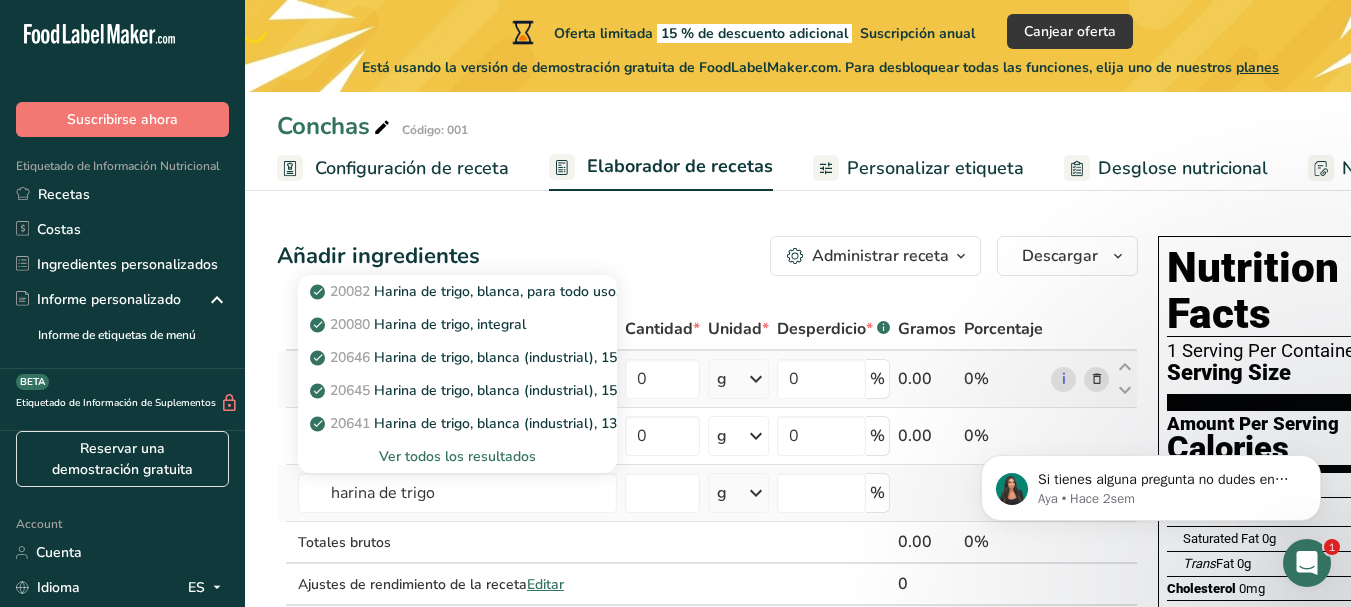 type 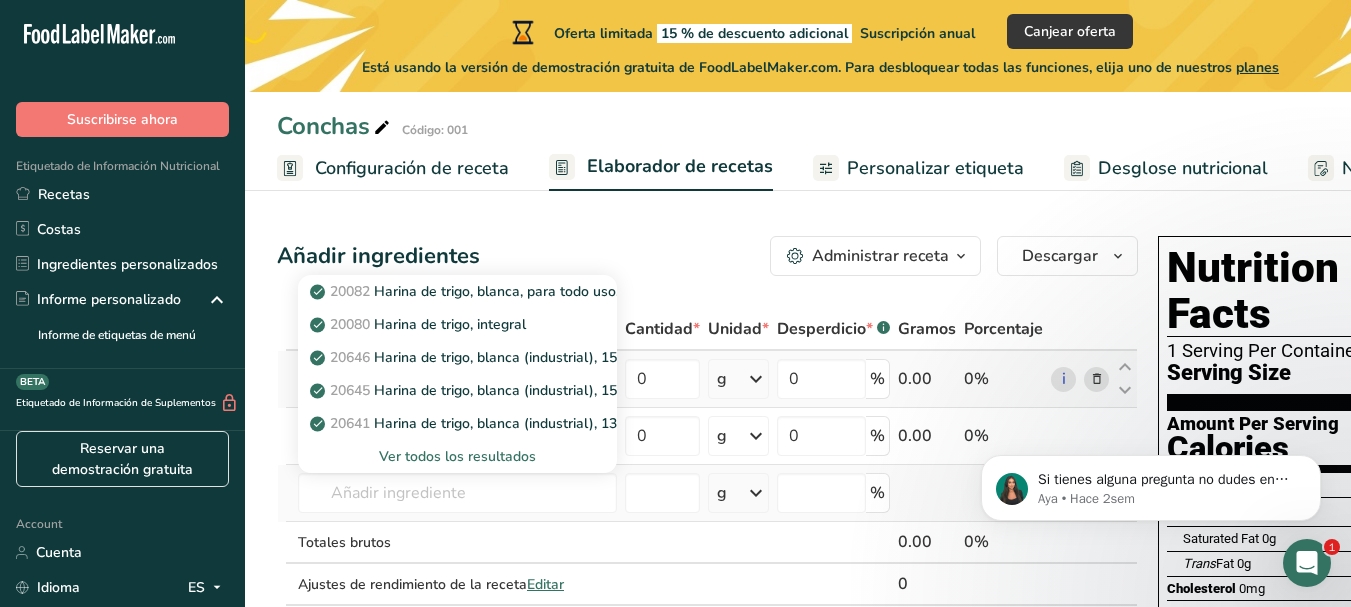 click on "Ver todos los resultados" at bounding box center (457, 456) 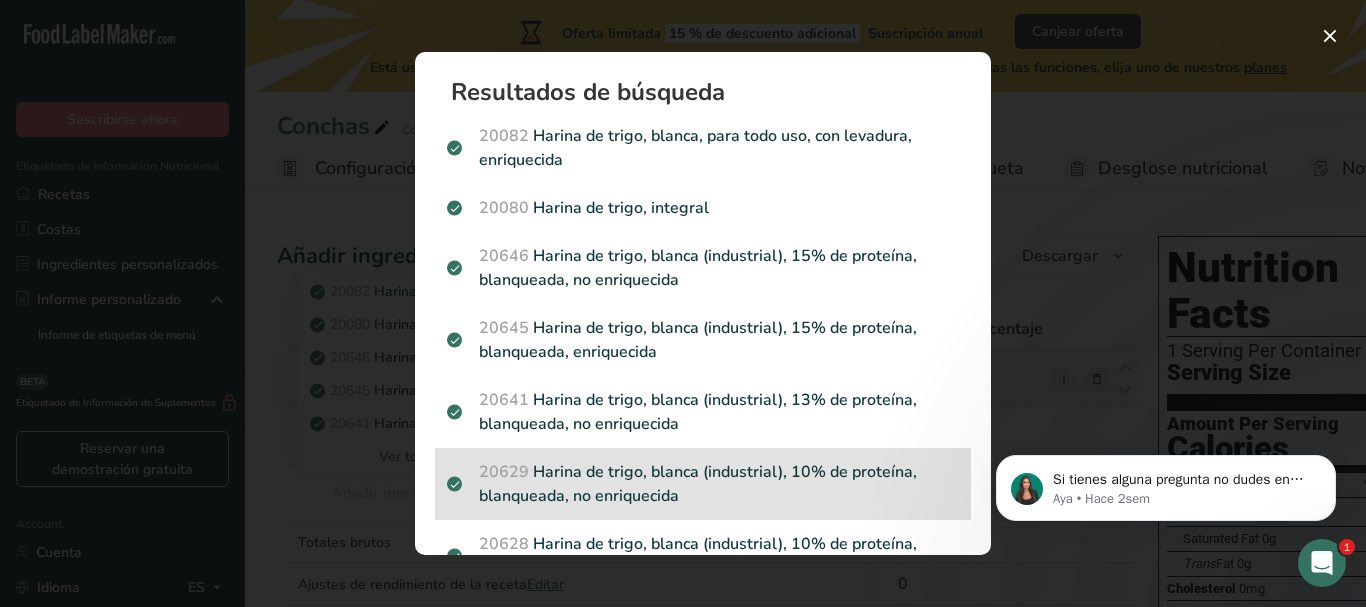 scroll, scrollTop: 100, scrollLeft: 0, axis: vertical 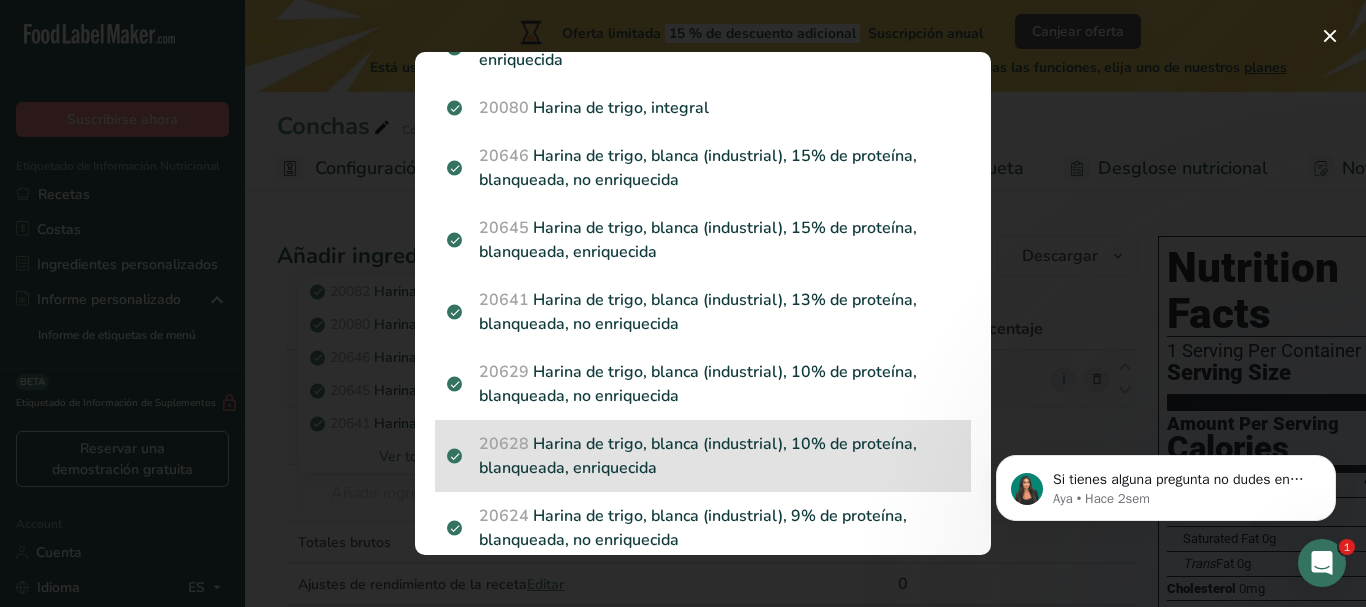 click on "20628
Harina de trigo, blanca (industrial), 10% de proteína, blanqueada, enriquecida" at bounding box center (703, 456) 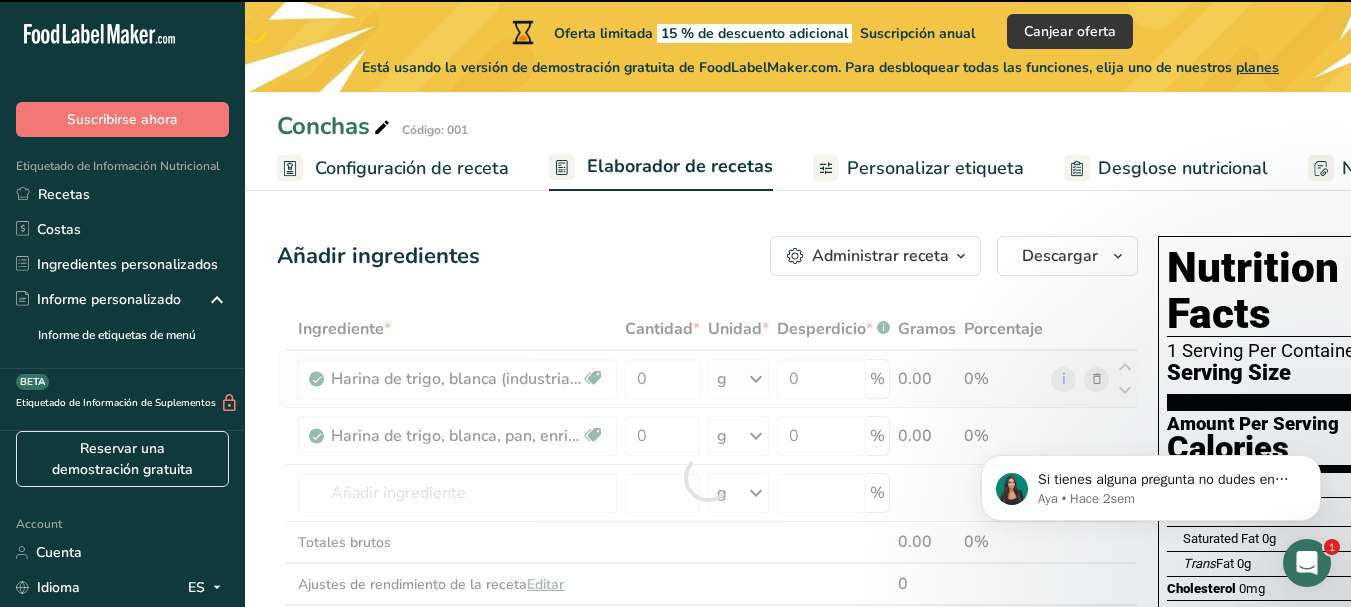 type on "0" 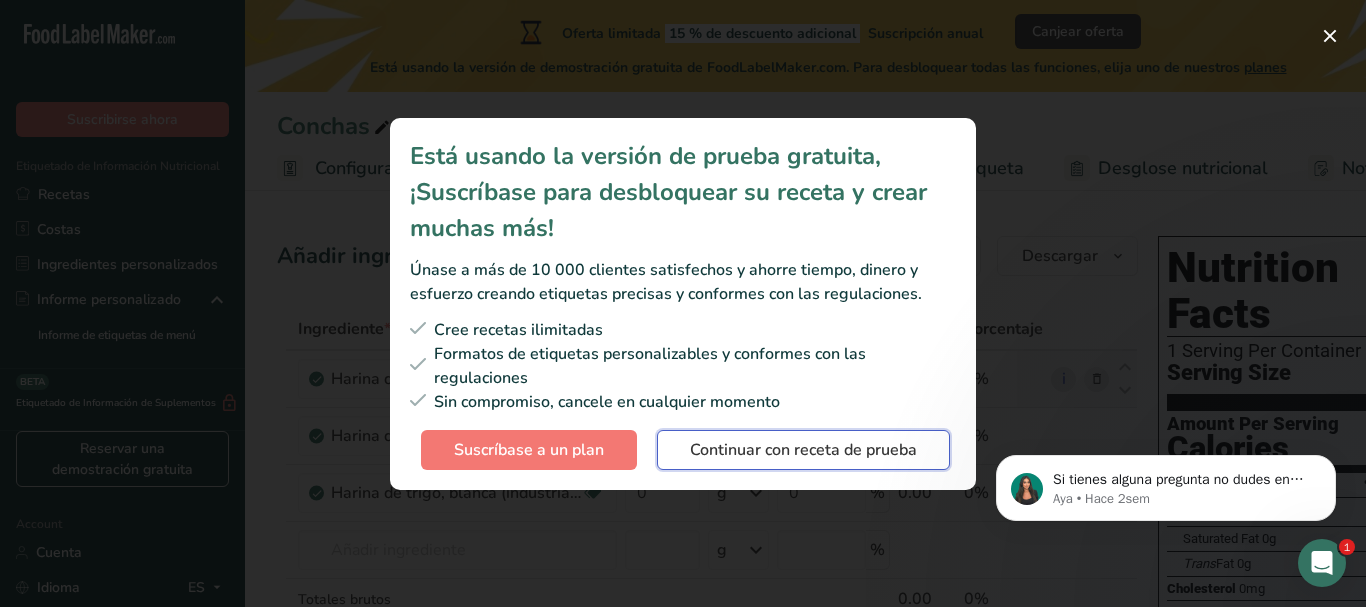 click on "Continuar con receta de prueba" at bounding box center (803, 450) 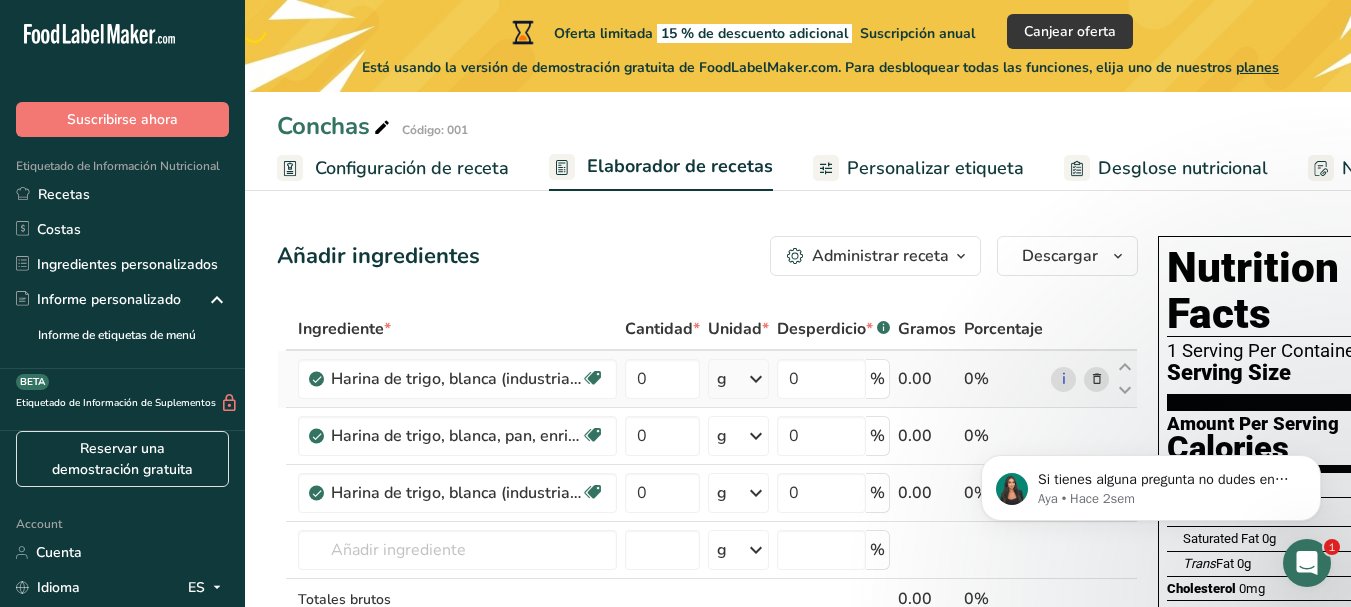 click at bounding box center (1097, 379) 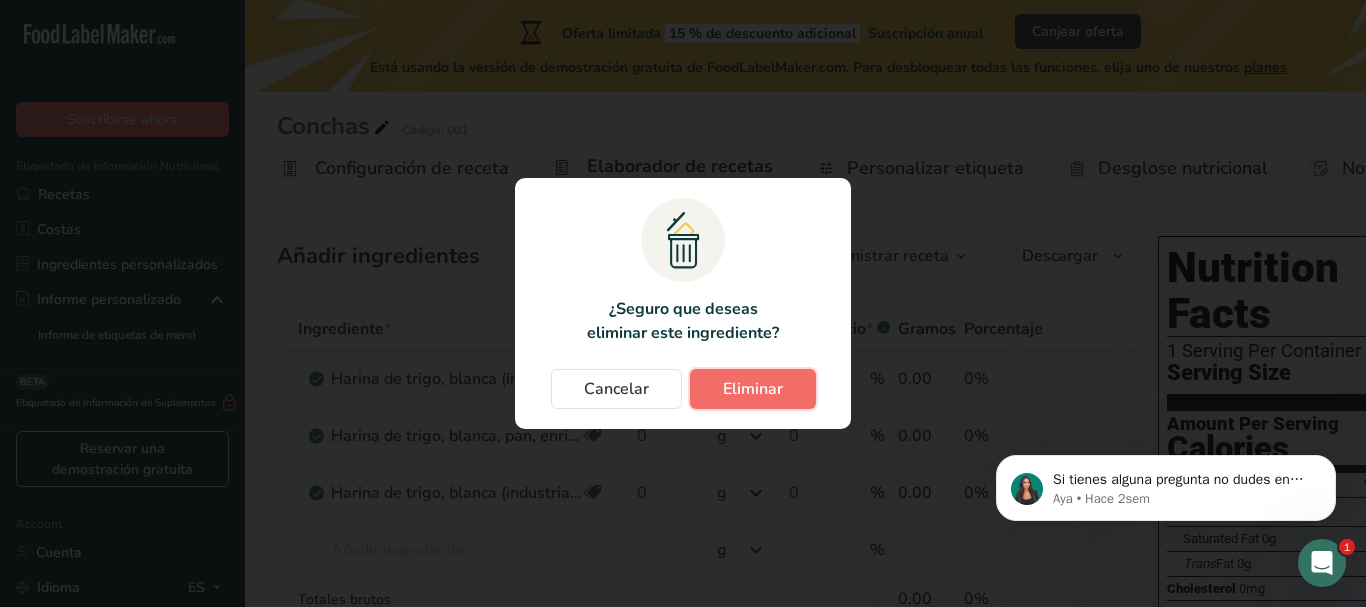 click on "Eliminar" at bounding box center (753, 389) 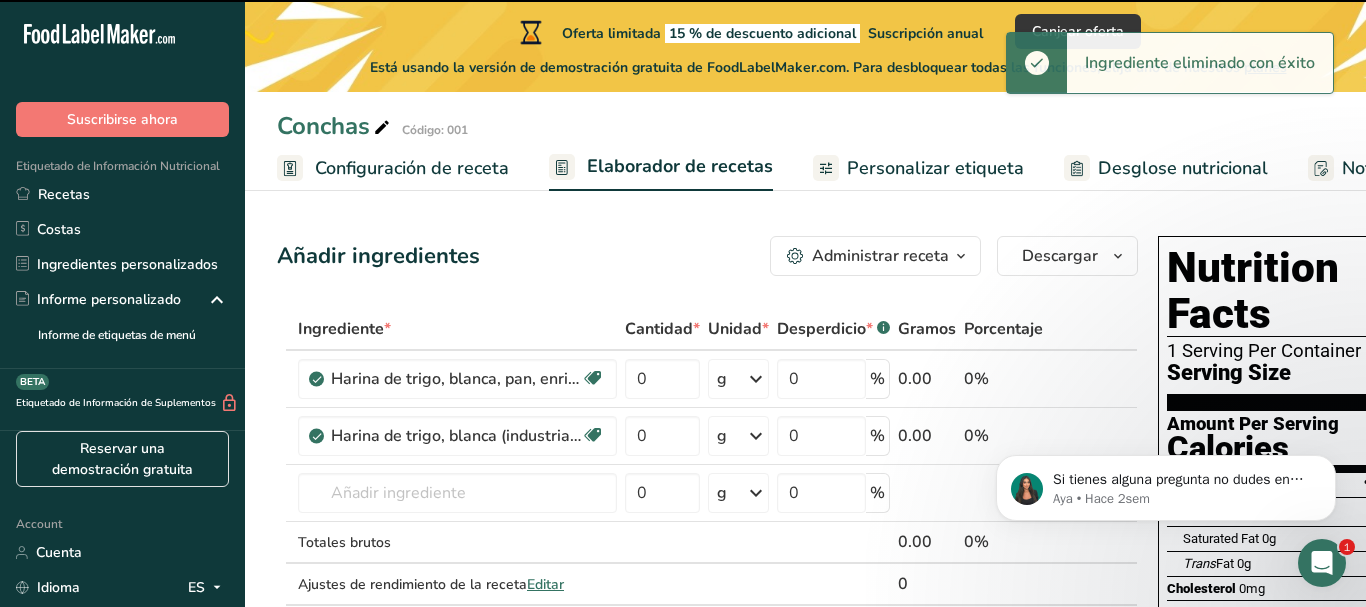 type 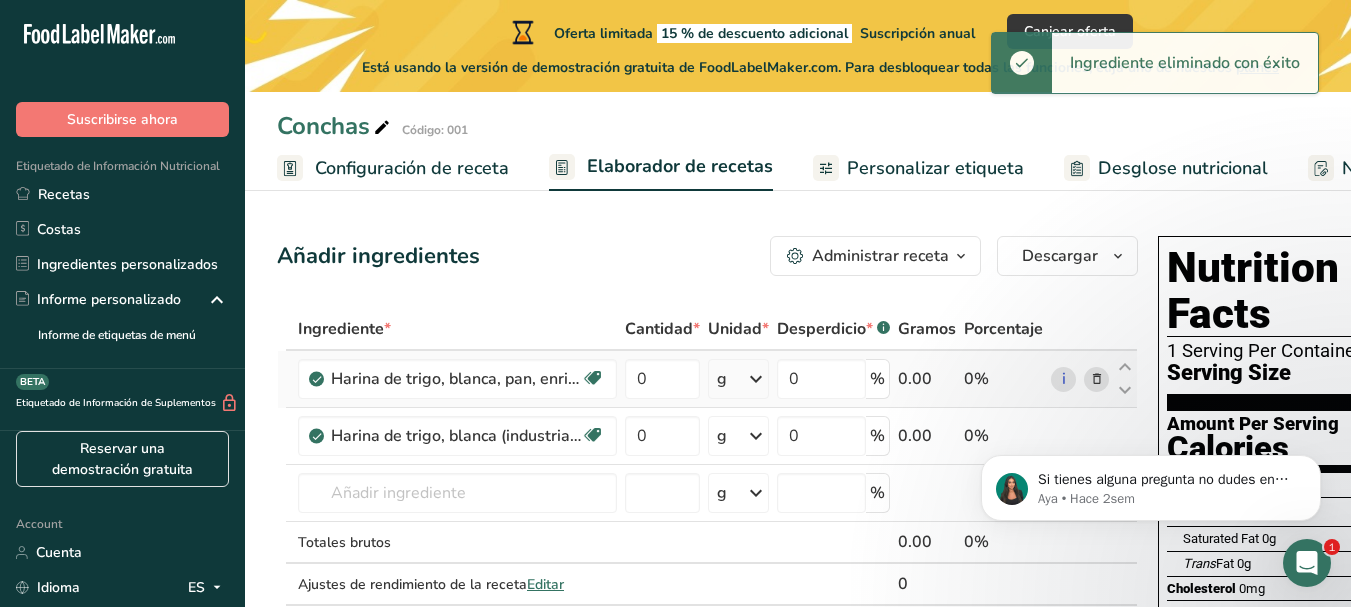 click at bounding box center [1097, 379] 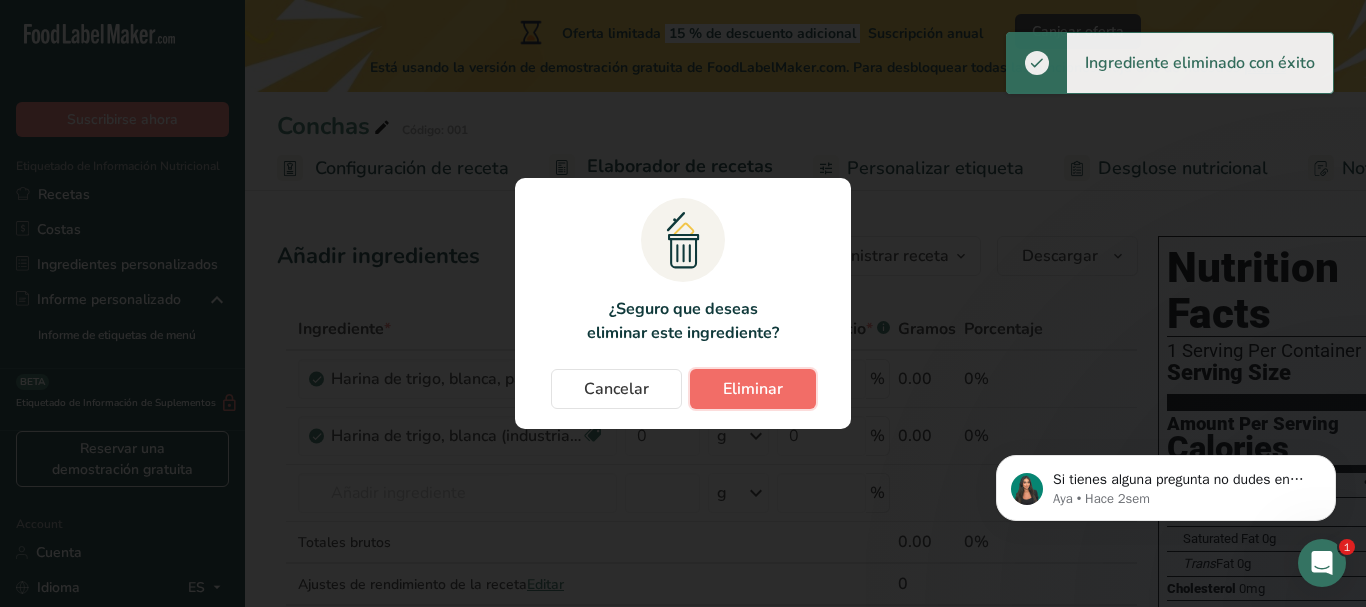click on "Eliminar" at bounding box center (753, 389) 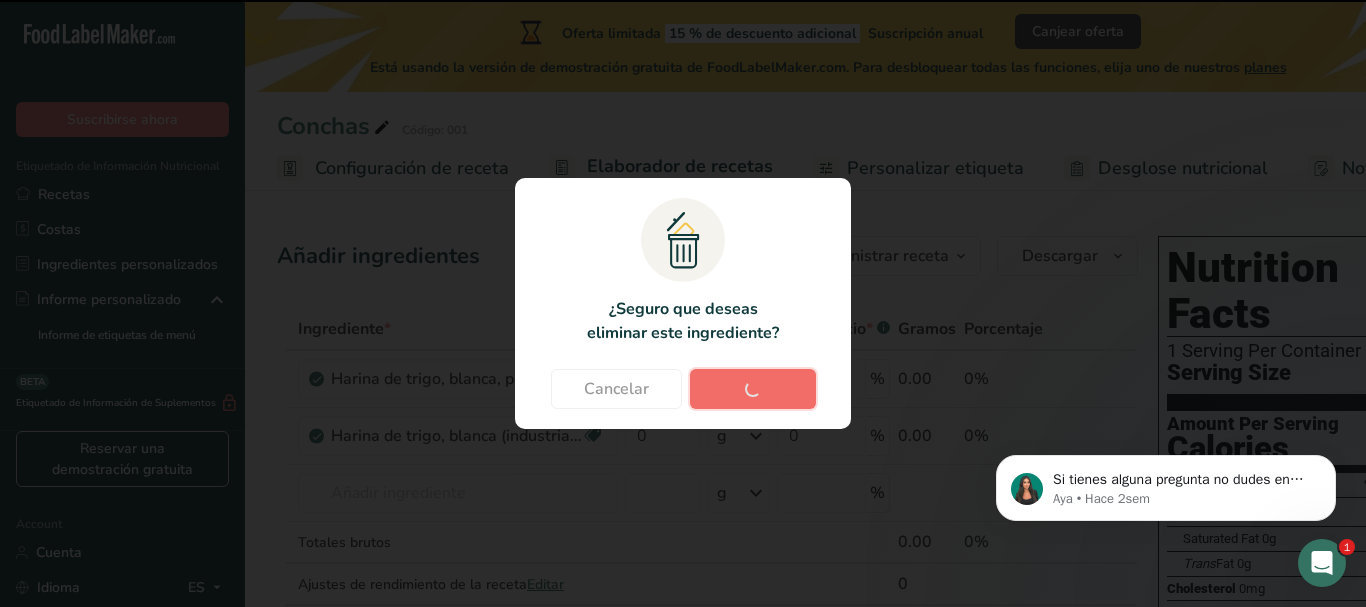 type 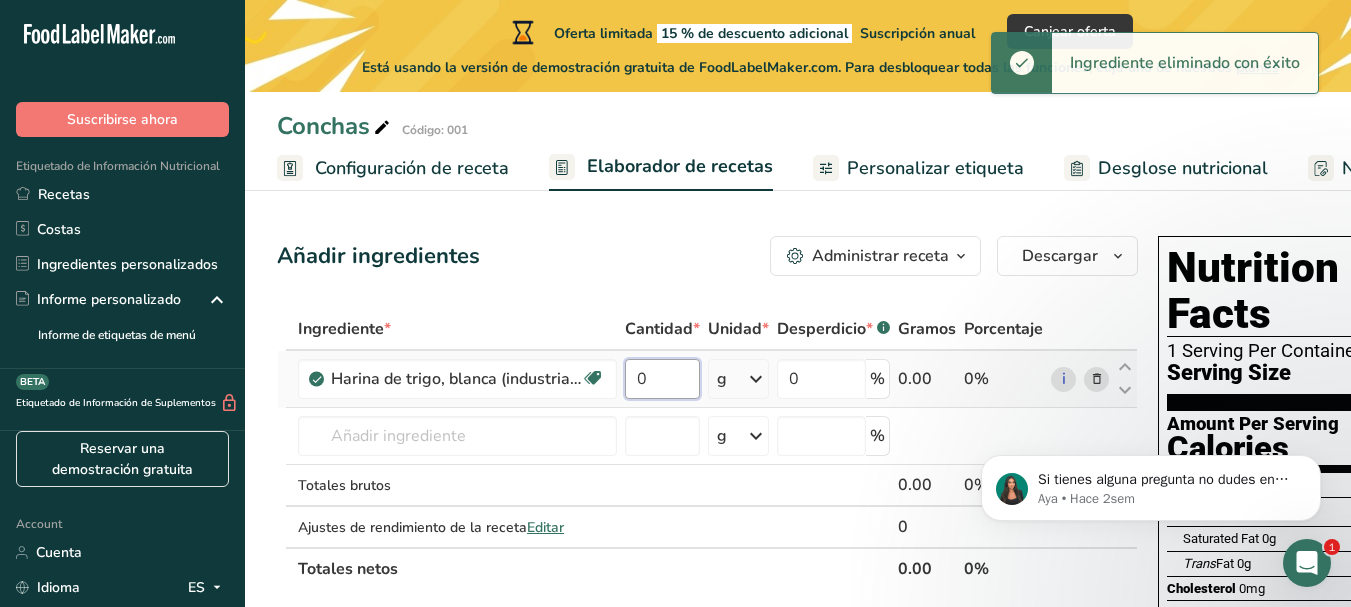 click on "0" at bounding box center [662, 379] 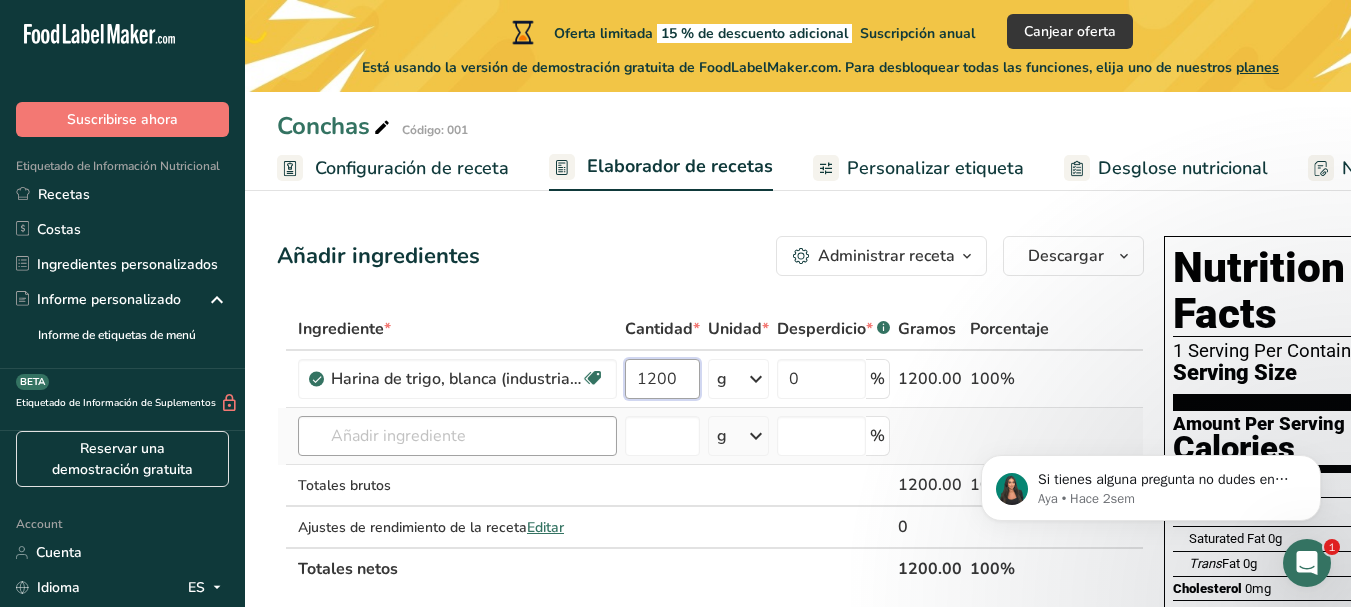 type on "1200" 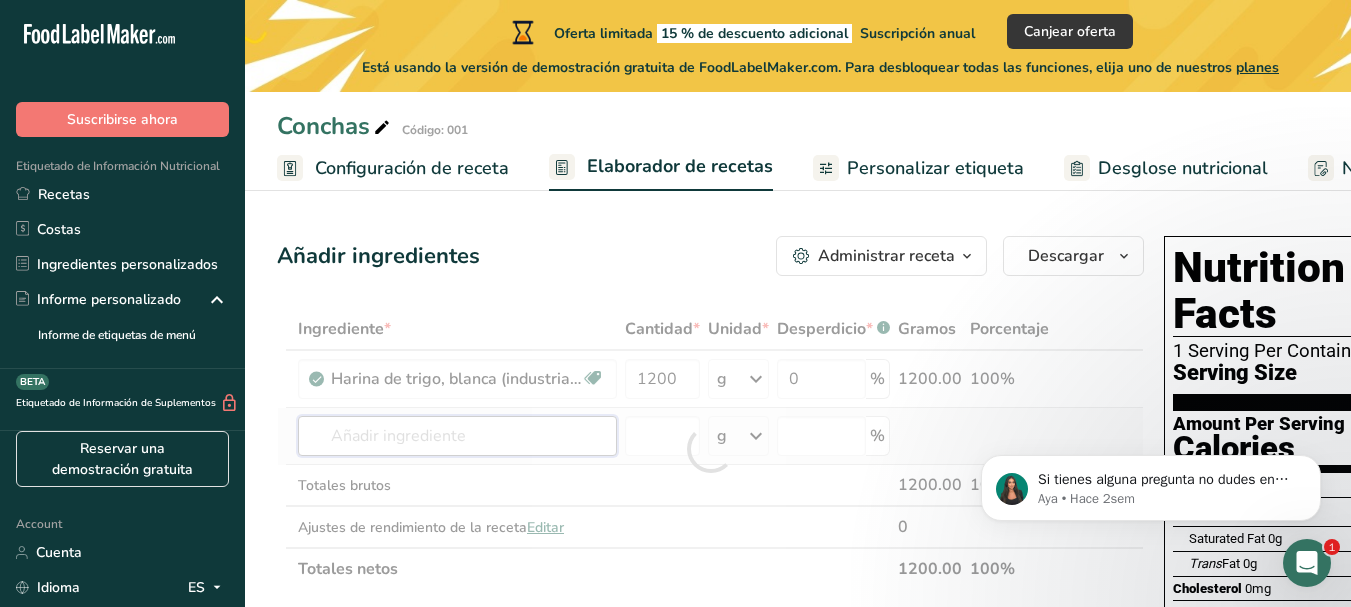 click on "Ingrediente *
Cantidad *
Unidad *
Desperdicio *   .a-a{fill:#347362;}.b-a{fill:#fff;}          Gramos
Porcentaje
Harina de trigo, blanca (industrial), 10% de proteína, blanqueada, enriquecida
Libre de lácteos
Vegano
Vegetariano
Libre de soja
1200
g
Unidades de peso
g
kg
mg
Ver más
Unidades de volumen
litro
Las unidades de volumen requieren una conversión de densidad. Si conoce la densidad de su ingrediente, introdúzcala a continuación. De lo contrario, haga clic en "RIA", nuestra asistente regulatoria de IA, quien podrá ayudarle.
lb/pie³
g/cm³
Confirmar" at bounding box center (710, 449) 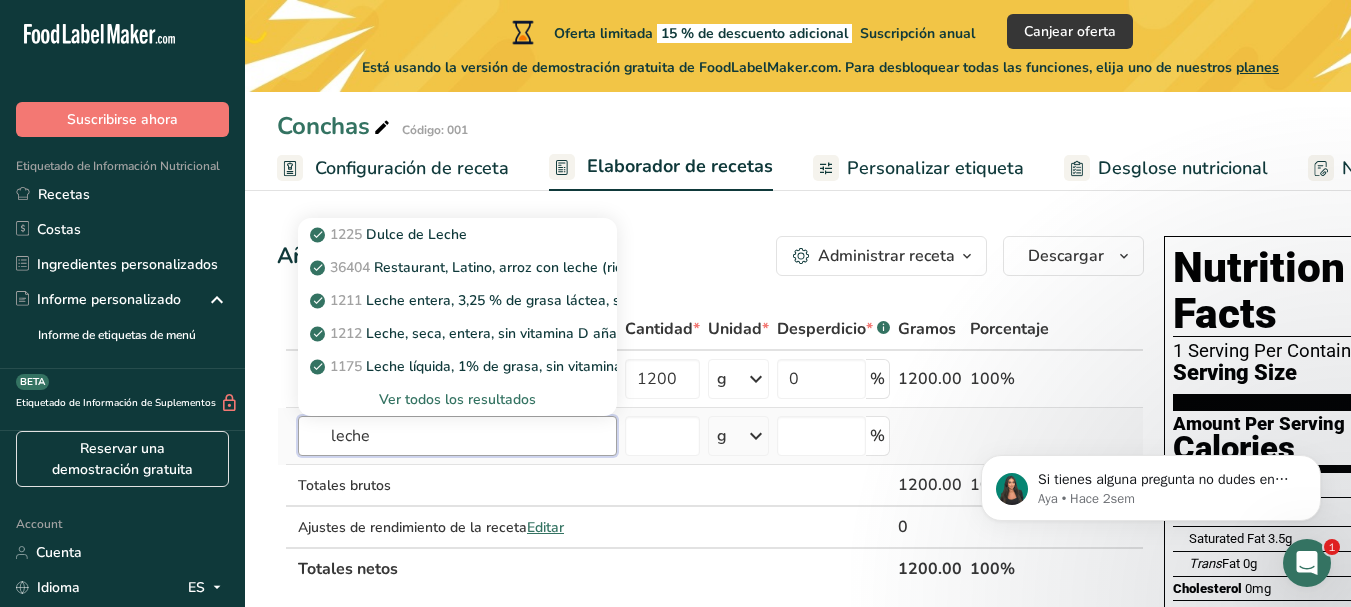 type on "leche" 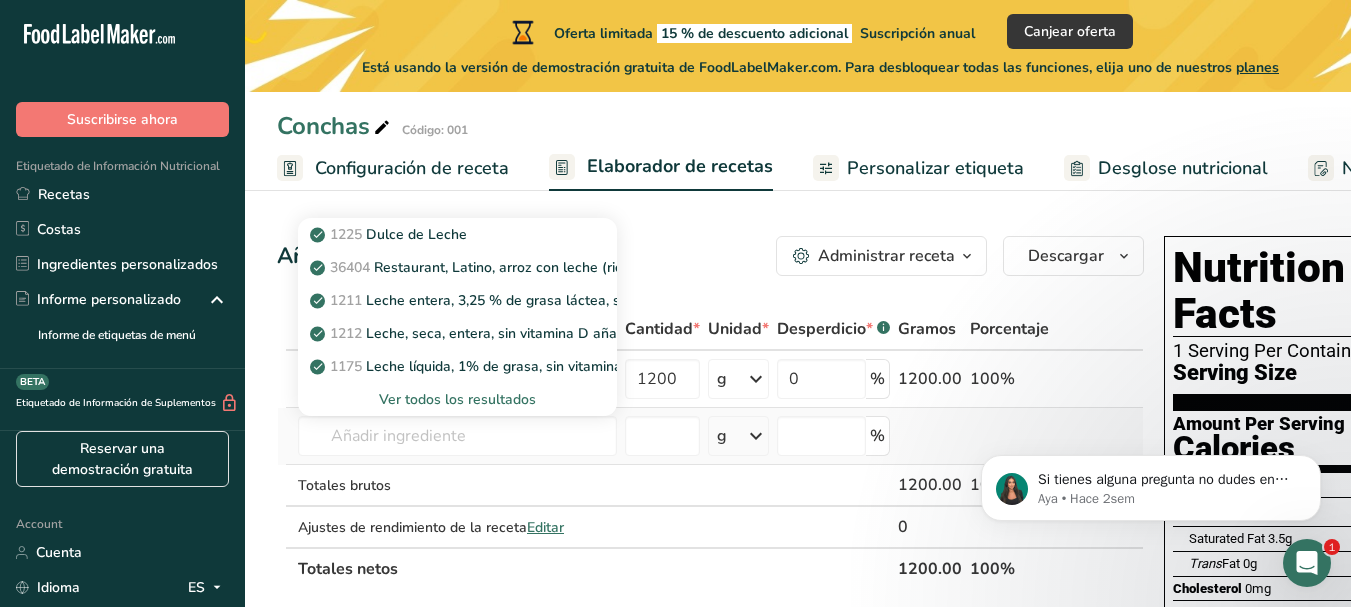 click on "Ver todos los resultados" at bounding box center (457, 399) 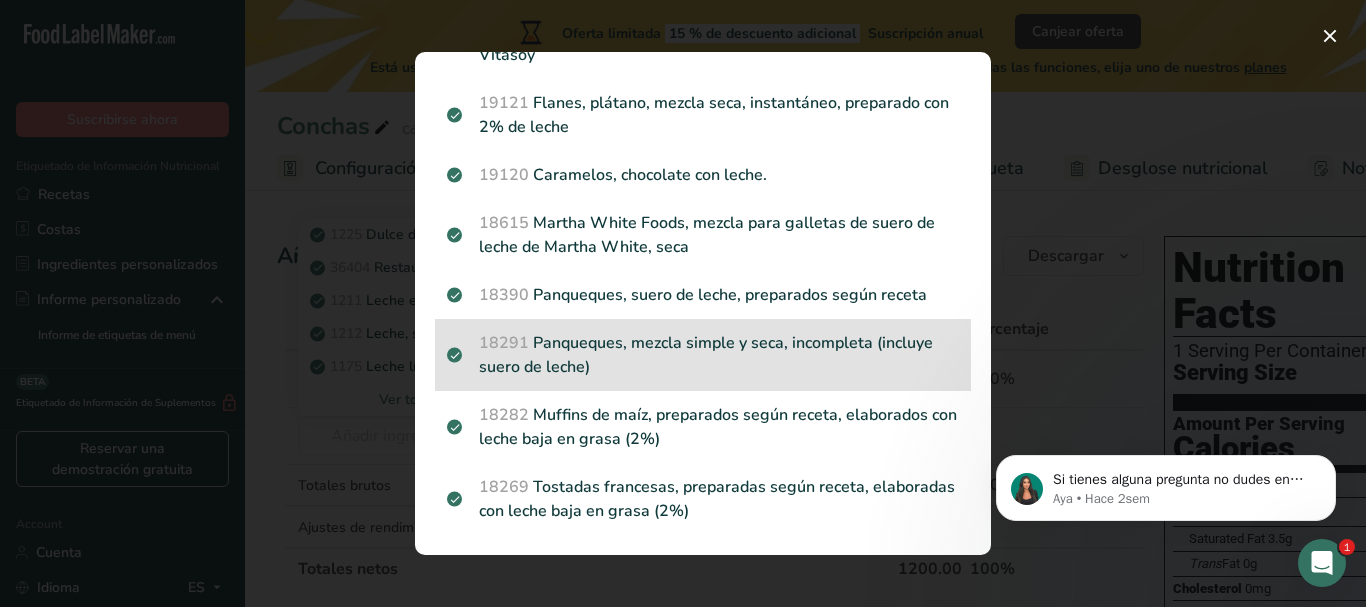 scroll, scrollTop: 1957, scrollLeft: 0, axis: vertical 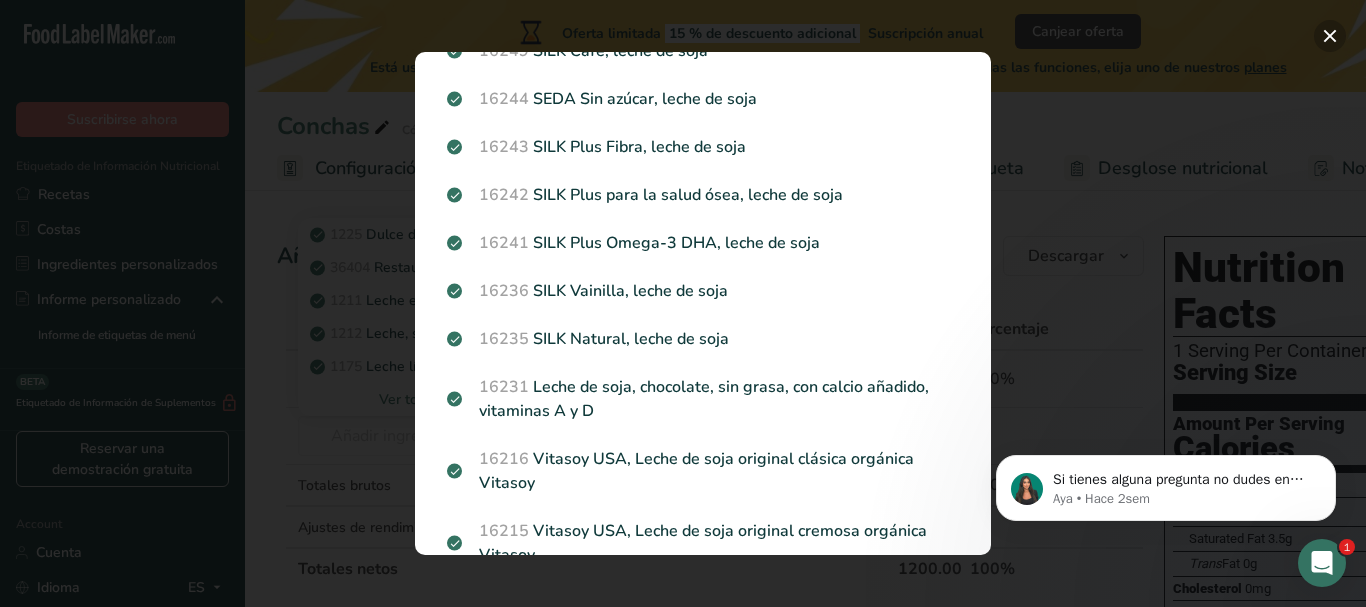 click at bounding box center (1330, 36) 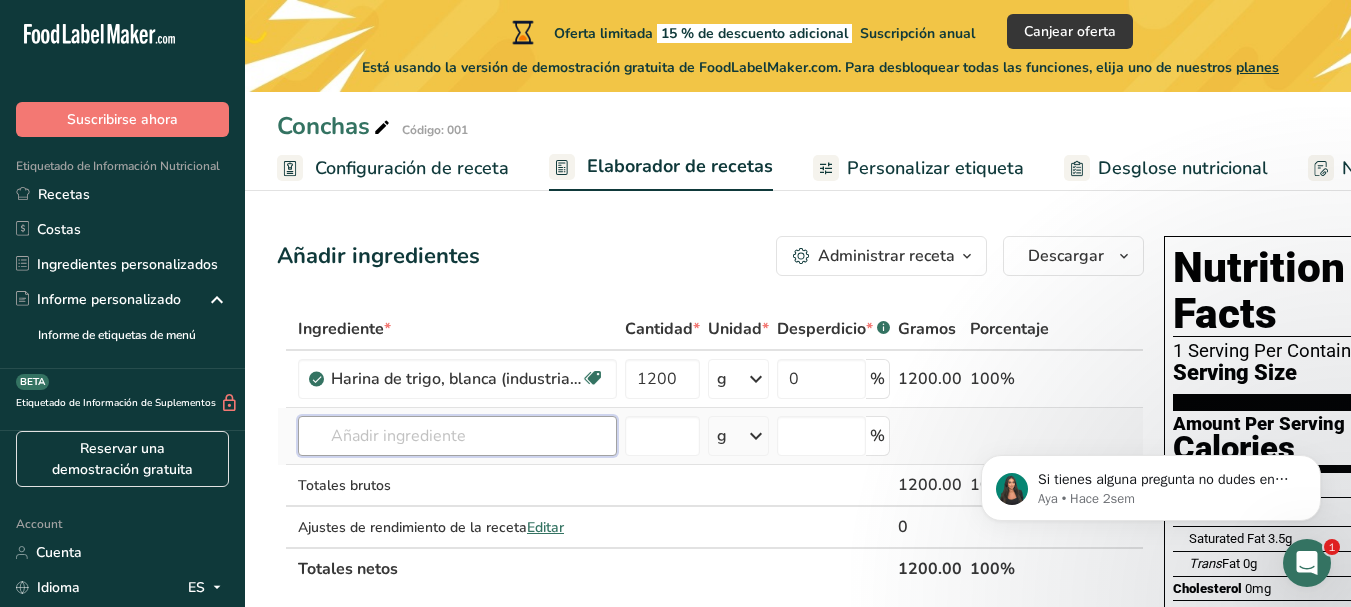 click at bounding box center [457, 436] 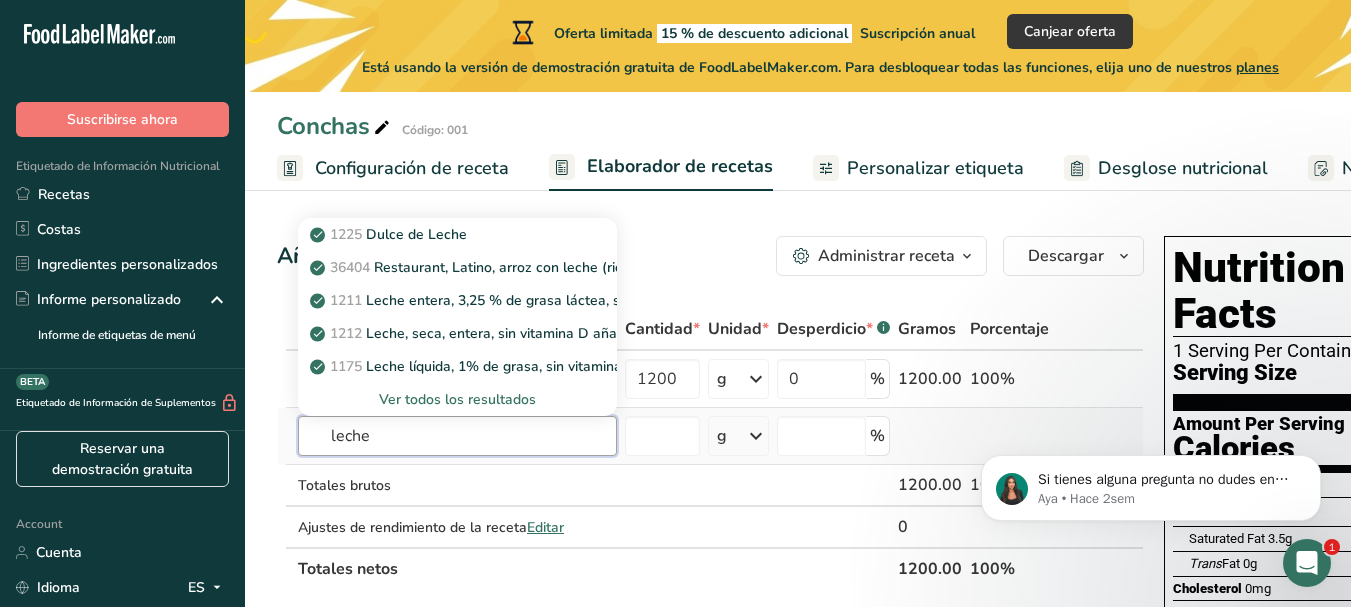 type on "leche" 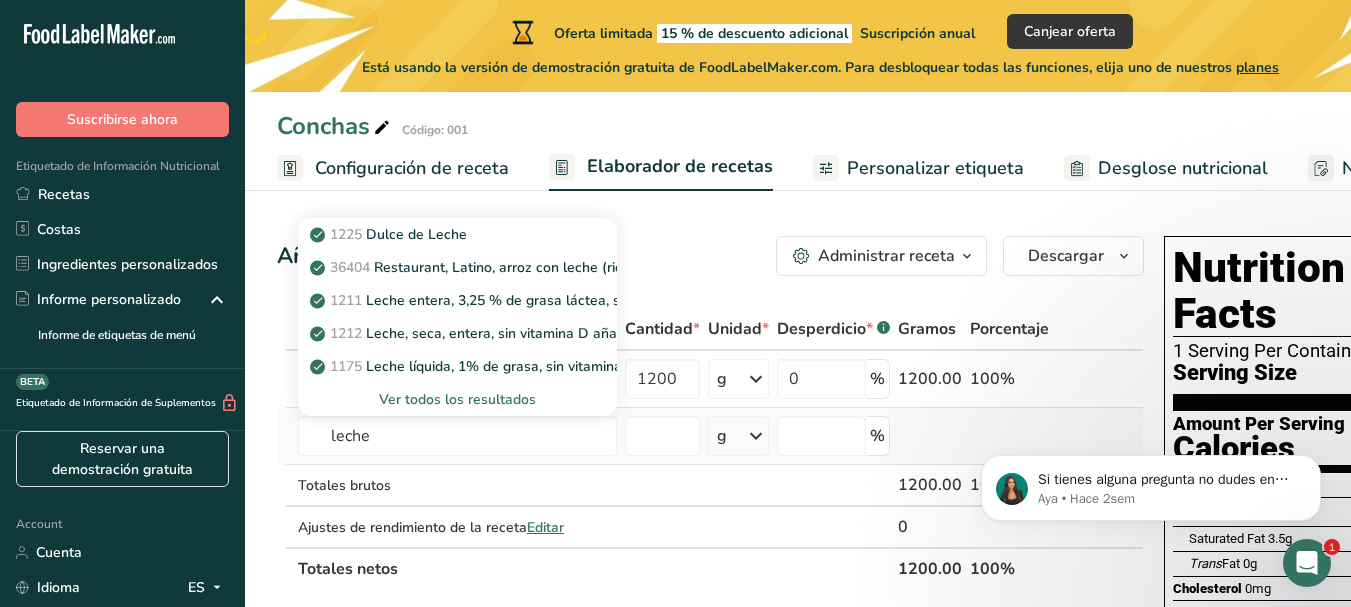 type 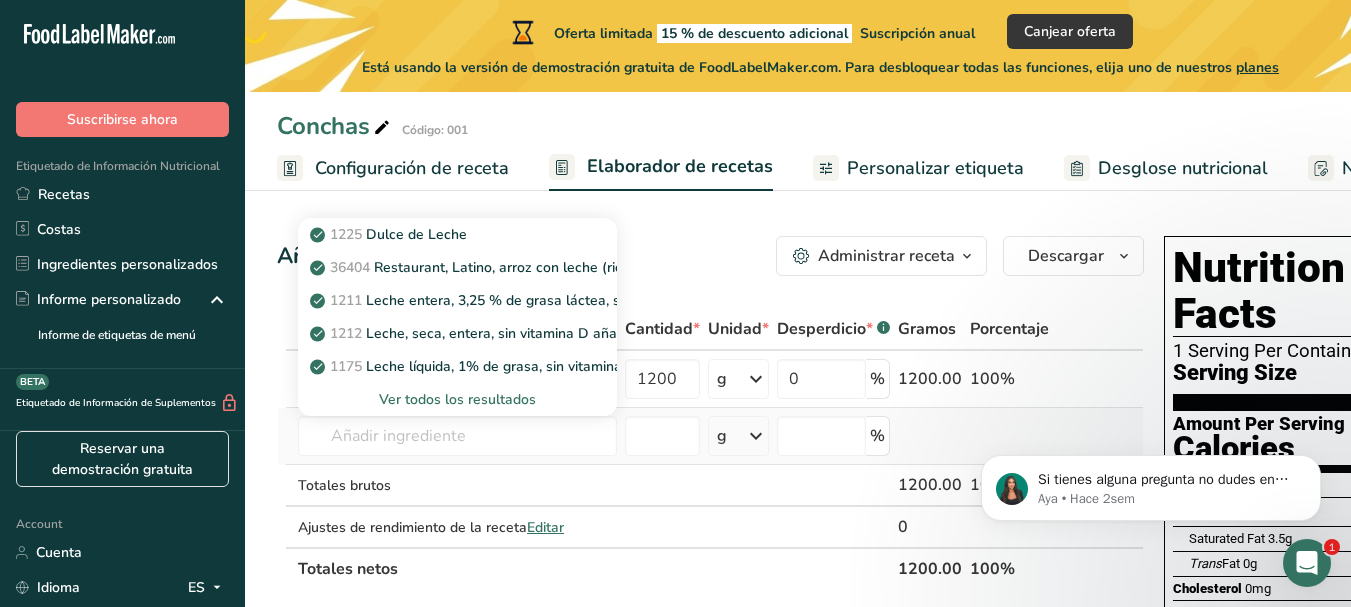 click on "Ver todos los resultados" at bounding box center [457, 399] 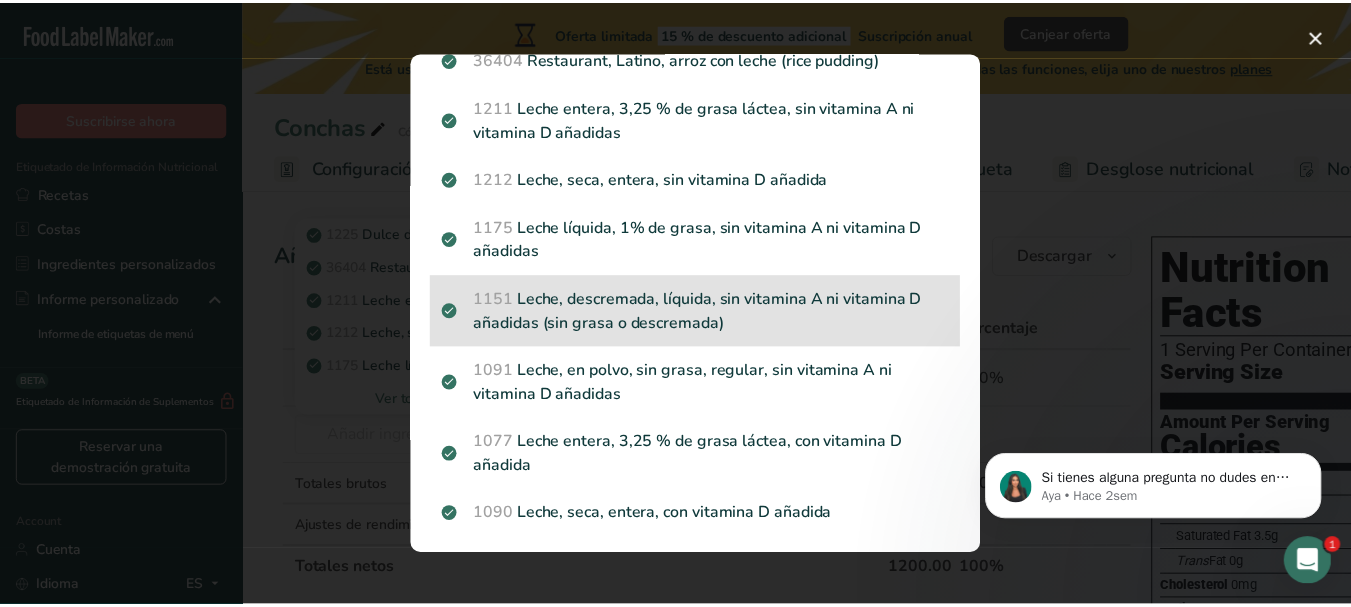 scroll, scrollTop: 200, scrollLeft: 0, axis: vertical 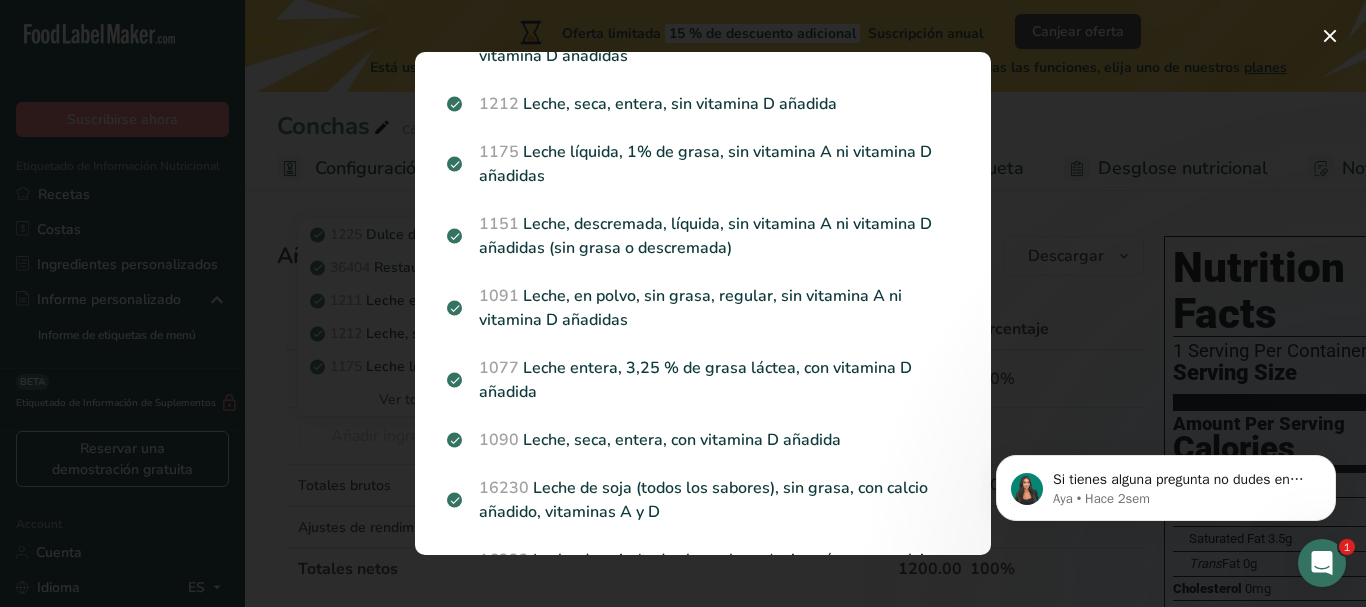 click on "1077
Leche entera, 3,25 % de grasa láctea, con vitamina D añadida" at bounding box center [703, 380] 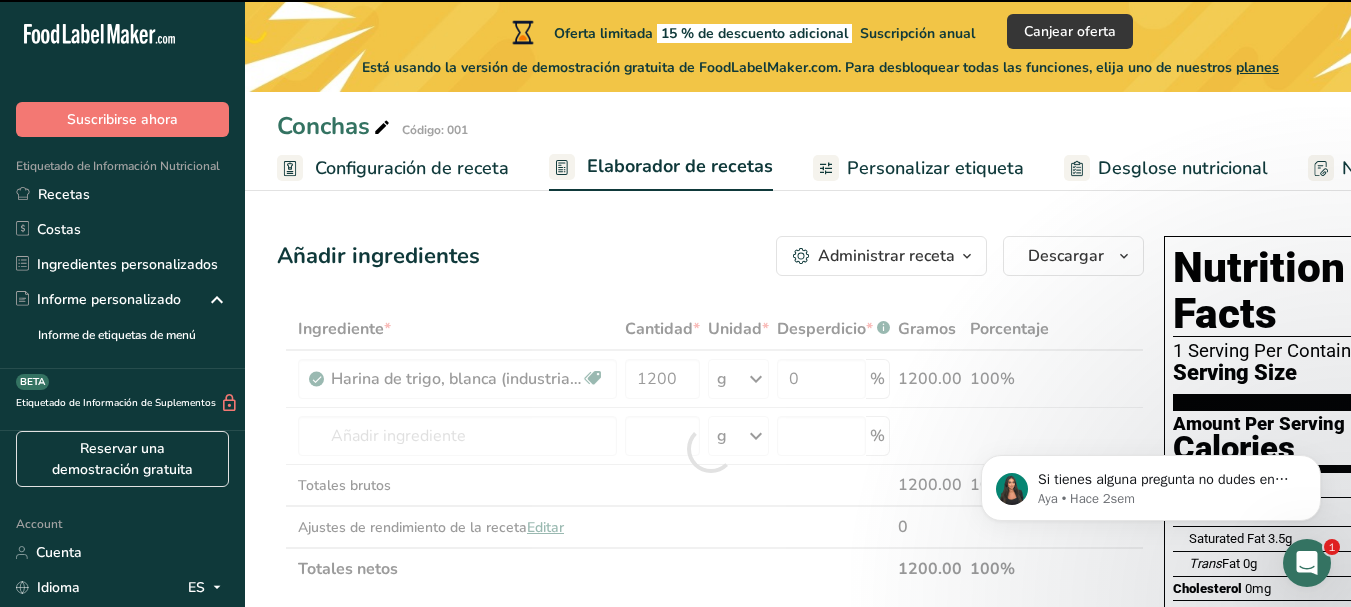 type on "0" 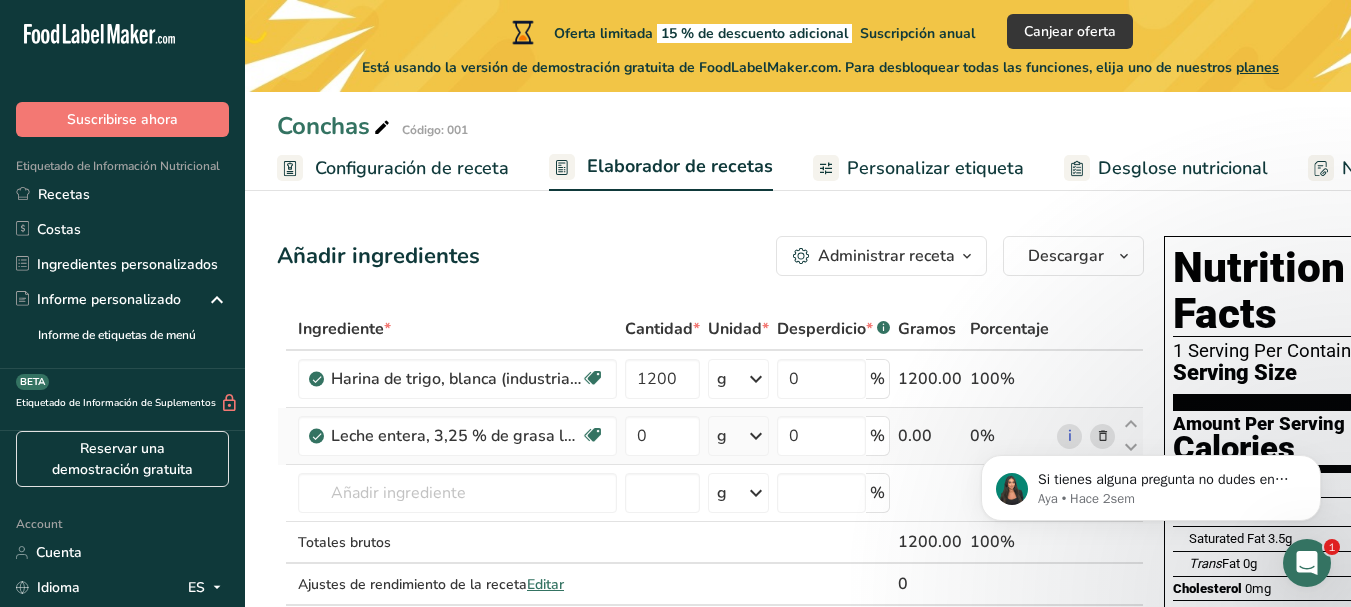 click at bounding box center (756, 436) 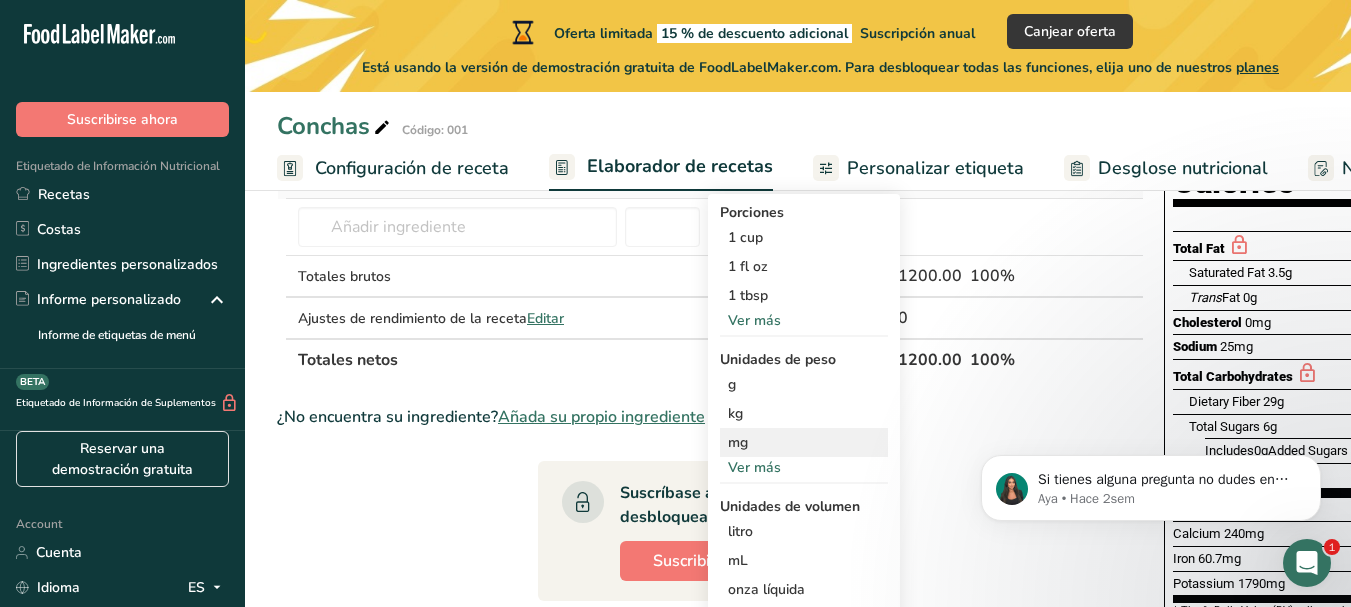 scroll, scrollTop: 300, scrollLeft: 0, axis: vertical 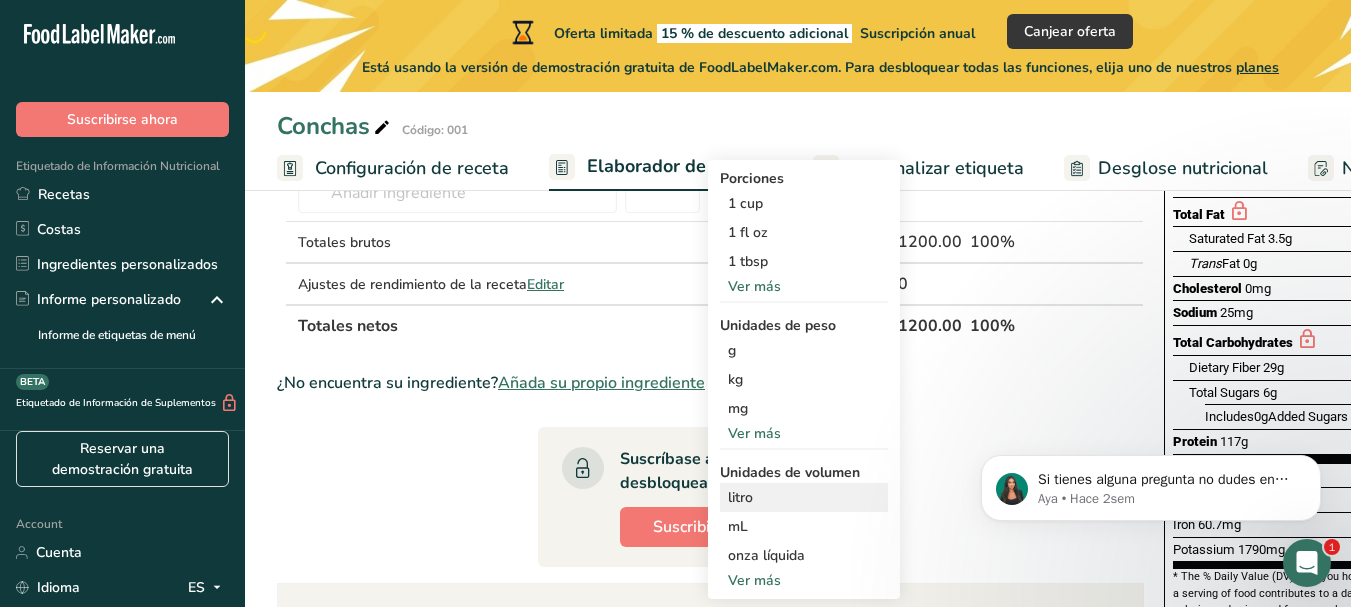 click on "litro" at bounding box center [804, 497] 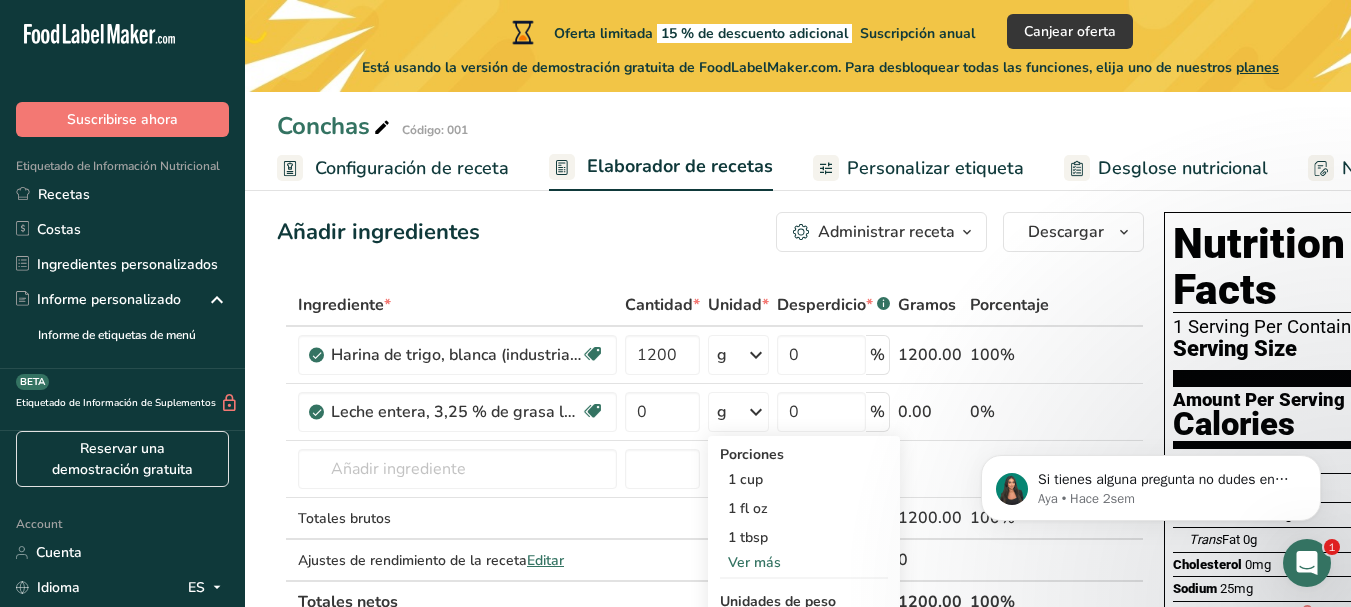 scroll, scrollTop: 0, scrollLeft: 0, axis: both 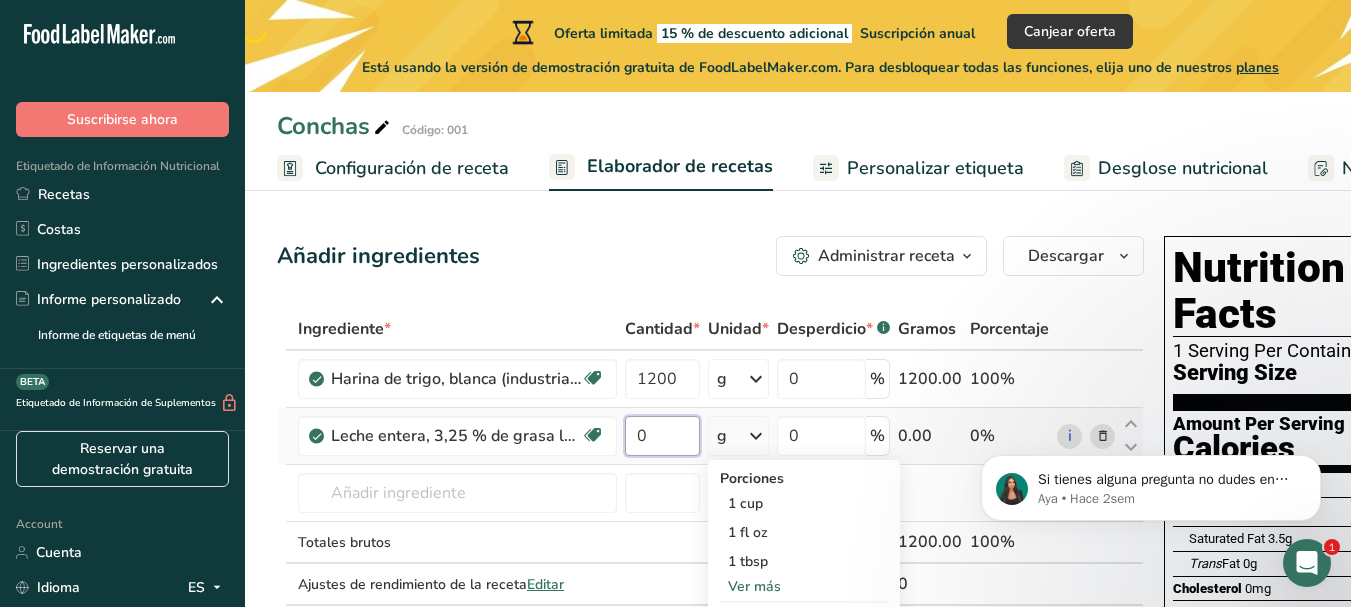 click on "0" at bounding box center [662, 436] 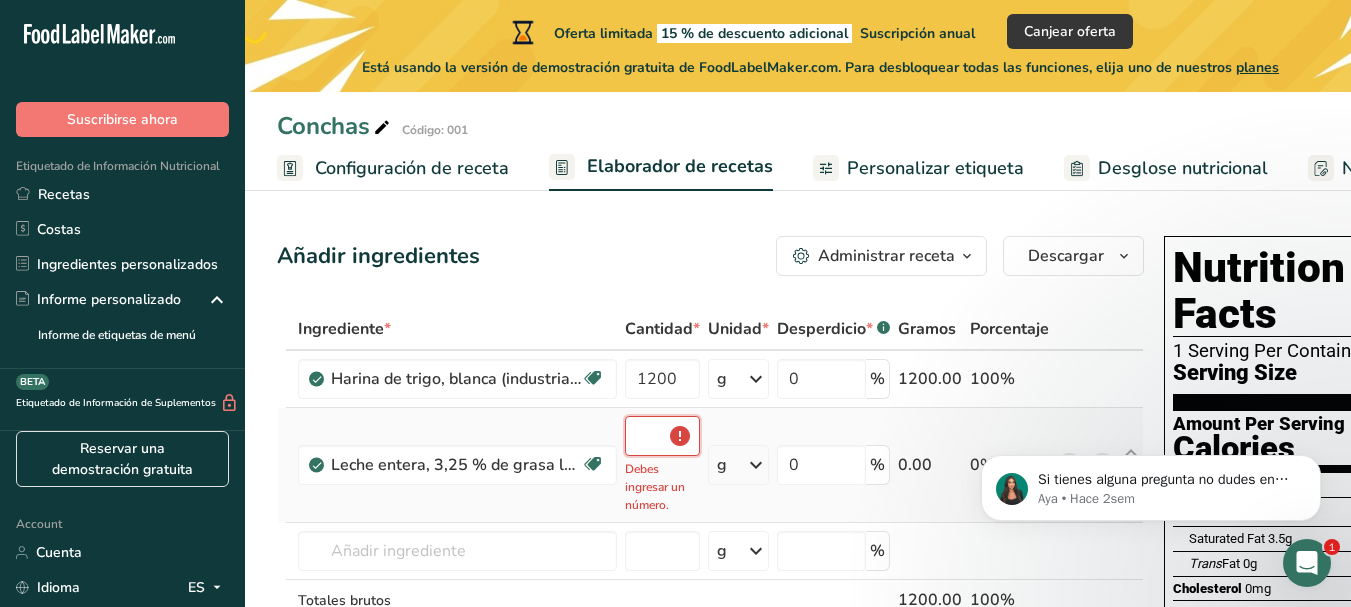 type on "0" 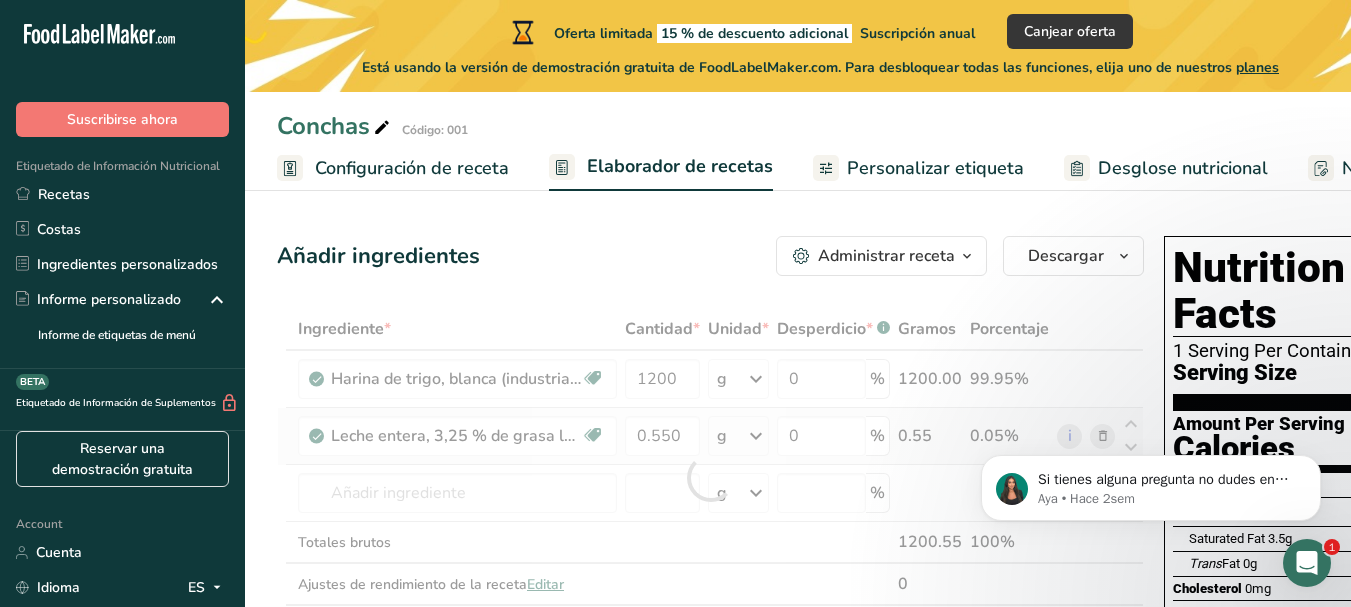 click on "Ingrediente *
Cantidad *
Unidad *
Desperdicio *   .a-a{fill:#347362;}.b-a{fill:#fff;}          Gramos
Porcentaje
Harina de trigo, blanca (industrial), 10% de proteína, blanqueada, enriquecida
Libre de lácteos
Vegano
Vegetariano
Libre de soja
1200
g
Unidades de peso
g
kg
mg
Ver más
Unidades de volumen
litro
Las unidades de volumen requieren una conversión de densidad. Si conoce la densidad de su ingrediente, introdúzcala a continuación. De lo contrario, haga clic en "RIA", nuestra asistente regulatoria de IA, quien podrá ayudarle.
lb/pie³
g/cm³
Confirmar" at bounding box center [710, 477] 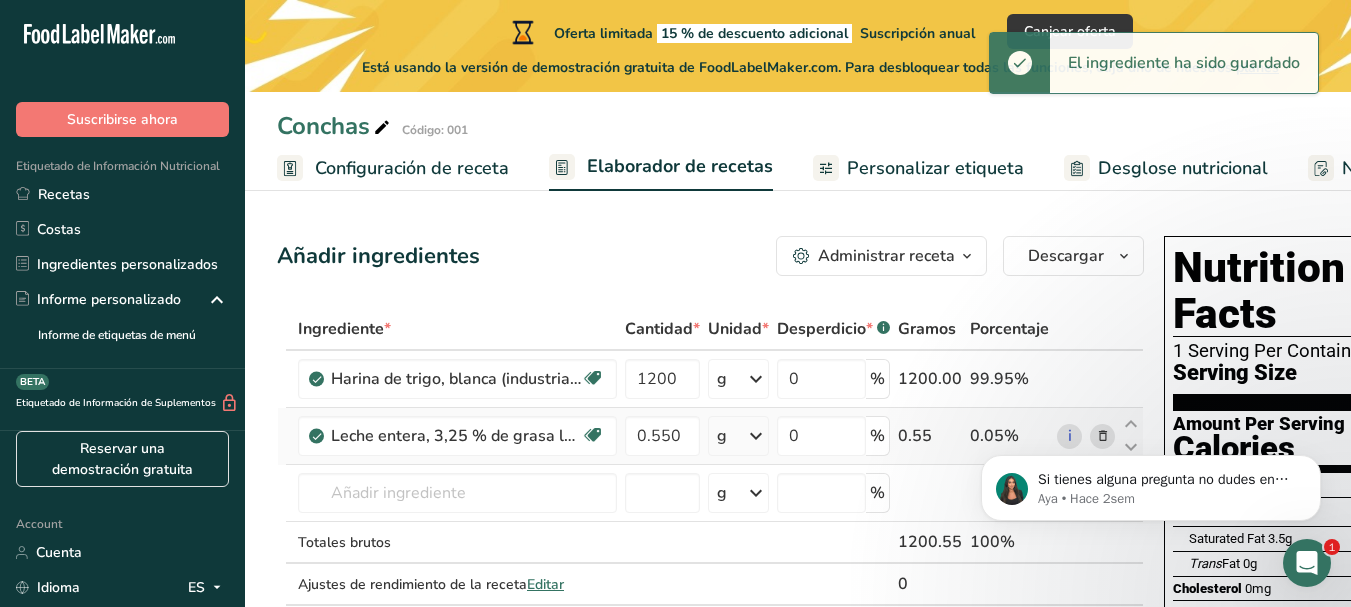 click at bounding box center (756, 436) 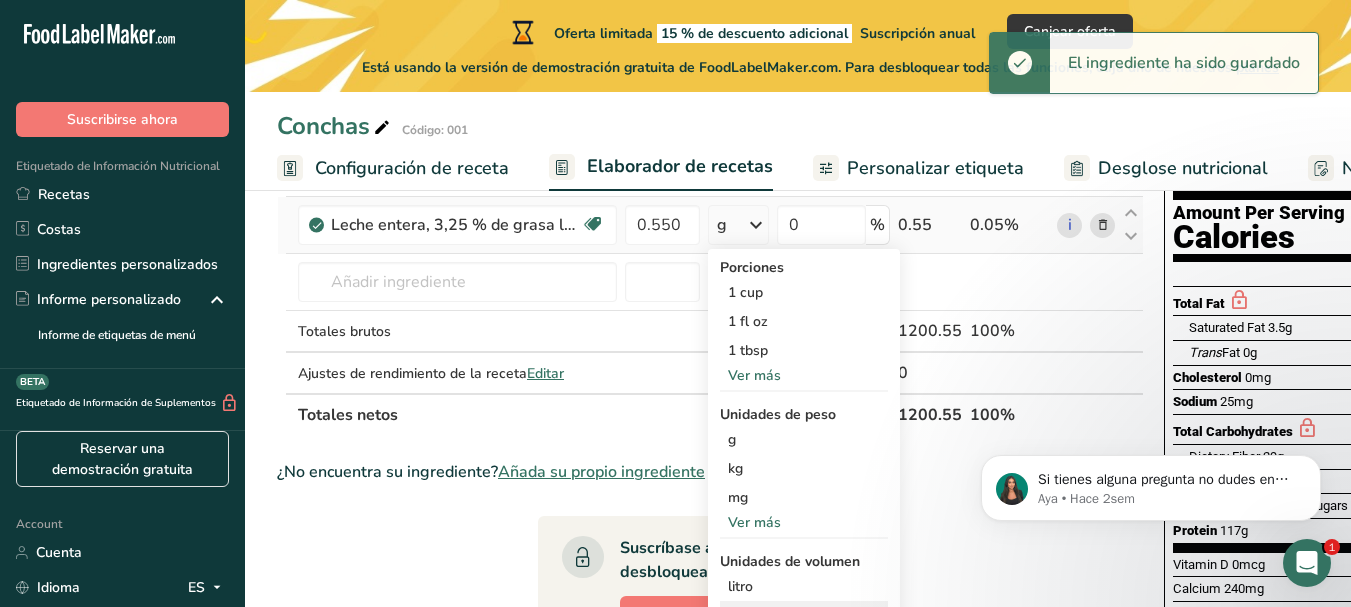 scroll, scrollTop: 300, scrollLeft: 0, axis: vertical 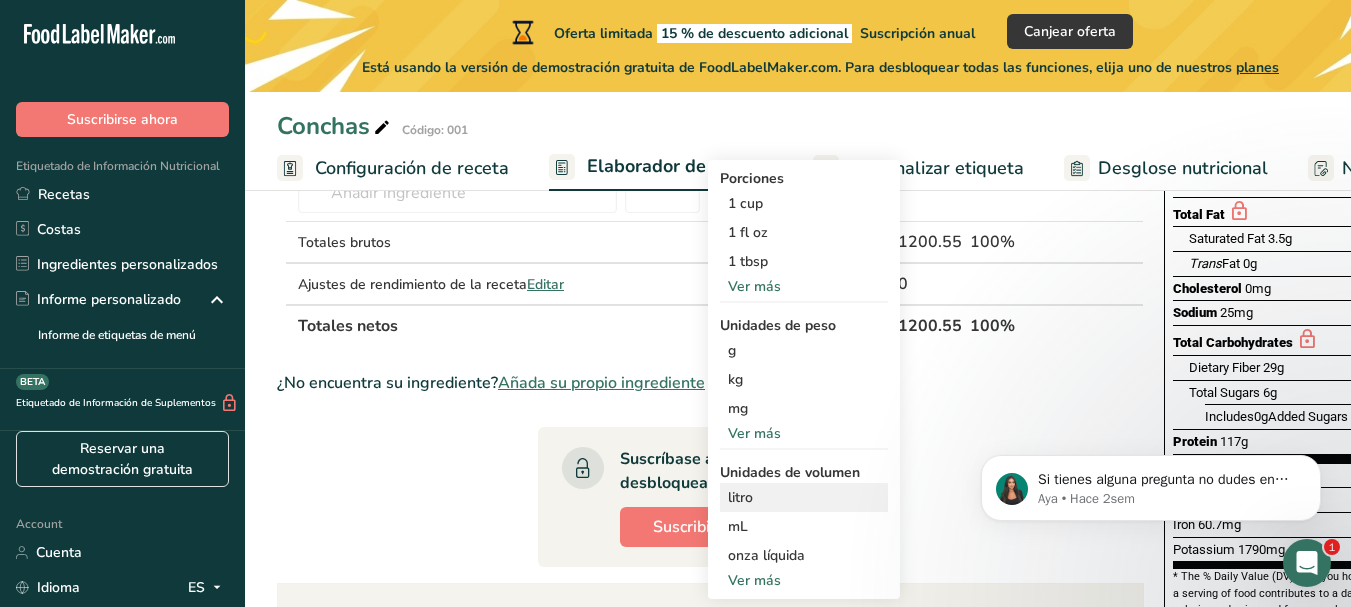 click on "litro" at bounding box center [804, 497] 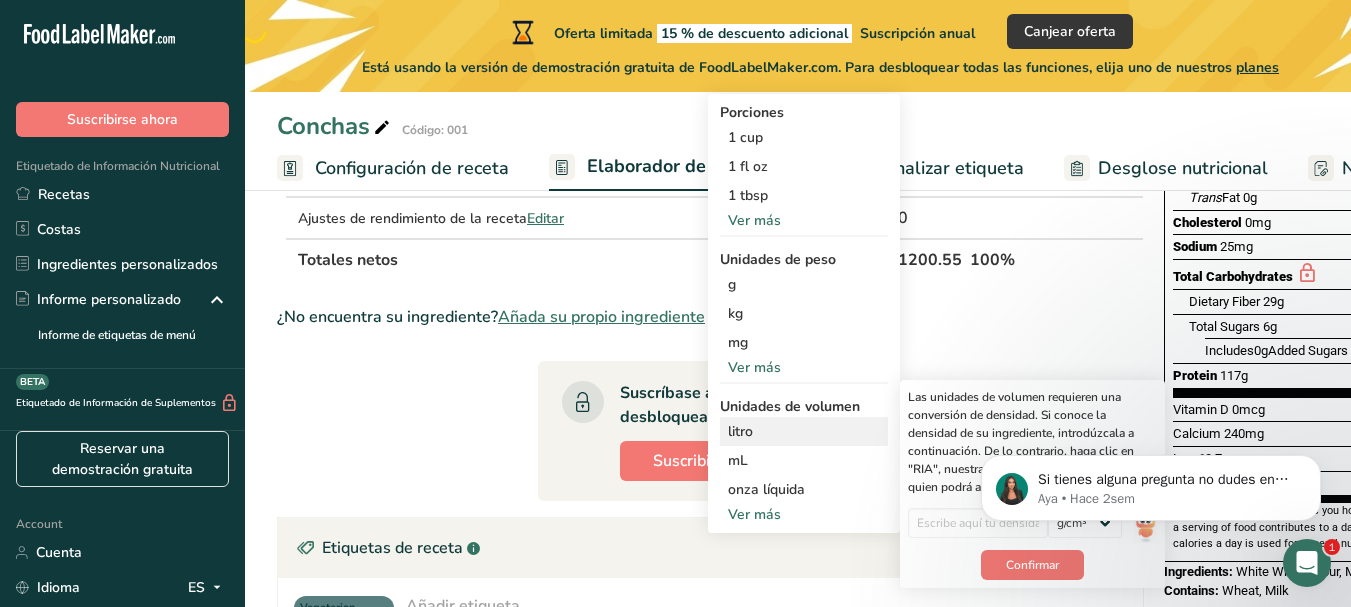 scroll, scrollTop: 400, scrollLeft: 0, axis: vertical 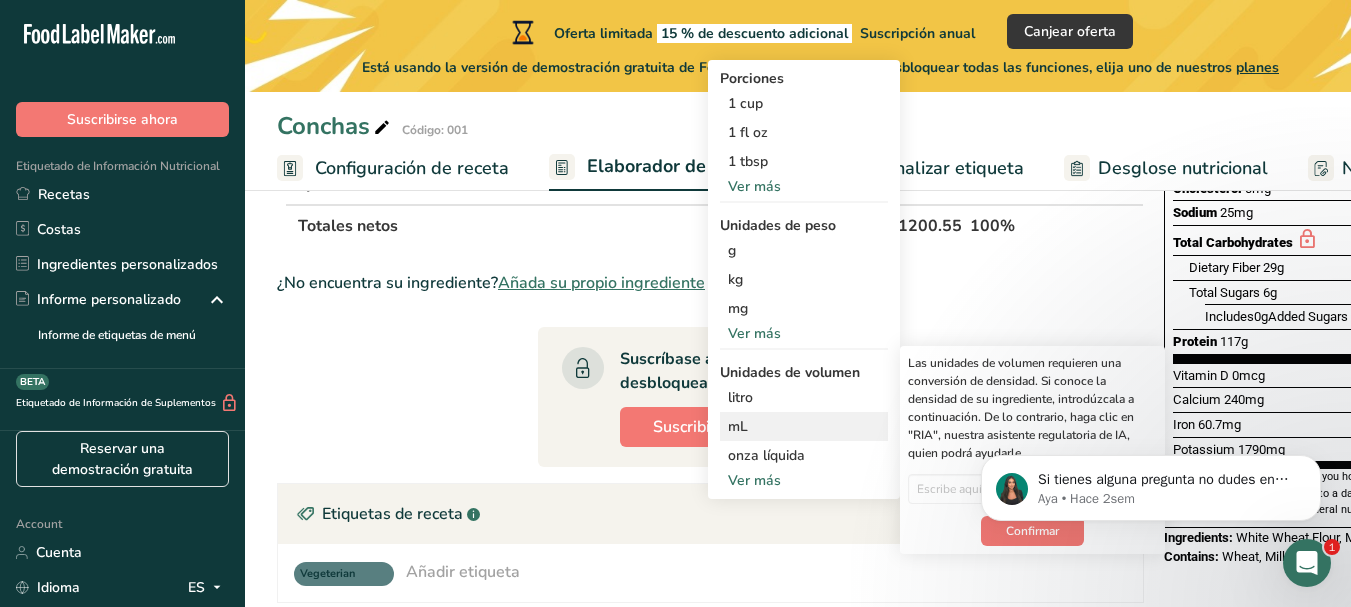 click on "mL" at bounding box center [804, 426] 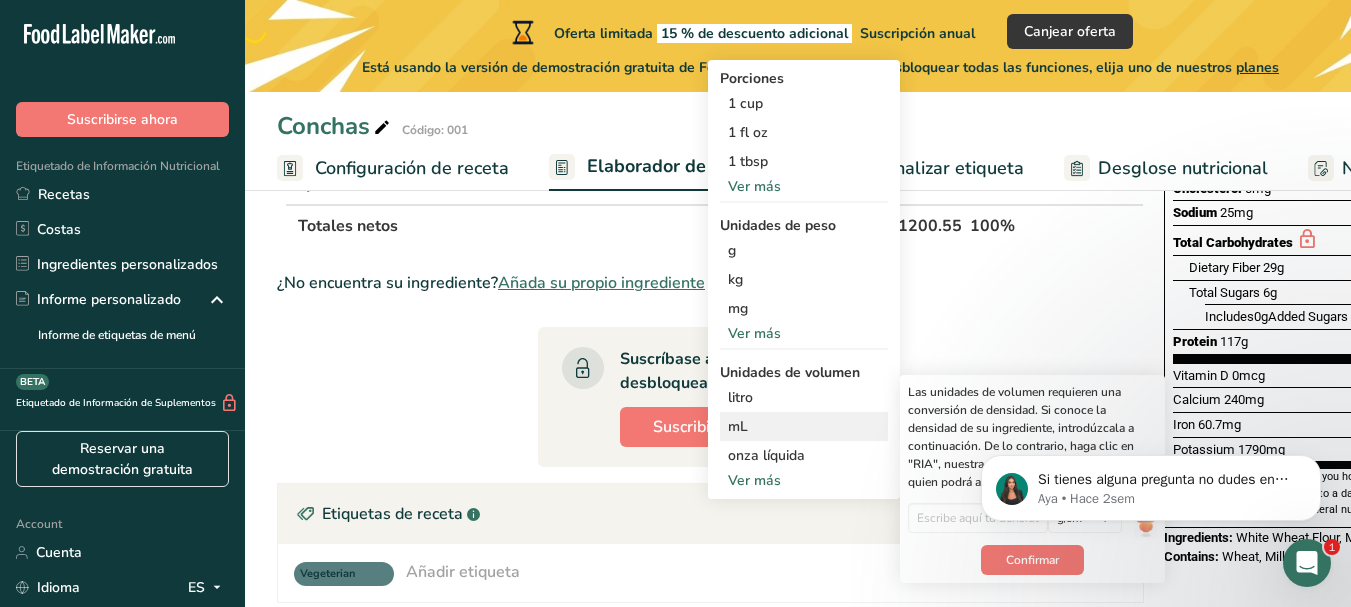click on "mL" at bounding box center (804, 426) 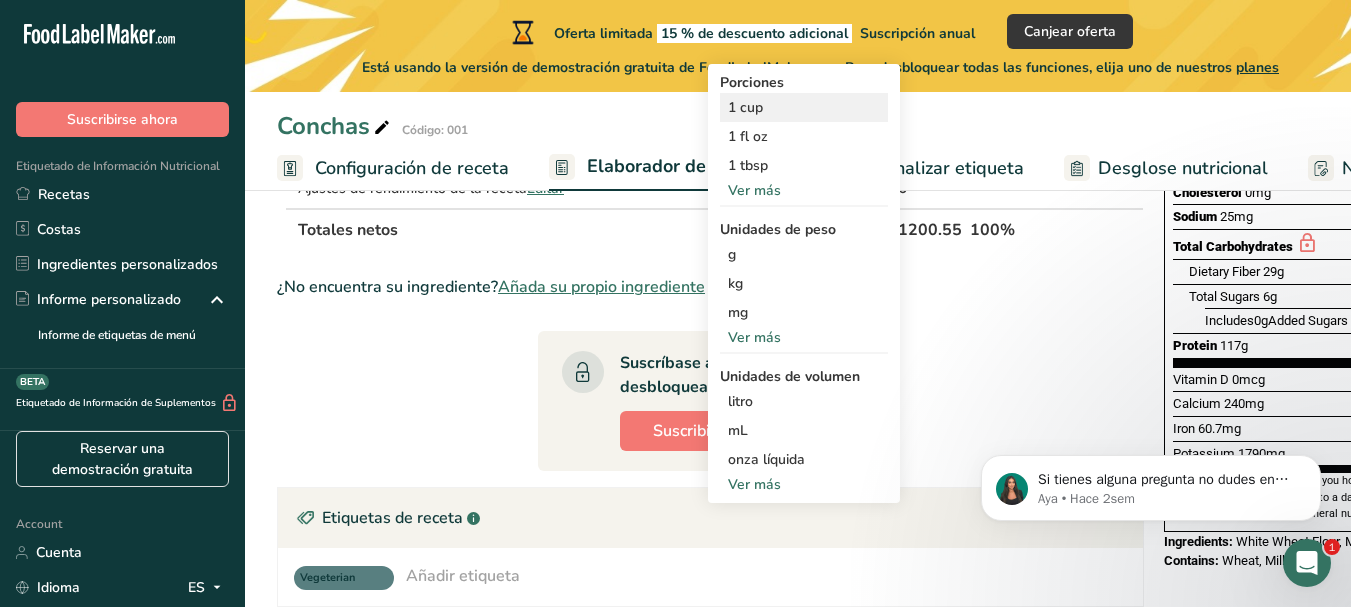 scroll, scrollTop: 400, scrollLeft: 0, axis: vertical 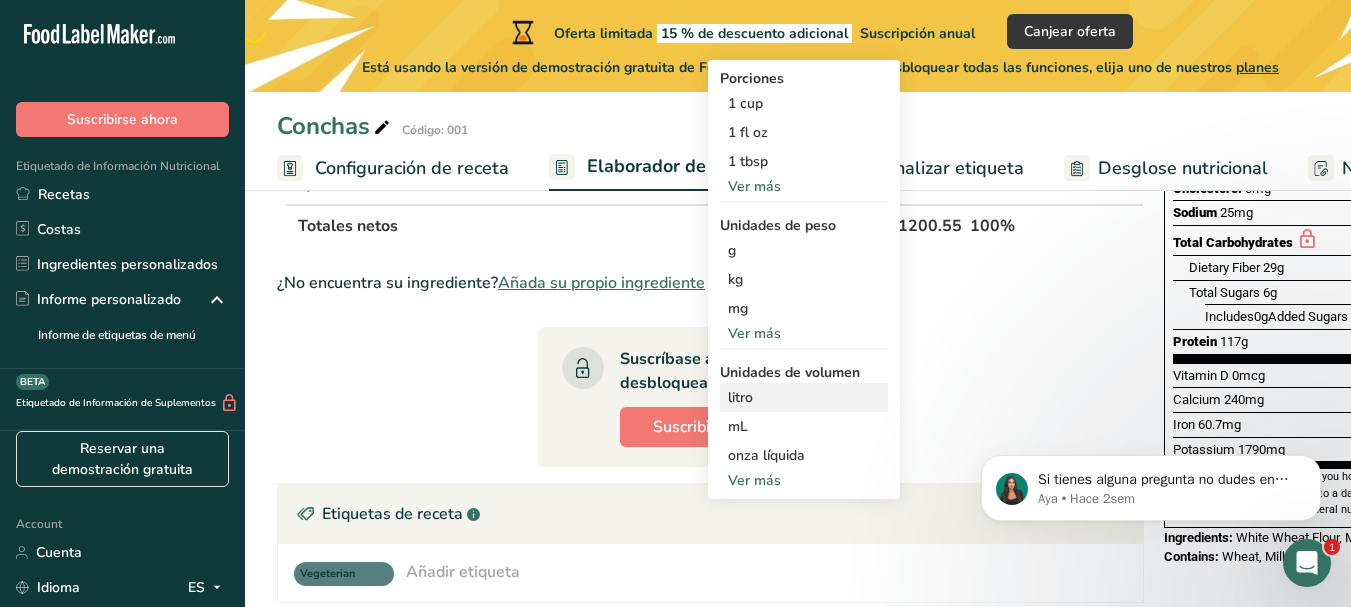 click on "litro" at bounding box center [804, 397] 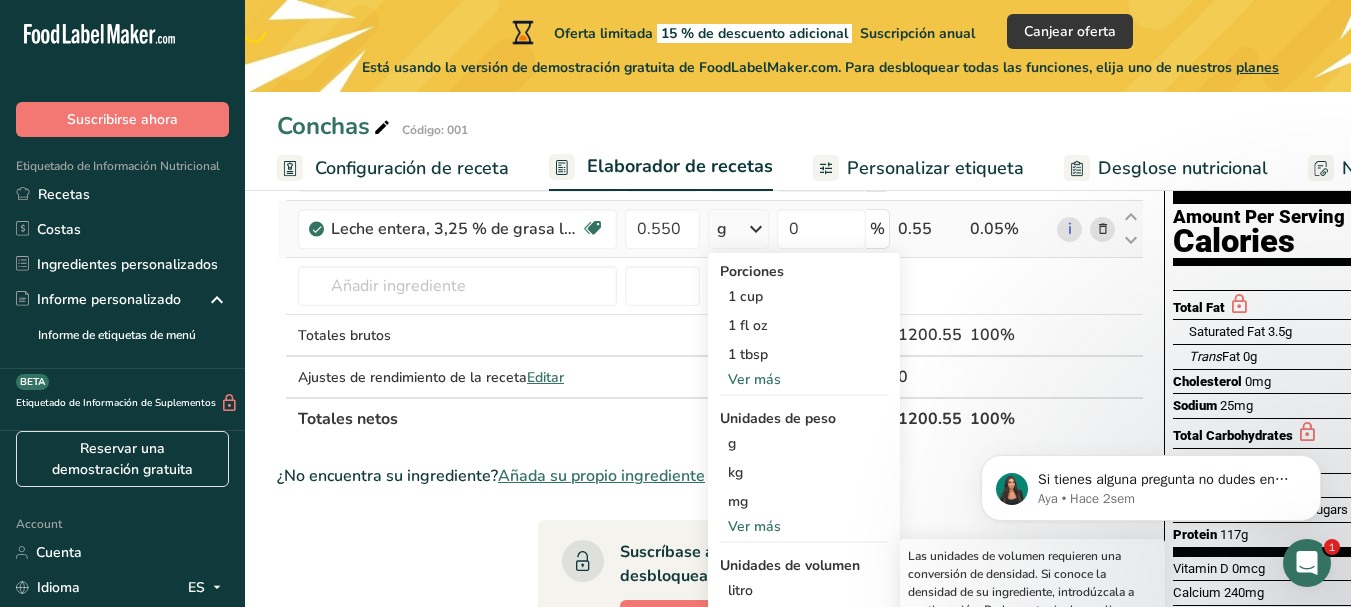 scroll, scrollTop: 100, scrollLeft: 0, axis: vertical 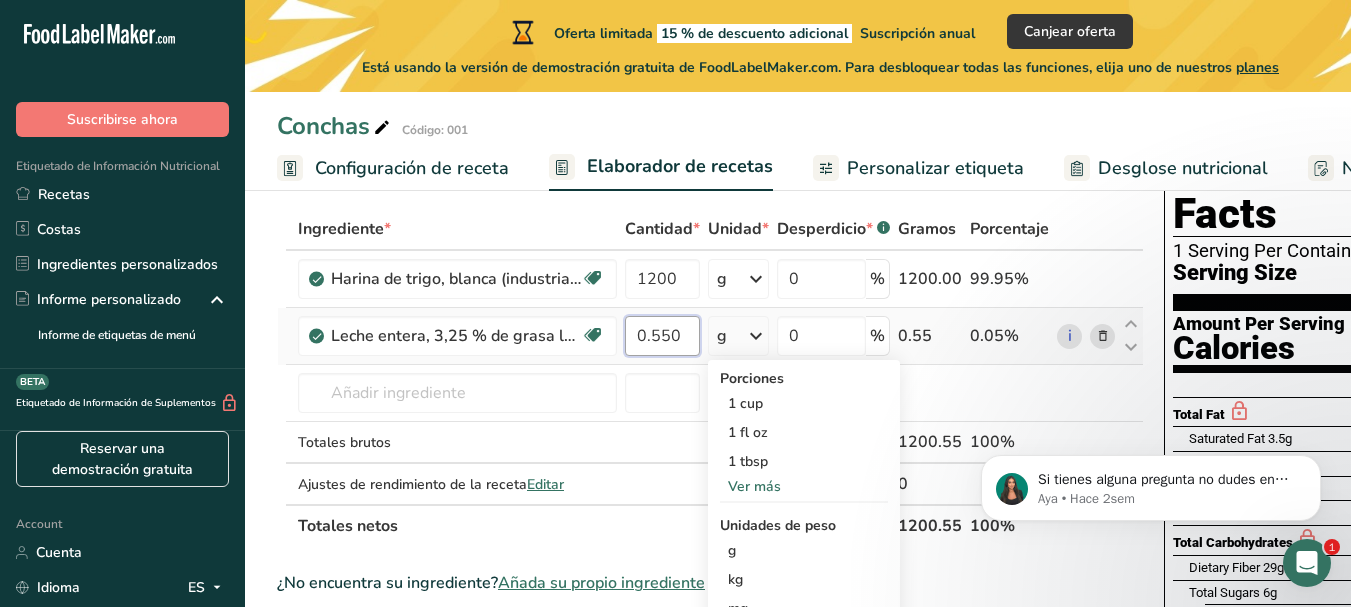 click on "0.550" at bounding box center (662, 336) 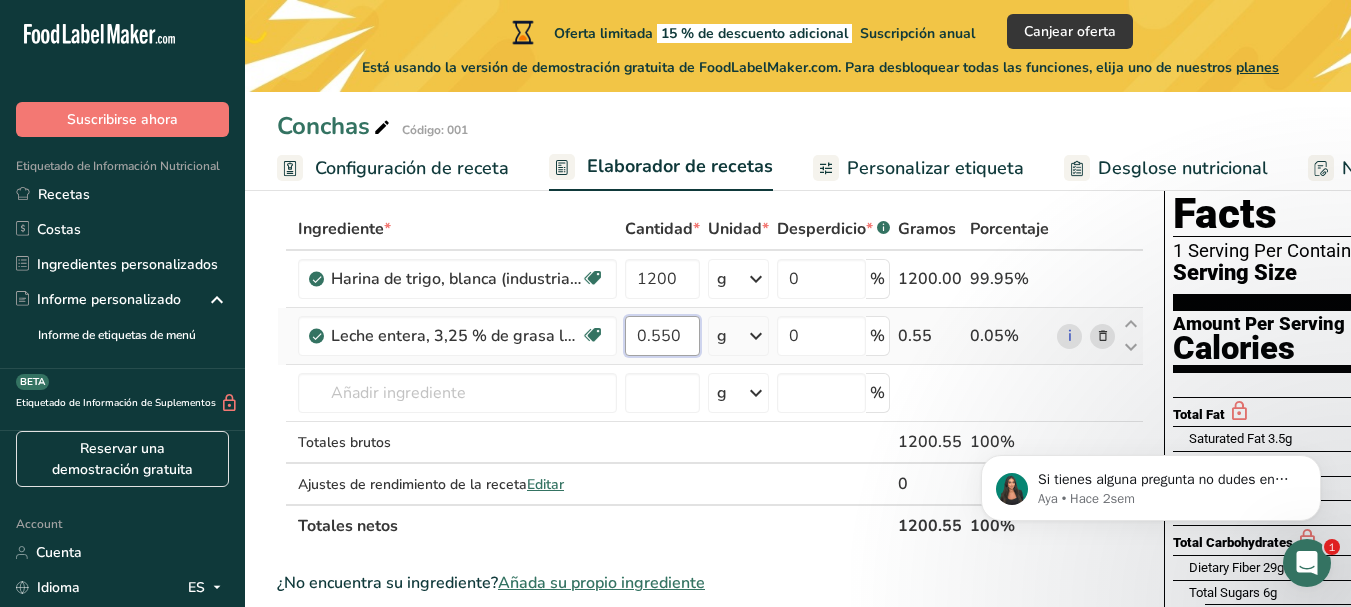 click on "0.550" at bounding box center (662, 336) 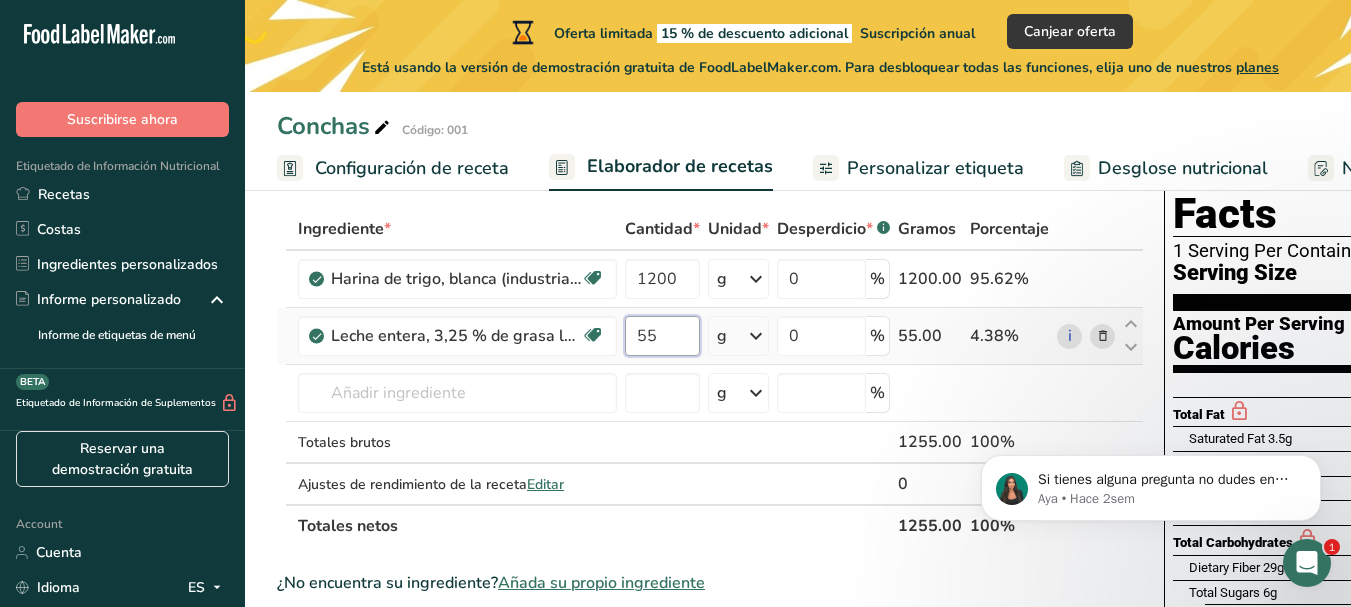 type on "5" 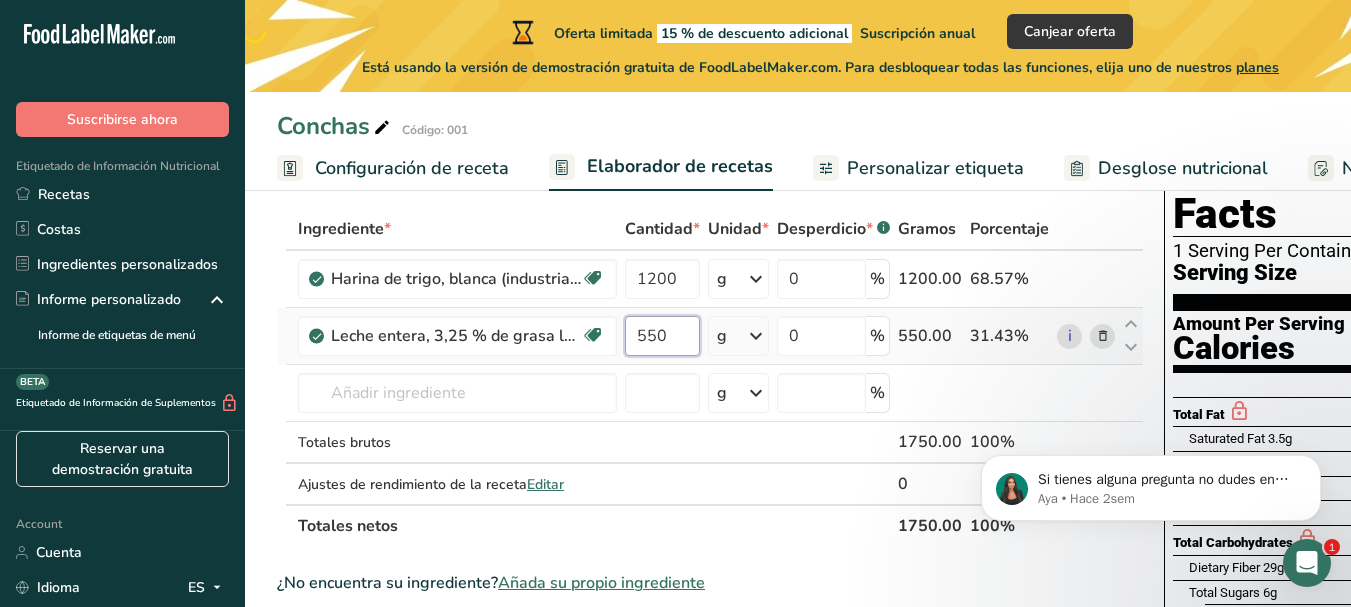 type on "550" 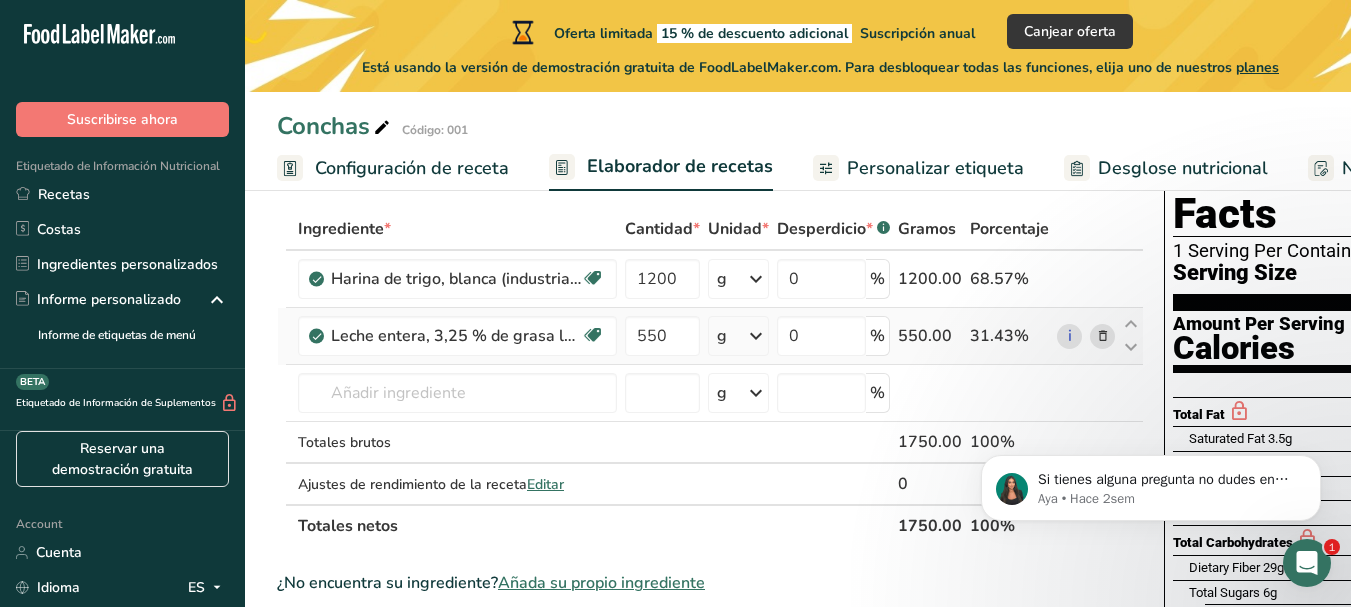 click on "Ingrediente *
Cantidad *
Unidad *
Desperdicio *   .a-a{fill:#347362;}.b-a{fill:#fff;}          Gramos
Porcentaje
Harina de trigo, blanca (industrial), 10% de proteína, blanqueada, enriquecida
Libre de lácteos
Vegano
Vegetariano
Libre de soja
1200
g
Unidades de peso
g
kg
mg
Ver más
Unidades de volumen
litro
Las unidades de volumen requieren una conversión de densidad. Si conoce la densidad de su ingrediente, introdúzcala a continuación. De lo contrario, haga clic en "RIA", nuestra asistente regulatoria de IA, quien podrá ayudarle.
lb/pie³
g/cm³
Confirmar" at bounding box center (710, 377) 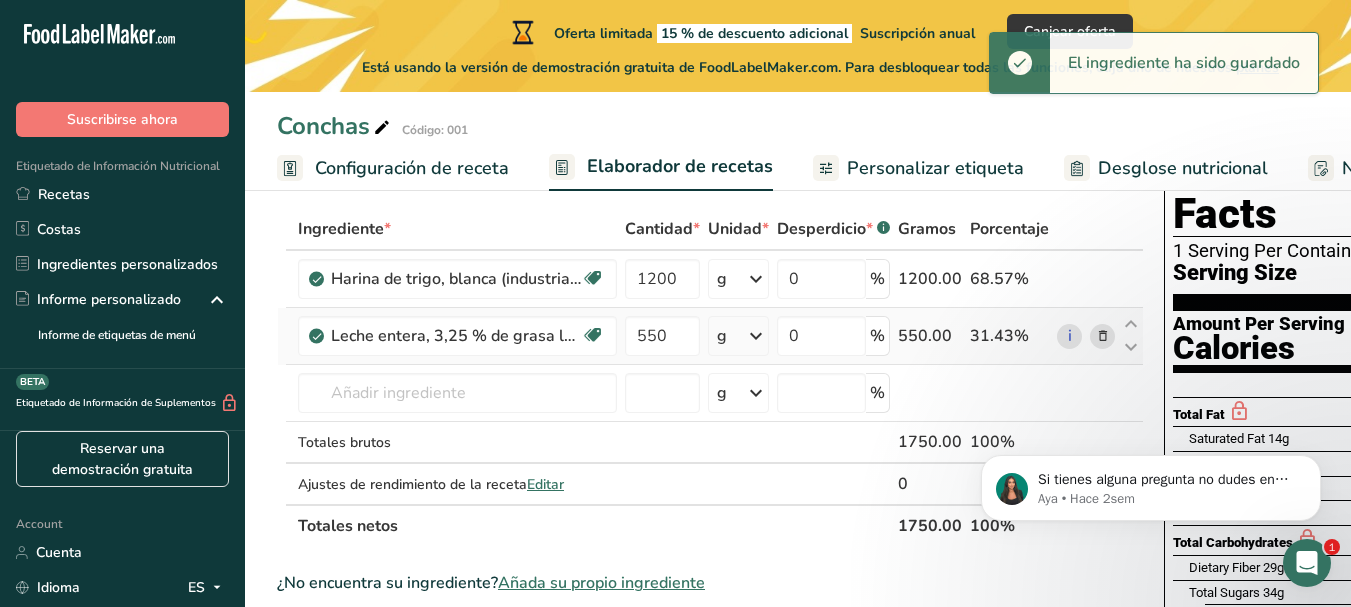 click at bounding box center [756, 336] 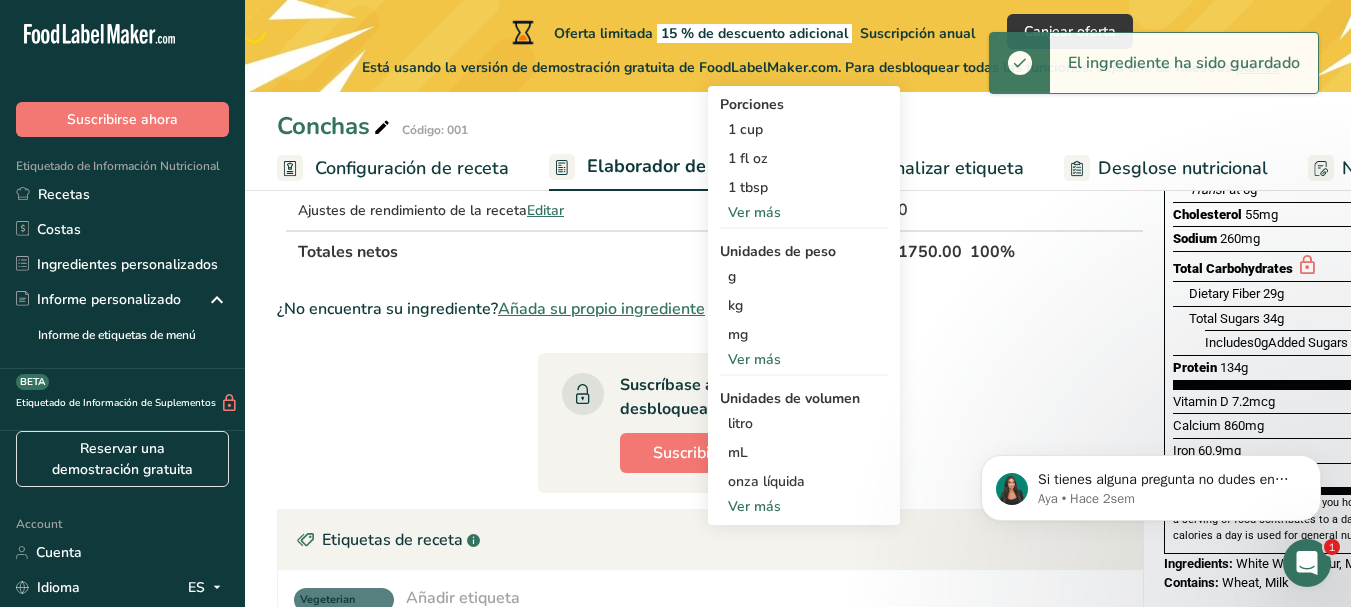 scroll, scrollTop: 400, scrollLeft: 0, axis: vertical 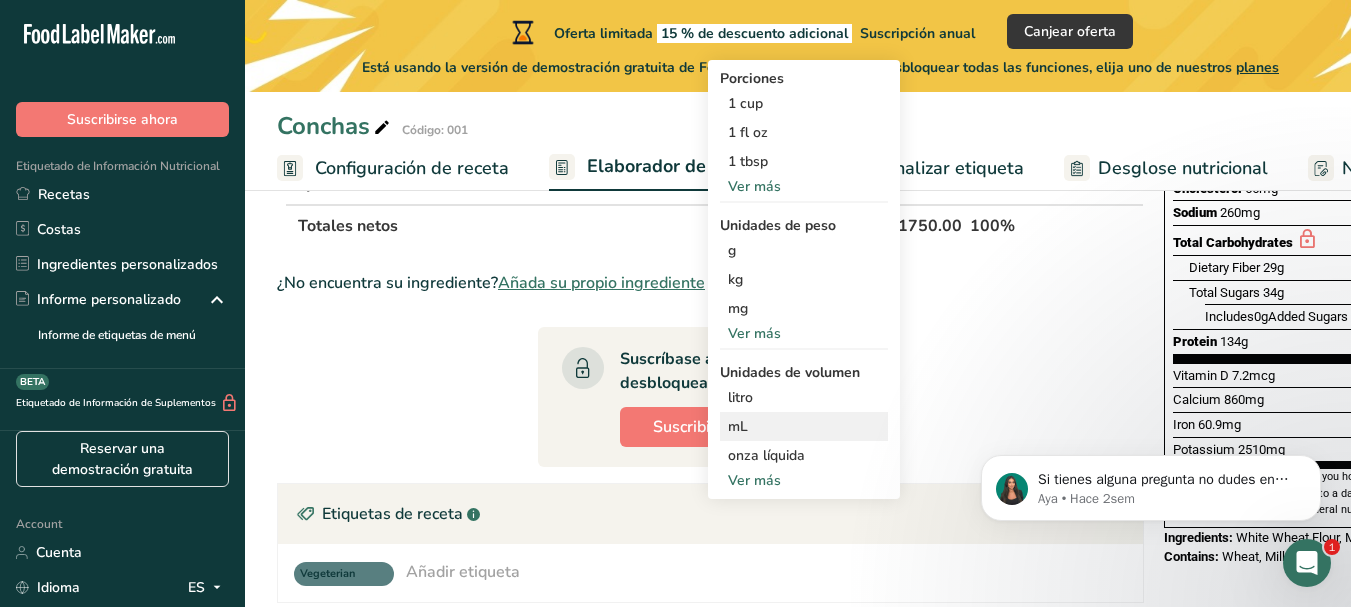 click on "mL" at bounding box center [804, 426] 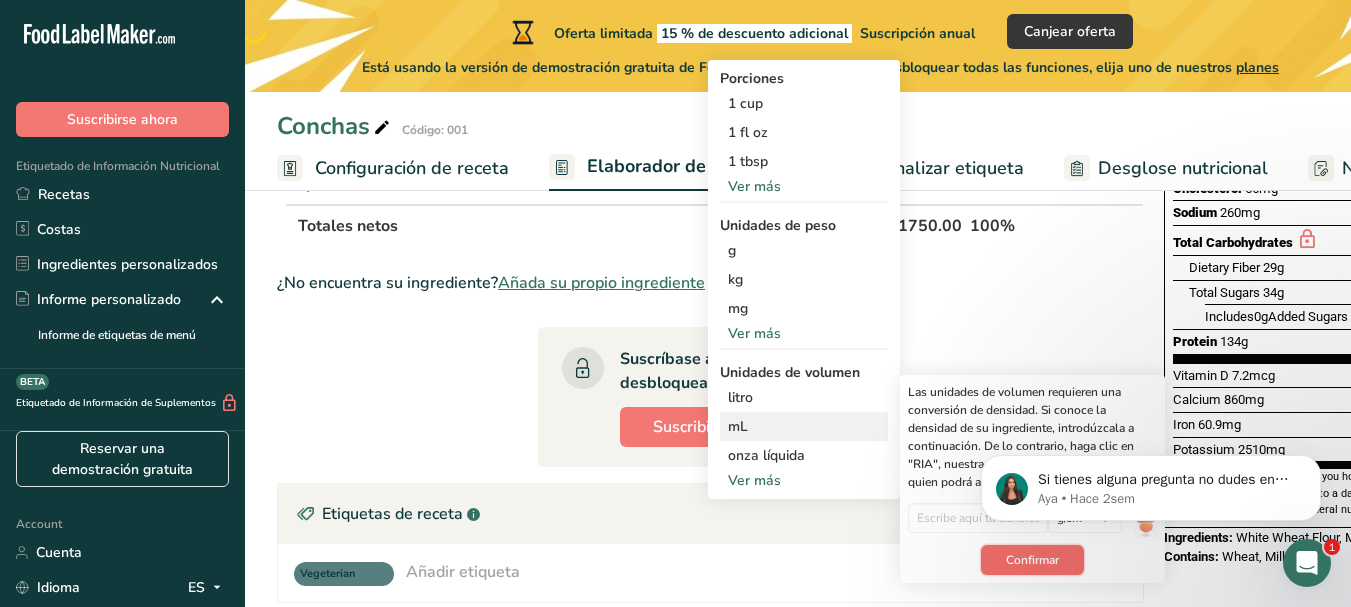 click on "Confirmar" at bounding box center [1032, 560] 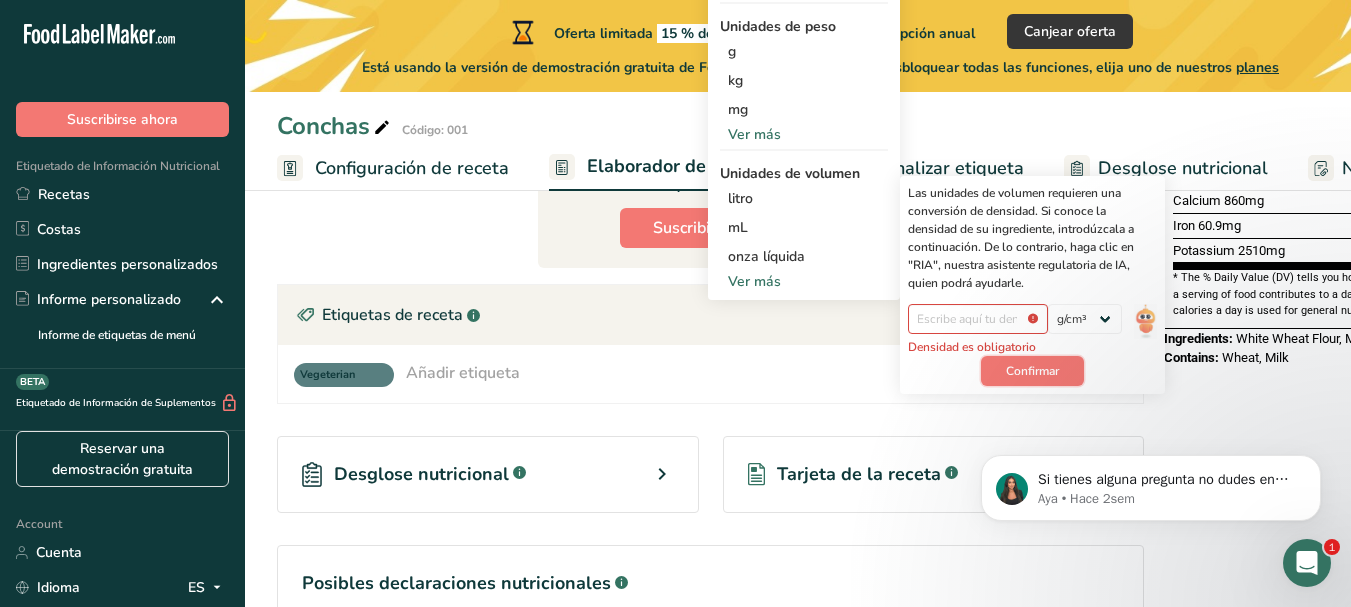 scroll, scrollTop: 600, scrollLeft: 0, axis: vertical 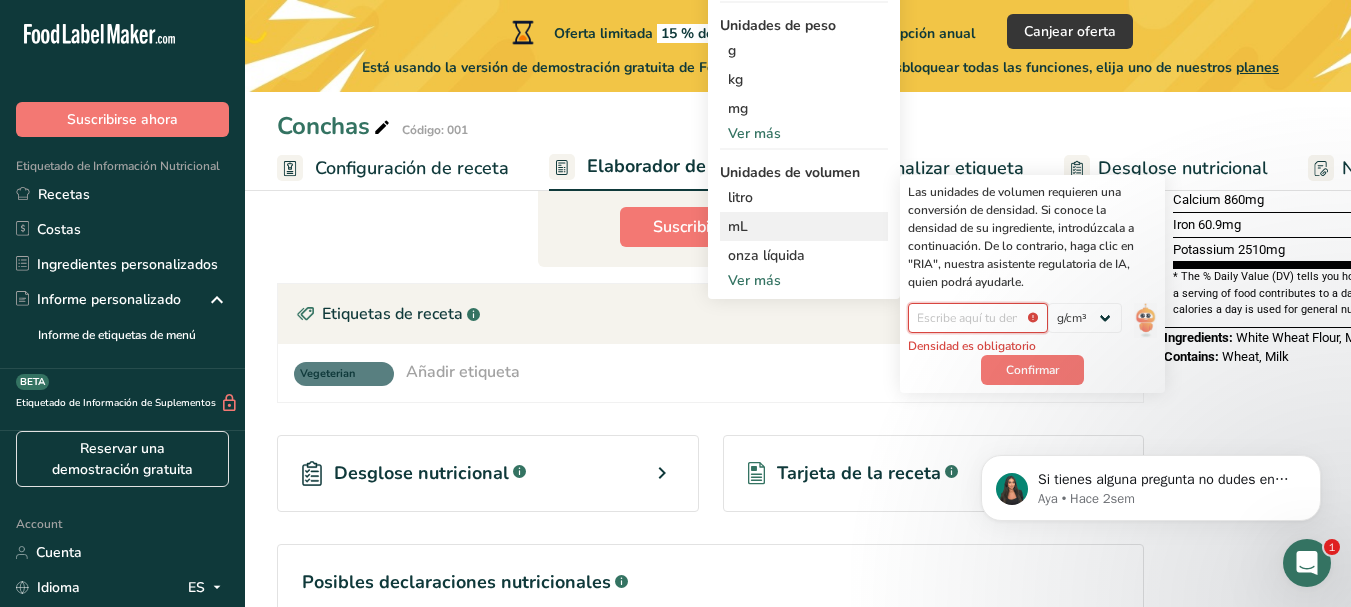 click at bounding box center [978, 318] 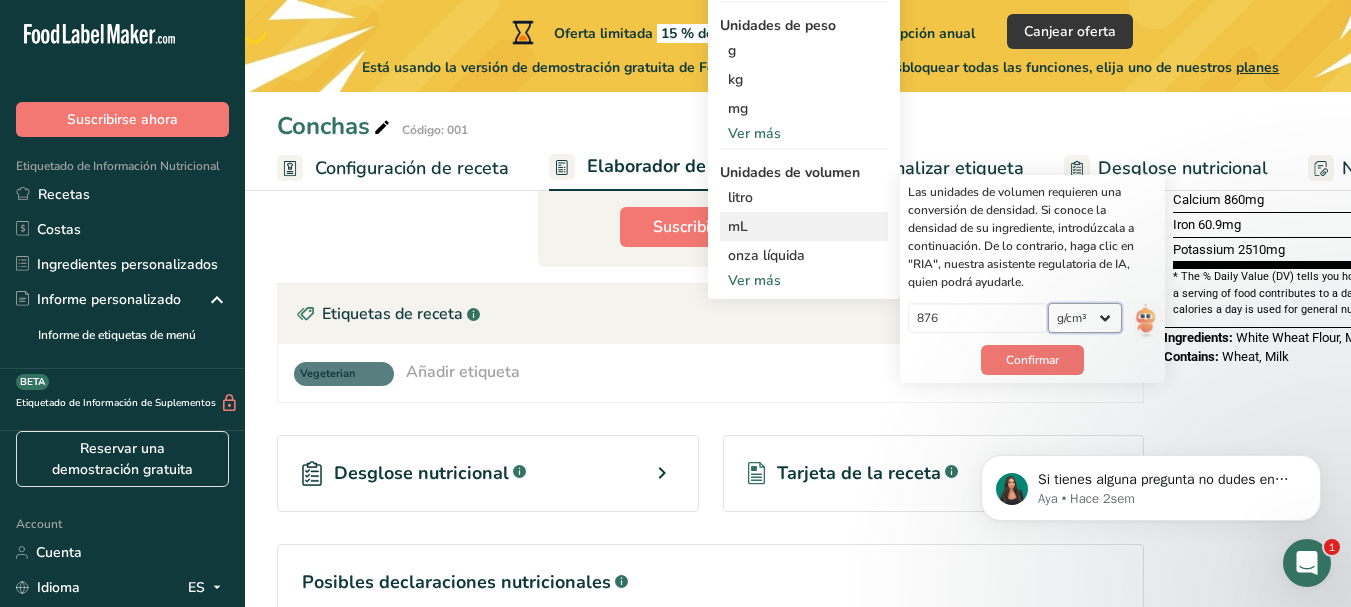 click on "lb/pie³
g/cm³" at bounding box center [1085, 318] 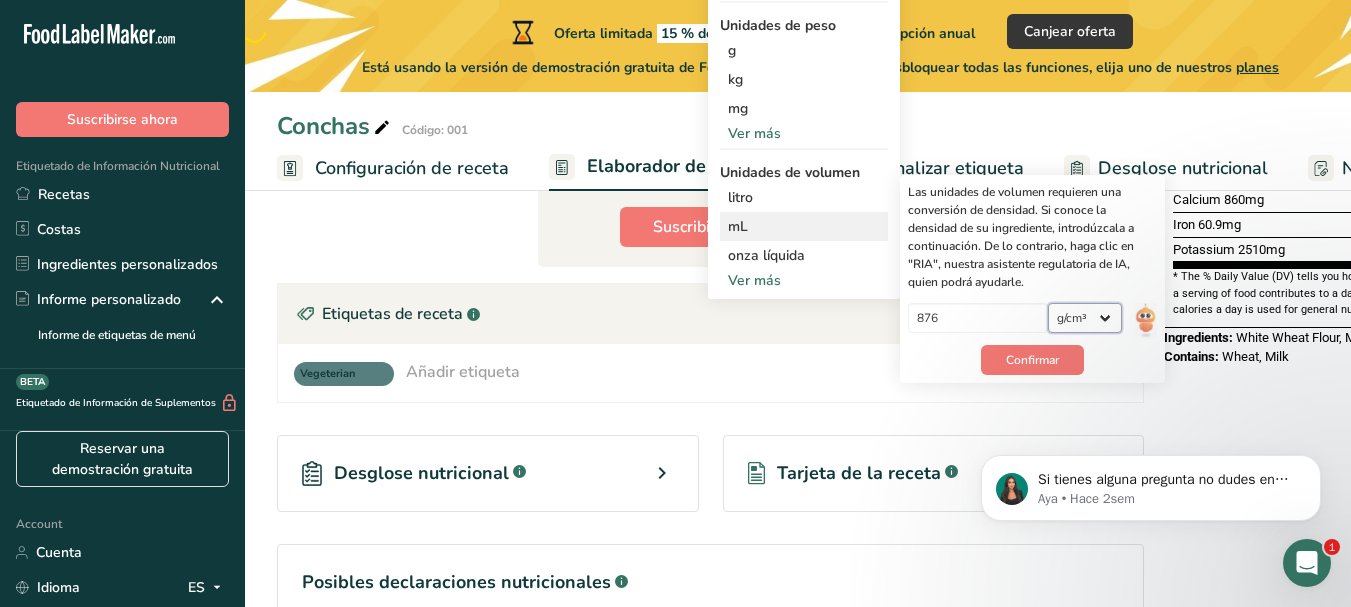 click on "lb/pie³
g/cm³" at bounding box center [1085, 318] 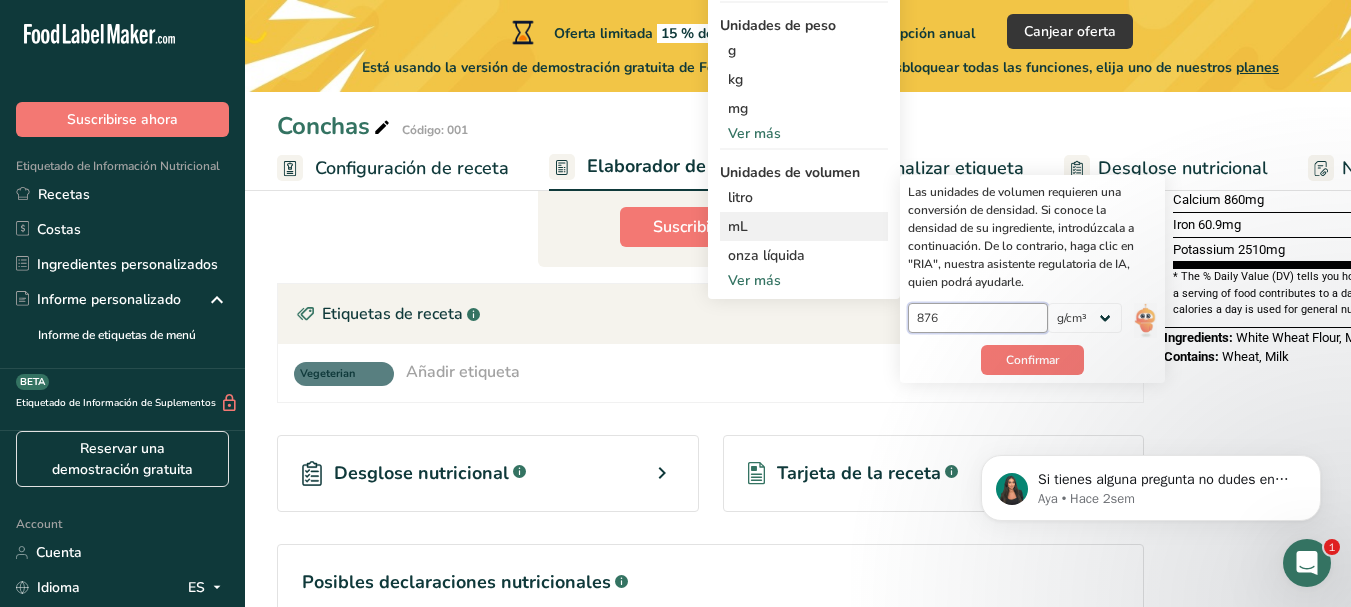 click on "876" at bounding box center (978, 318) 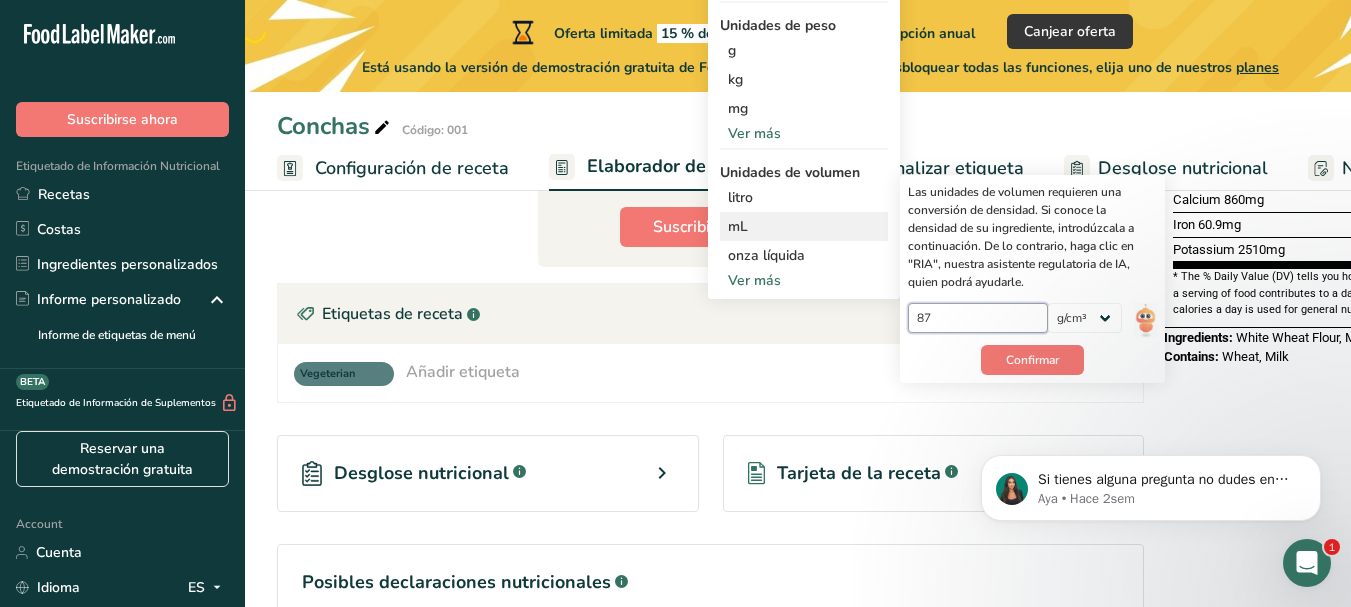 type on "8" 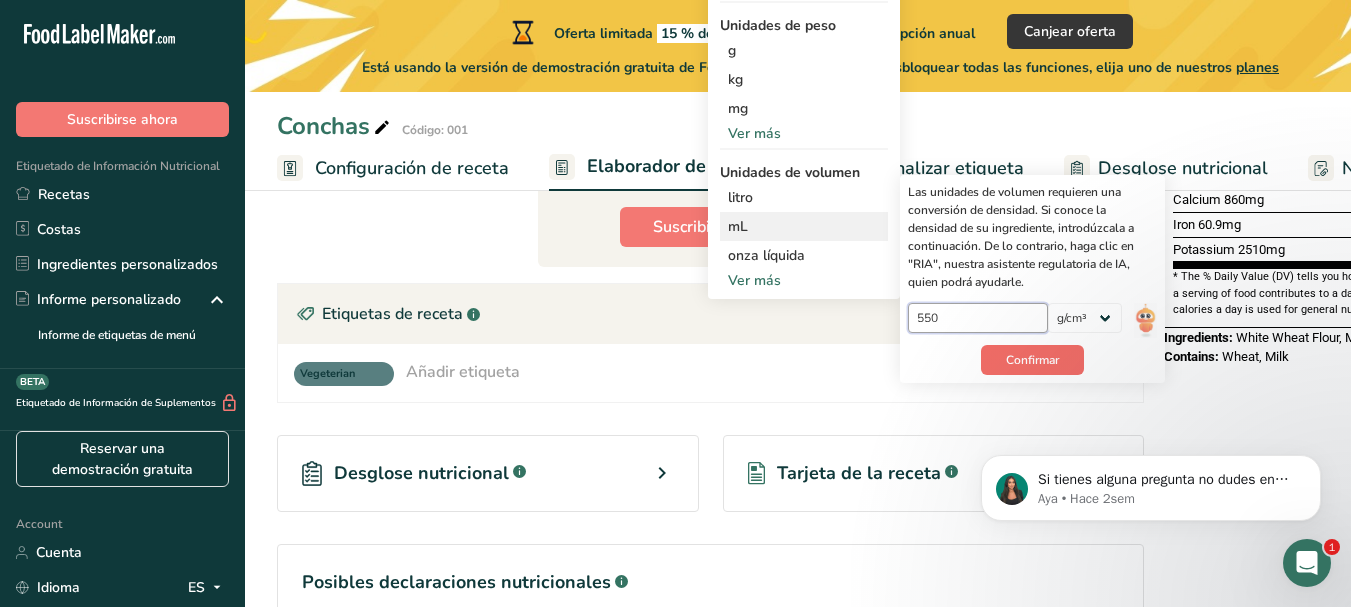 type on "550" 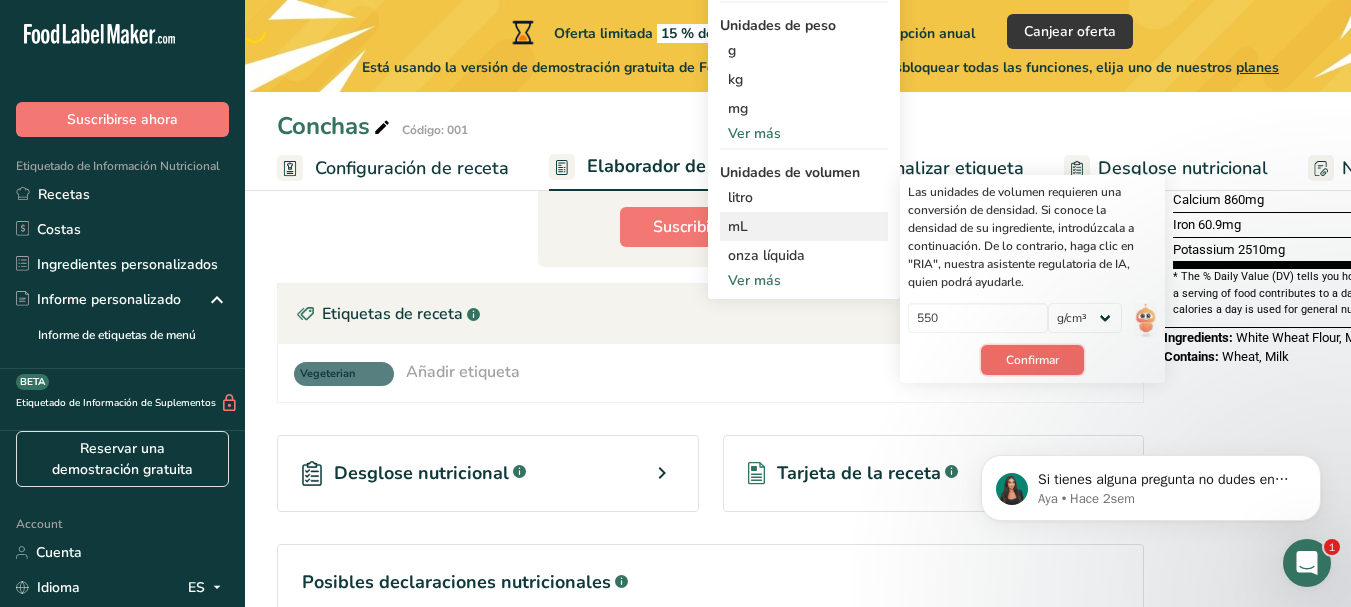 click on "Confirmar" at bounding box center (1032, 360) 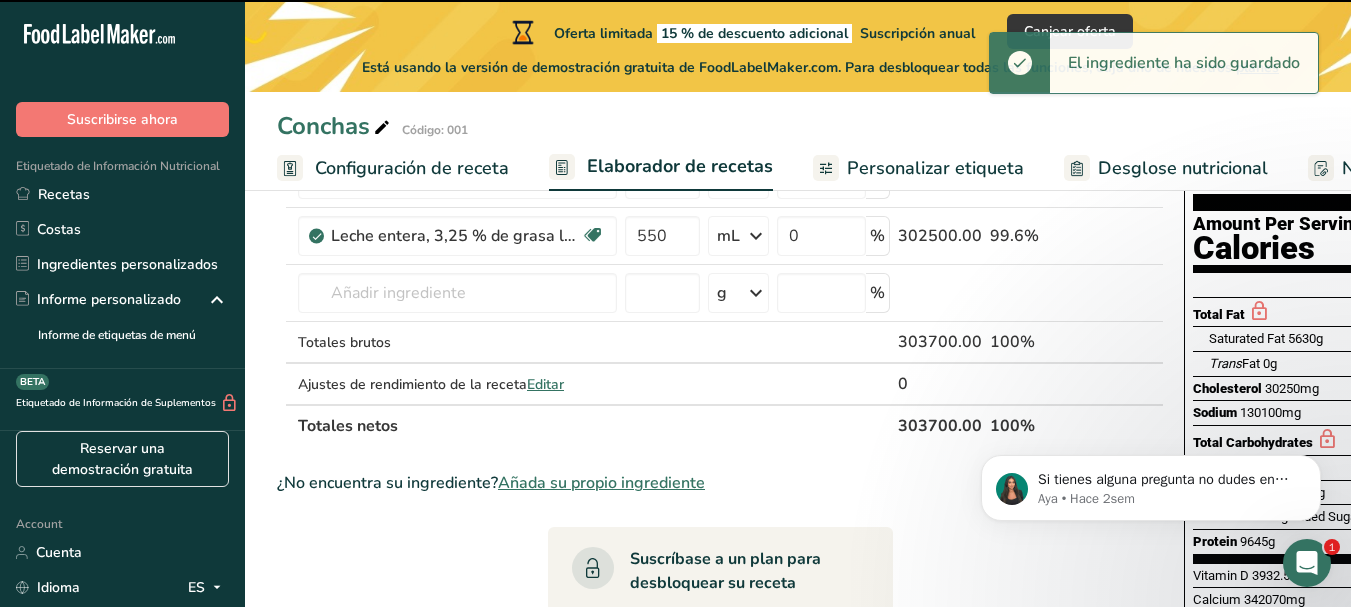 scroll, scrollTop: 100, scrollLeft: 0, axis: vertical 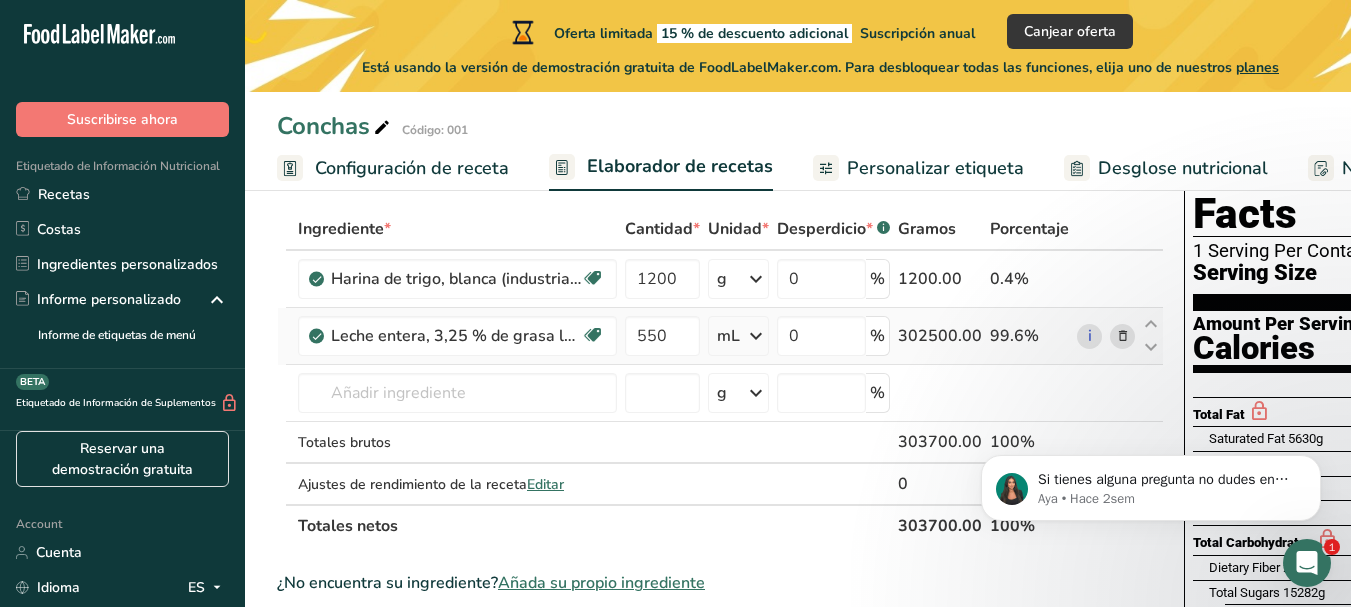 click at bounding box center (756, 336) 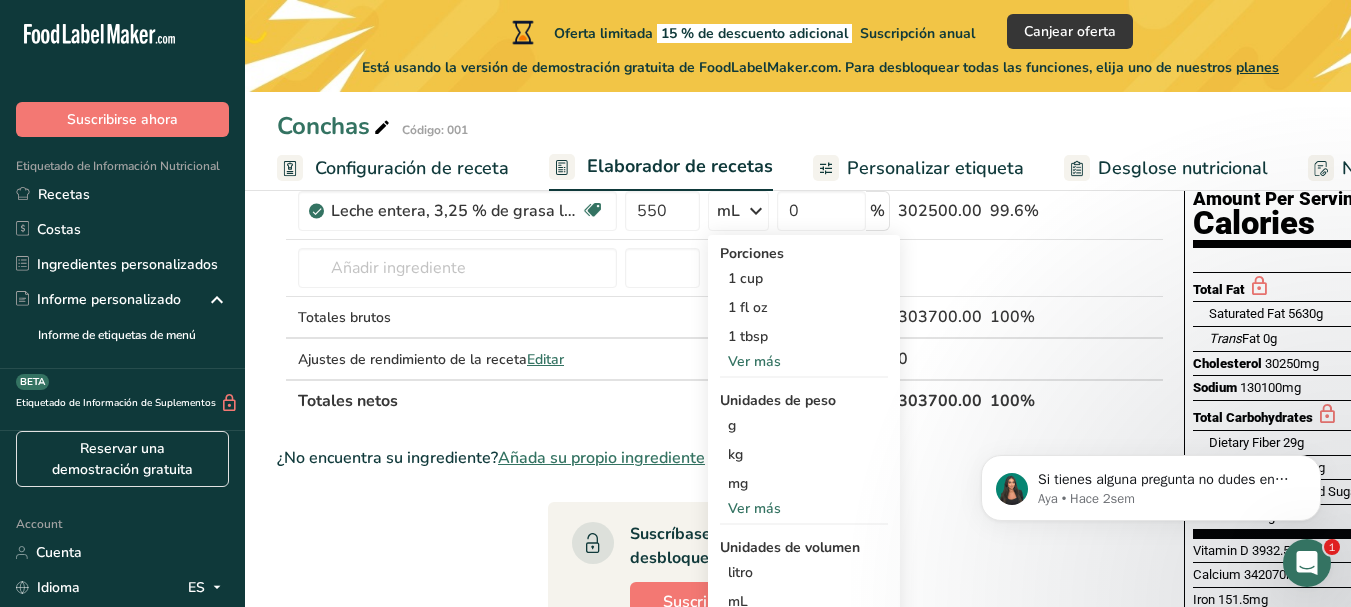 scroll, scrollTop: 400, scrollLeft: 0, axis: vertical 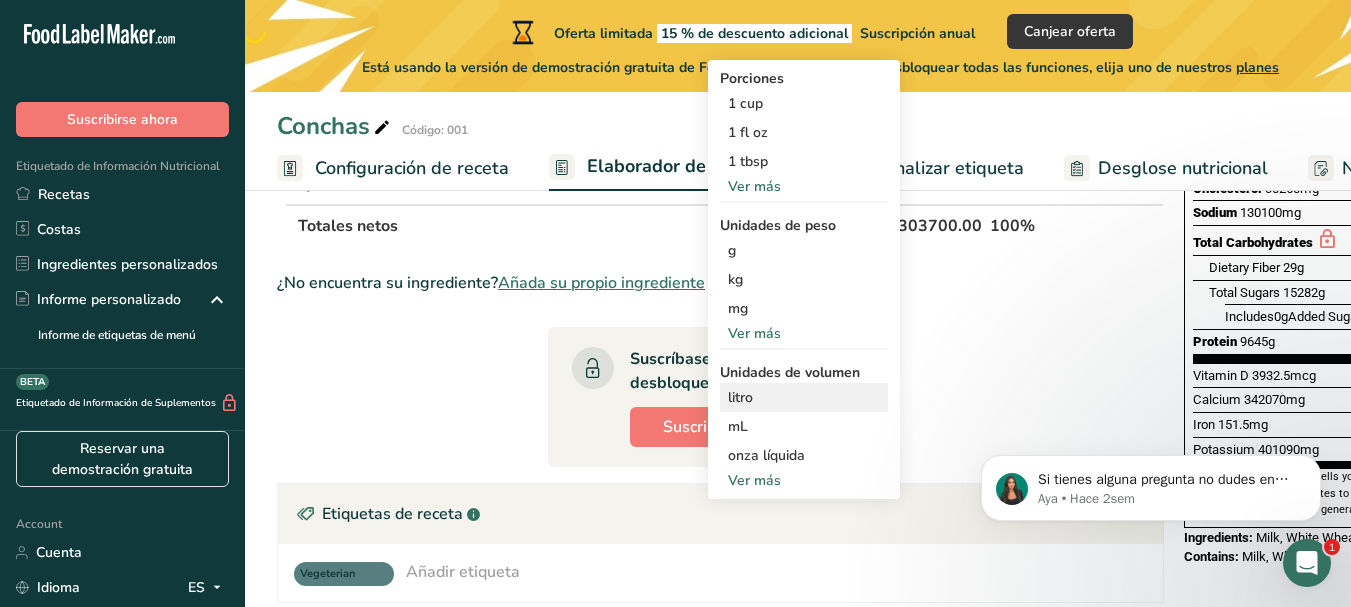 click on "litro" at bounding box center [804, 397] 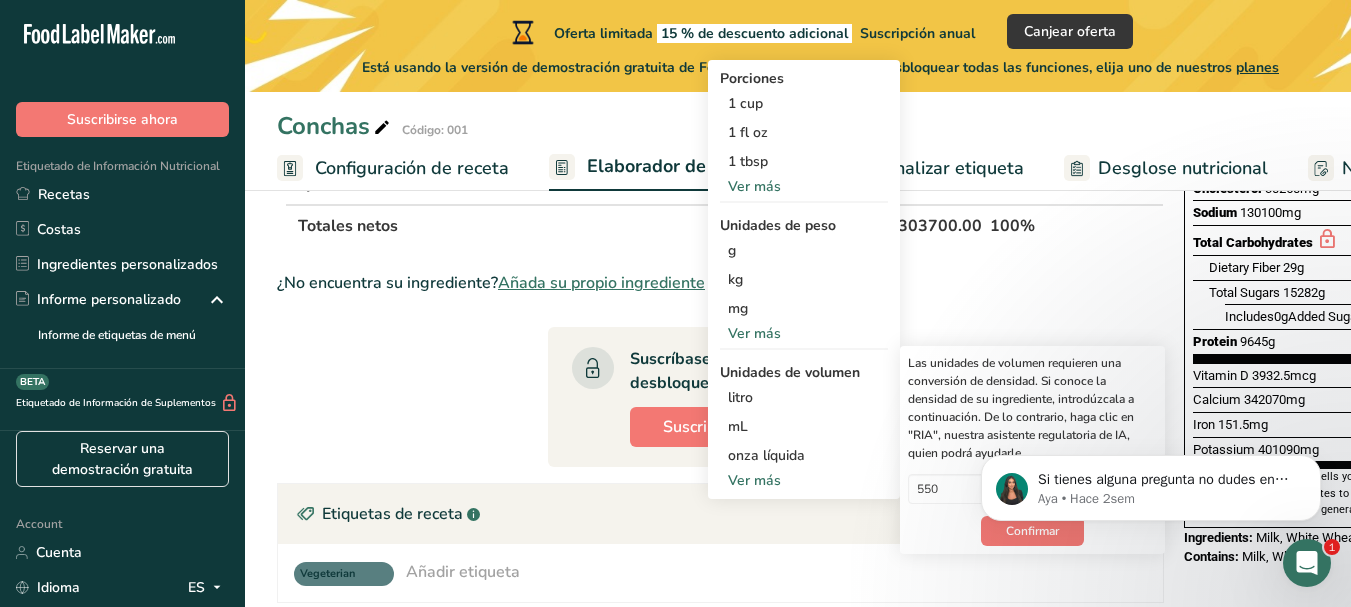 scroll, scrollTop: 500, scrollLeft: 0, axis: vertical 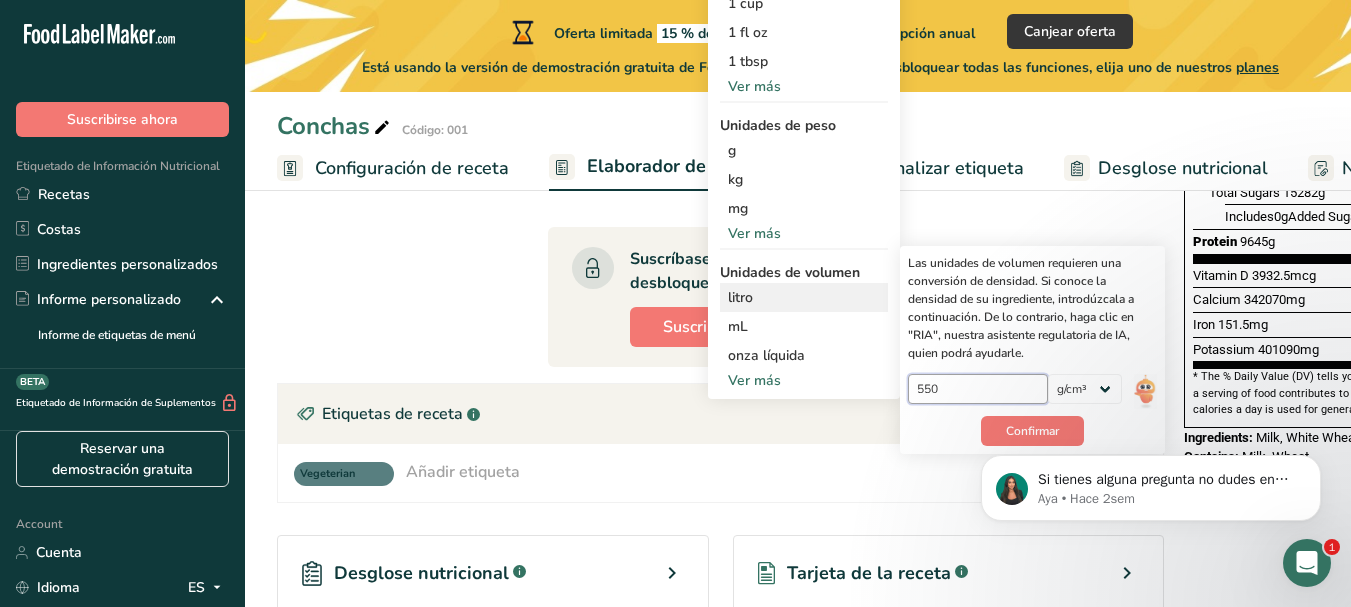 click on "550" at bounding box center [978, 389] 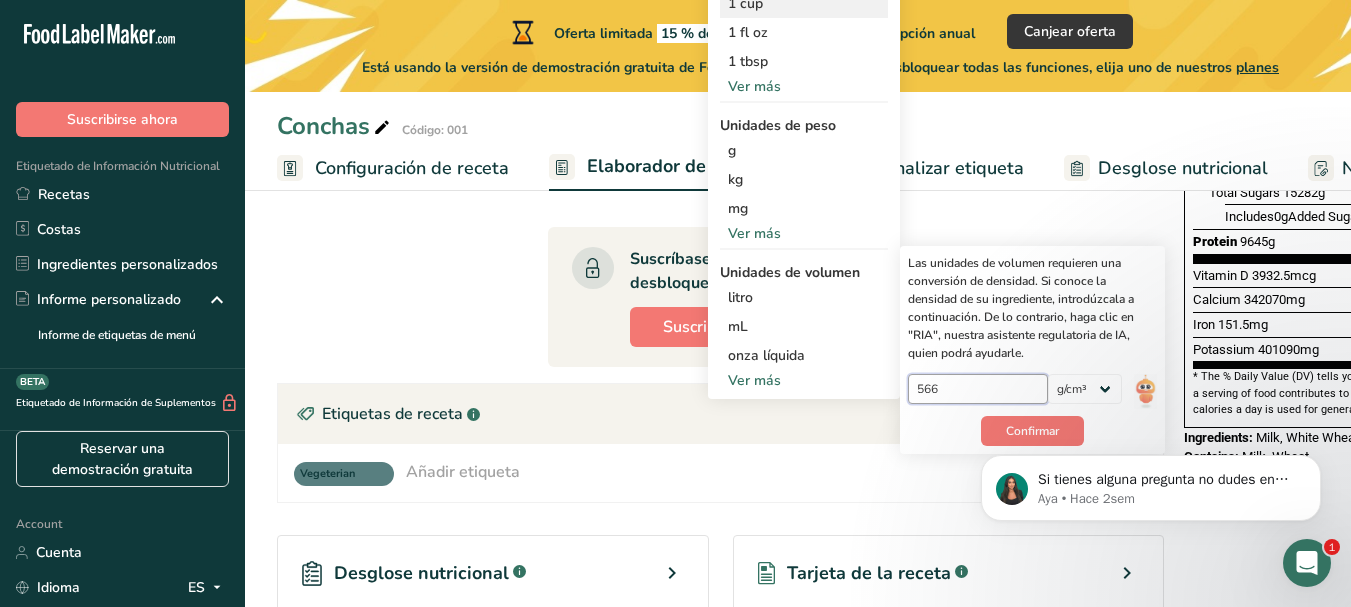 type on "566" 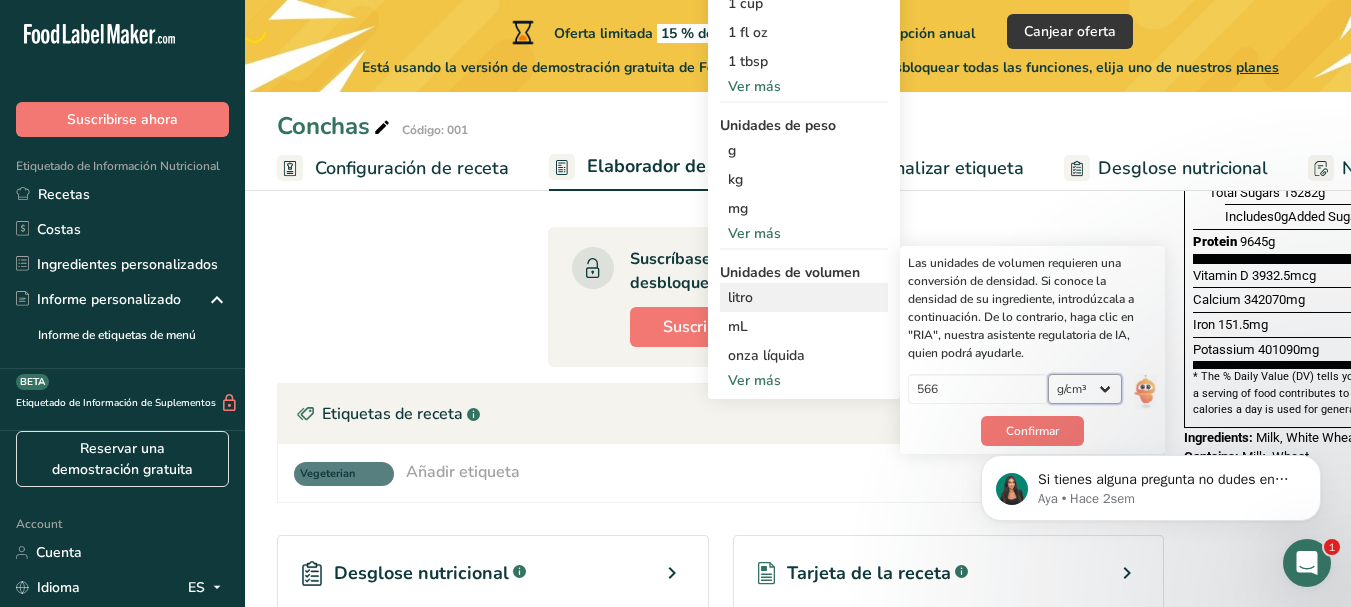 click on "lb/pie³
g/cm³" at bounding box center (1085, 389) 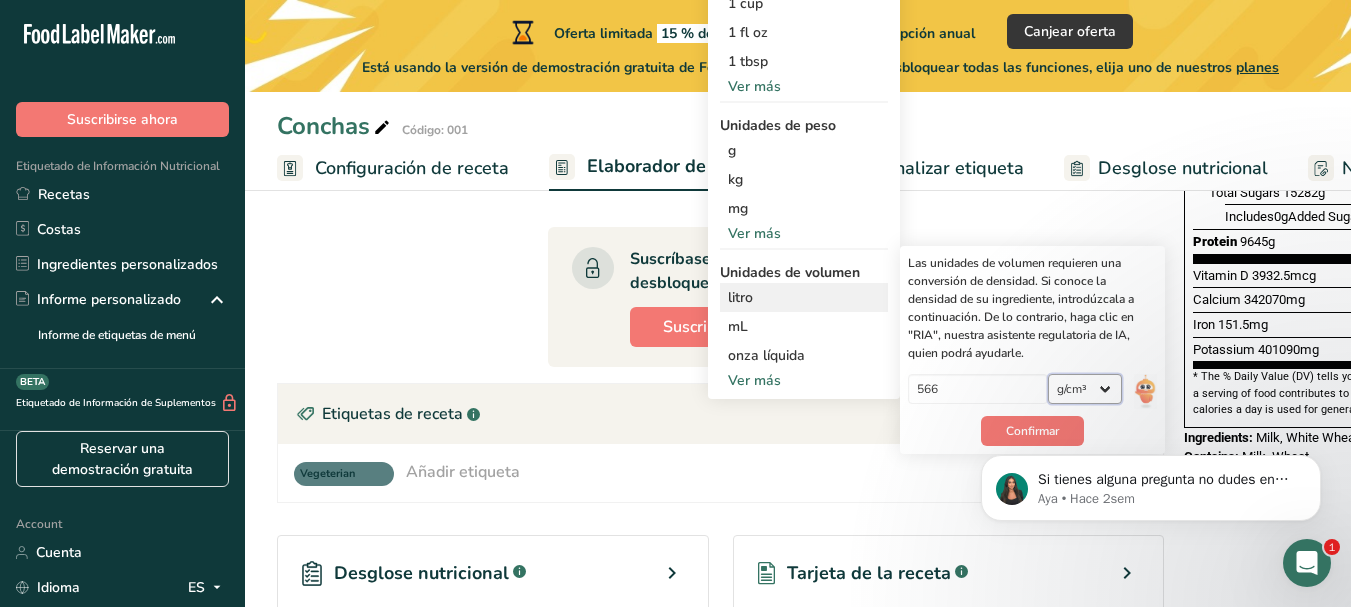 click on "lb/pie³
g/cm³" at bounding box center (1085, 389) 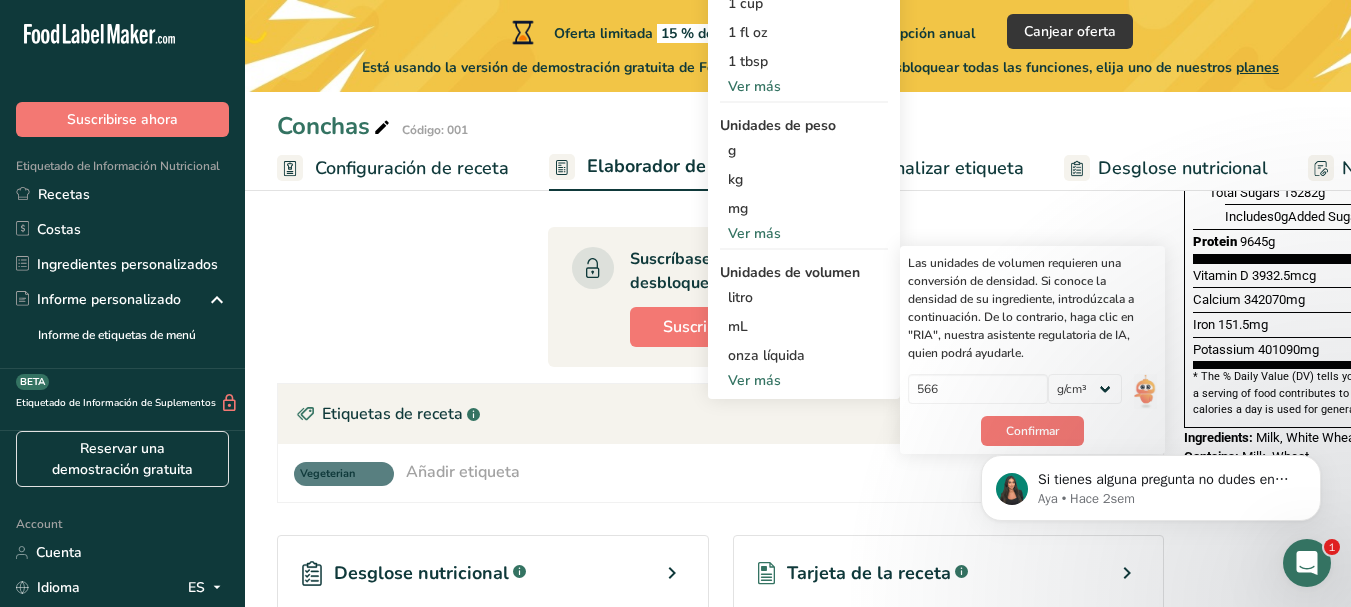 click on "Si tienes alguna pregunta no dudes en consultarnos. ¡Estamos aquí para ayudarte! 😊 Aya • Hace 2sem" at bounding box center [1151, 483] 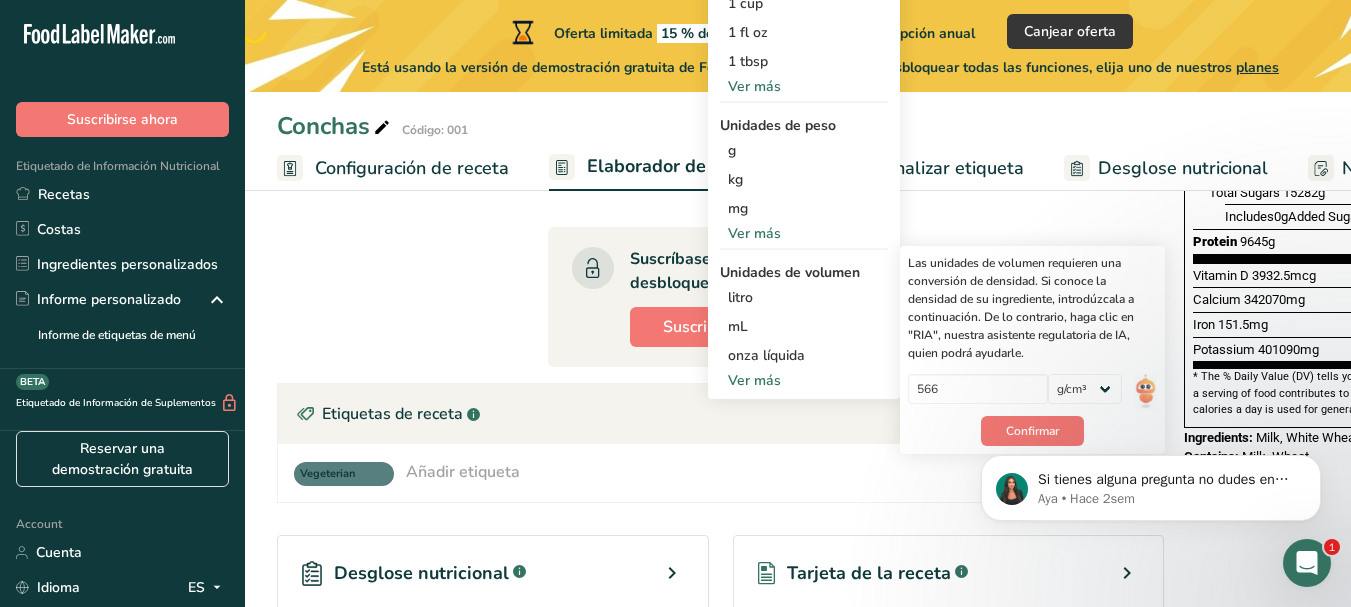 click on "Si tienes alguna pregunta no dudes en consultarnos. ¡Estamos aquí para ayudarte! 😊 Aya • Hace 2sem" at bounding box center (1151, 483) 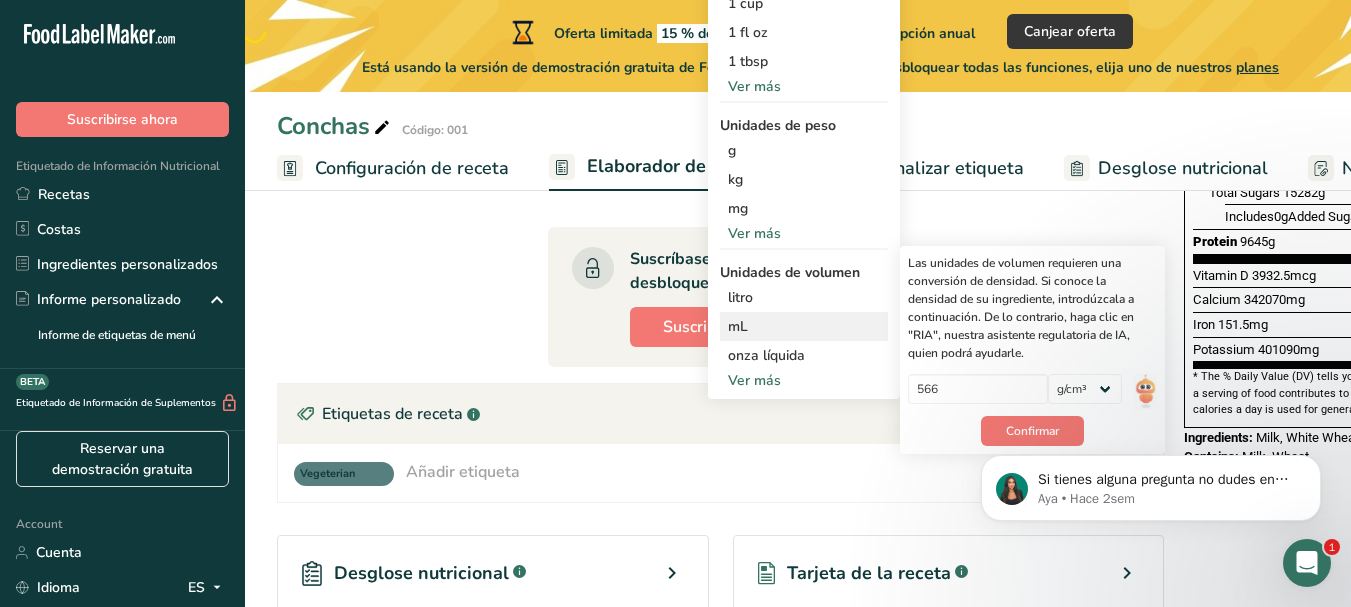 click on "mL" at bounding box center [804, 326] 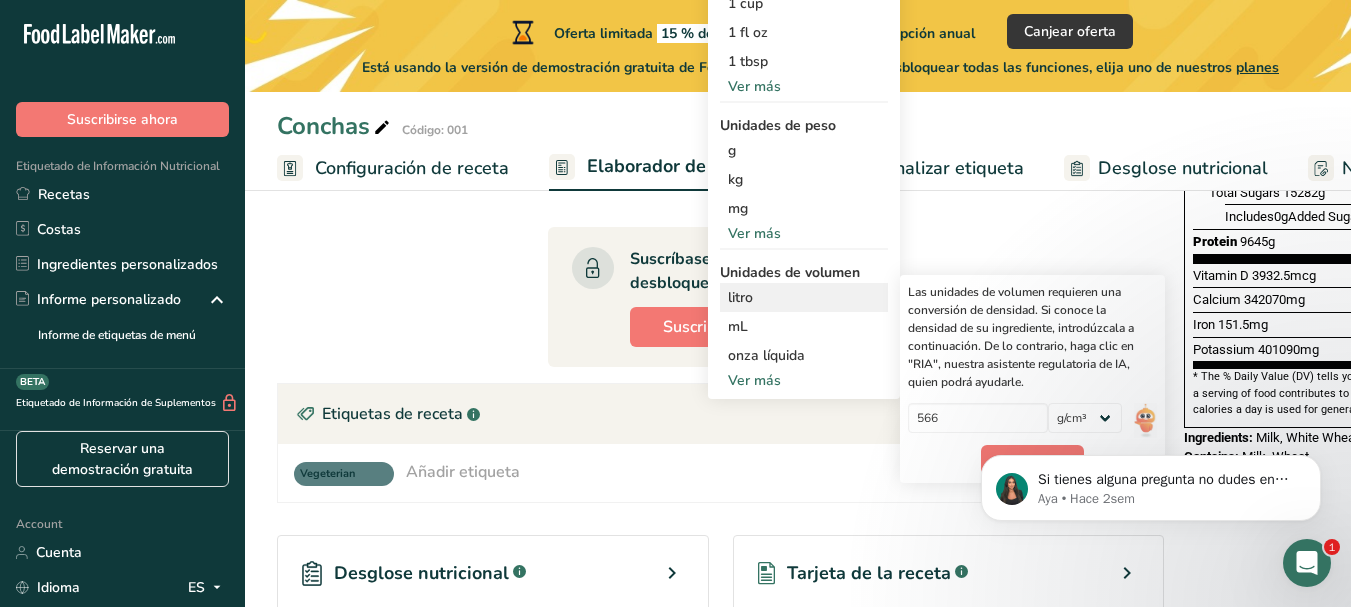 click on "litro
Las unidades de volumen requieren una conversión de densidad. Si conoce la densidad de su ingrediente, introdúzcala a continuación. De lo contrario, haga clic en "RIA", nuestra asistente regulatoria de IA, quien podrá ayudarle.
566
lb/pie³
g/cm³
Confirmar" at bounding box center (804, 297) 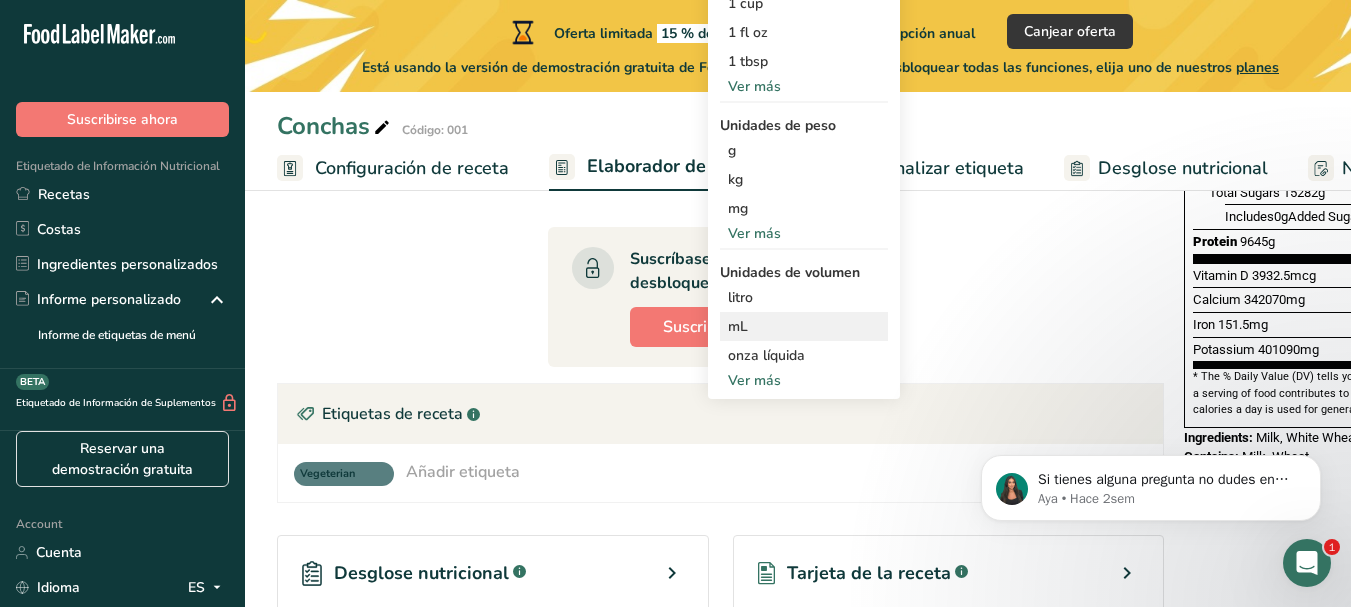 click on "mL" at bounding box center (804, 326) 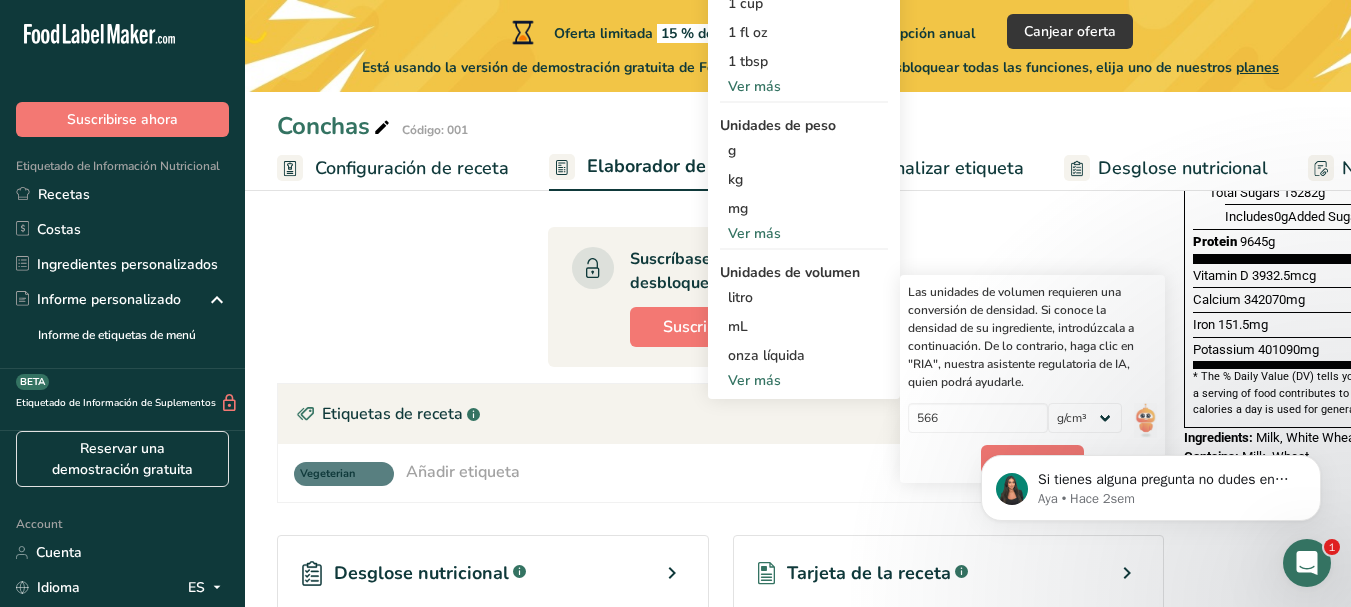 click on "Si tienes alguna pregunta no dudes en consultarnos. ¡Estamos aquí para ayudarte! 😊 Aya • Hace 2sem" at bounding box center (1151, 396) 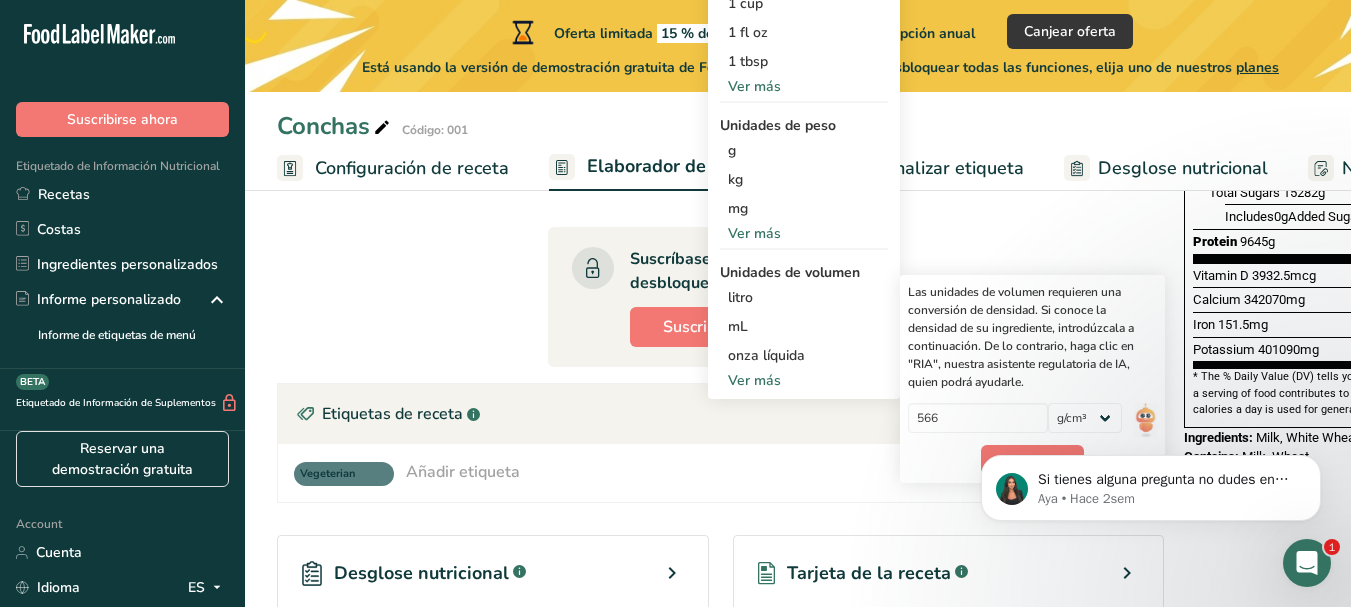 click on "Si tienes alguna pregunta no dudes en consultarnos. ¡Estamos aquí para ayudarte! 😊 Aya • Hace 2sem" at bounding box center (1151, 396) 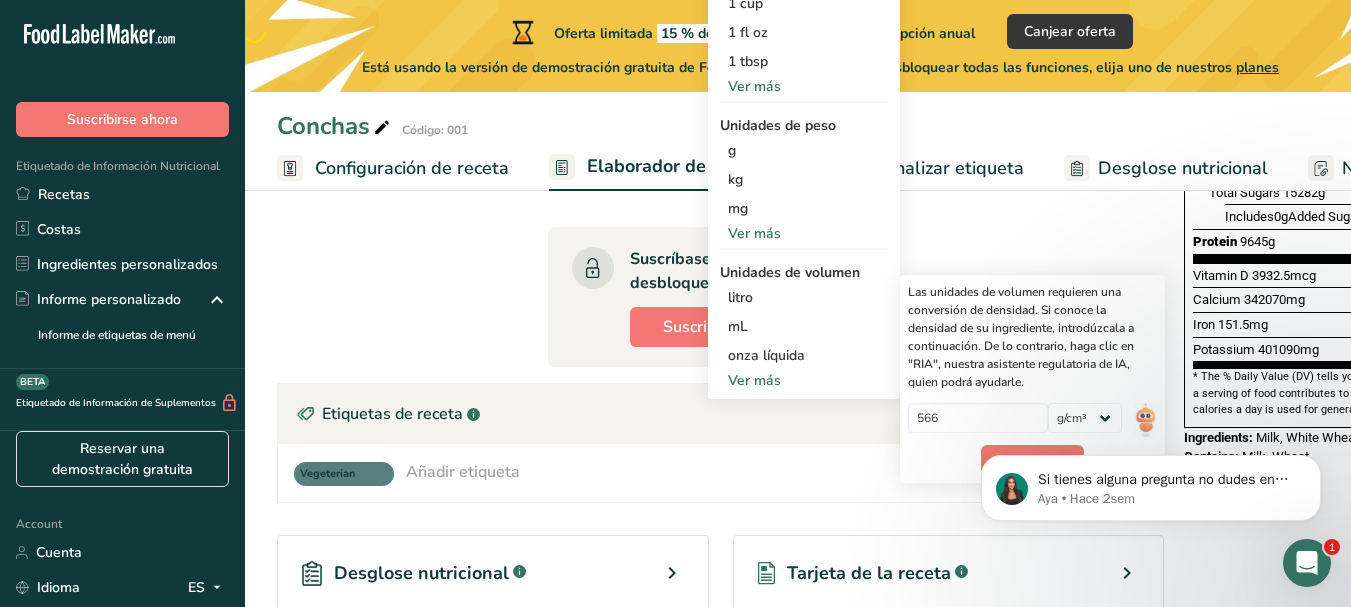 click on "Si tienes alguna pregunta no dudes en consultarnos. ¡Estamos aquí para ayudarte! 😊 Aya • Hace 2sem" at bounding box center (1151, 396) 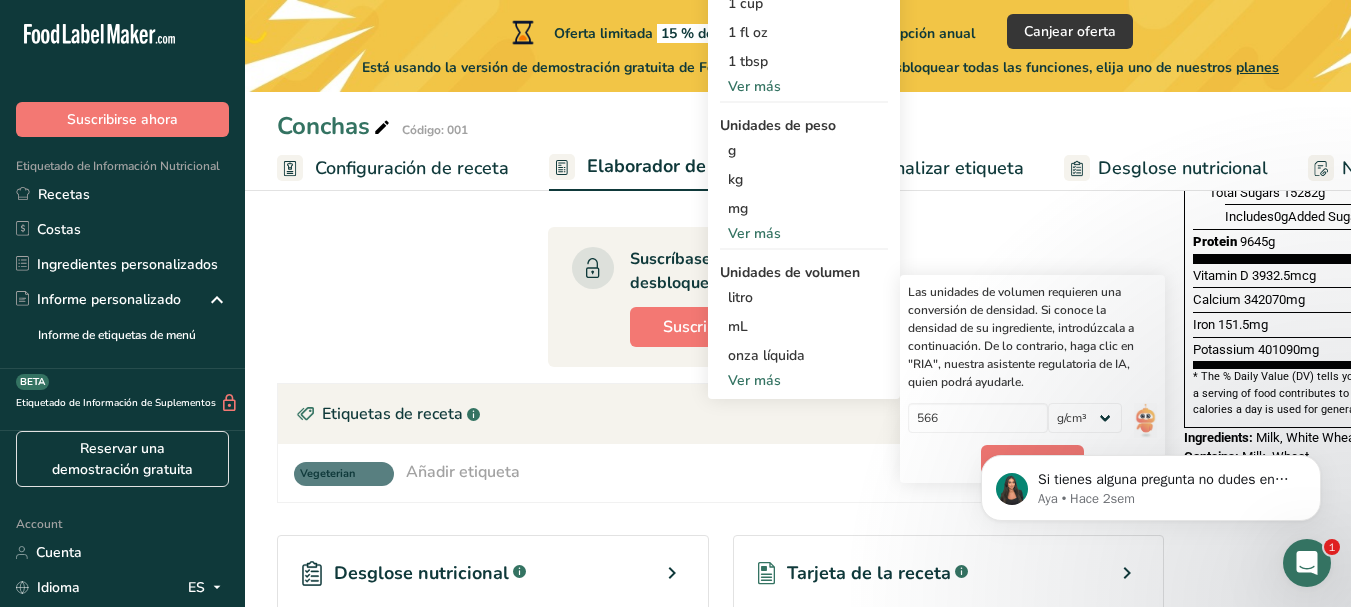 scroll, scrollTop: 600, scrollLeft: 0, axis: vertical 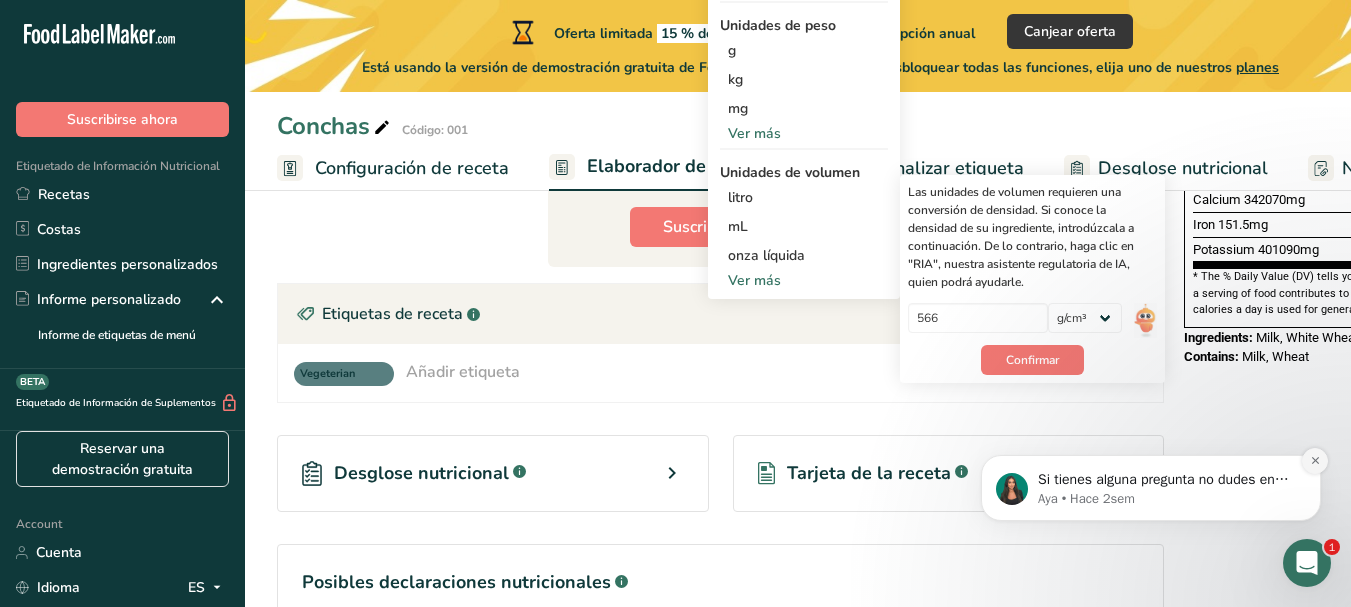 click at bounding box center (1315, 461) 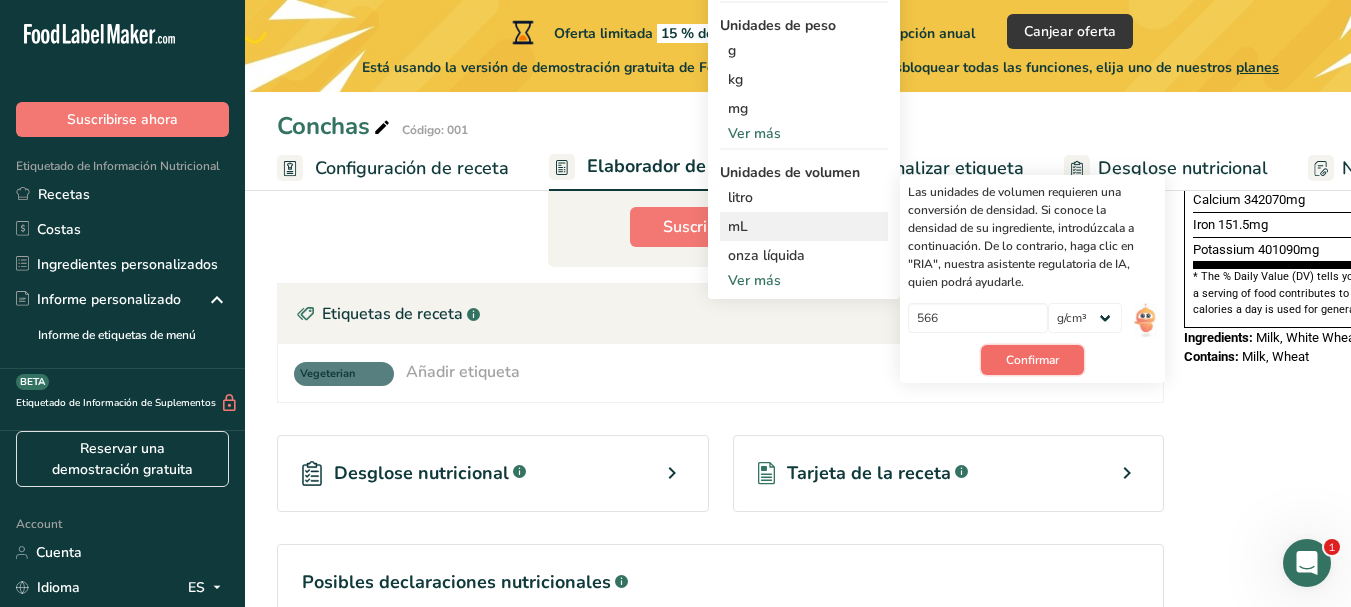 click on "Confirmar" at bounding box center (1032, 360) 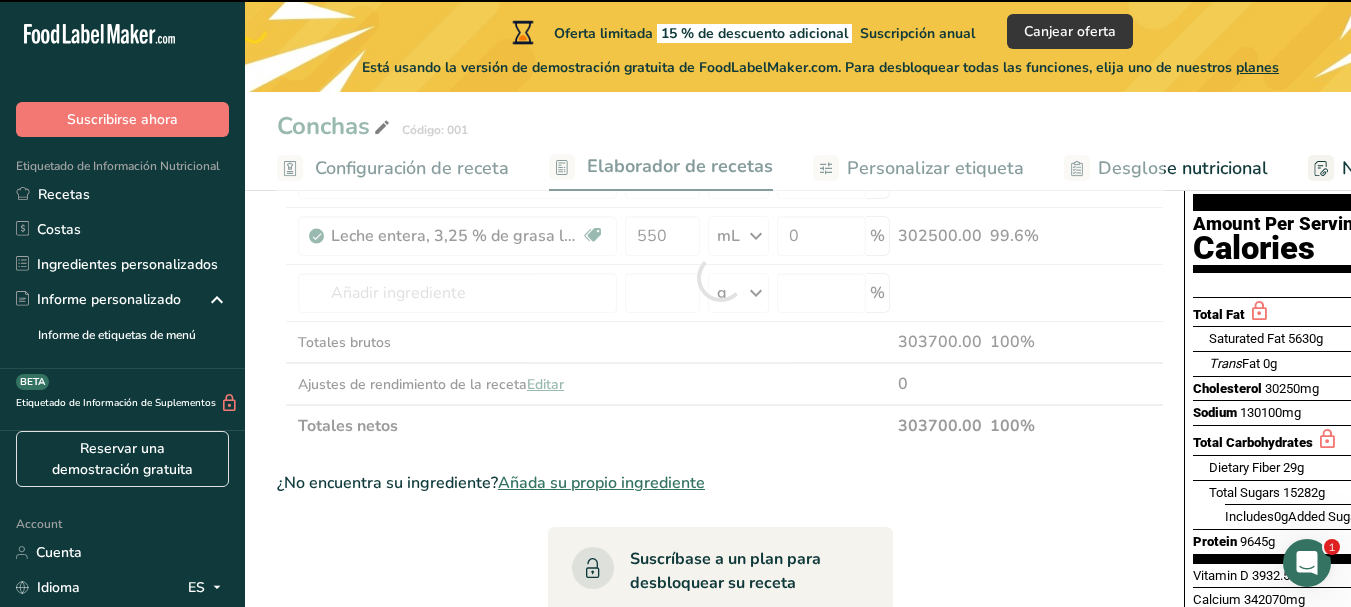 scroll, scrollTop: 100, scrollLeft: 0, axis: vertical 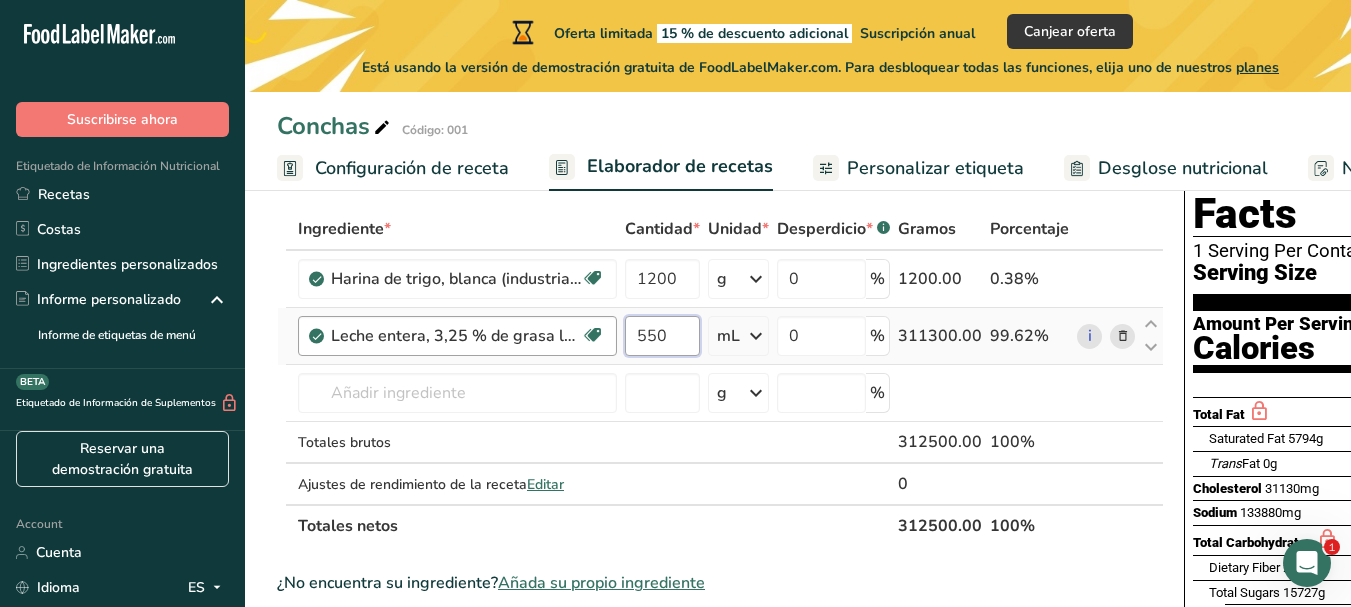 drag, startPoint x: 673, startPoint y: 332, endPoint x: 613, endPoint y: 332, distance: 60 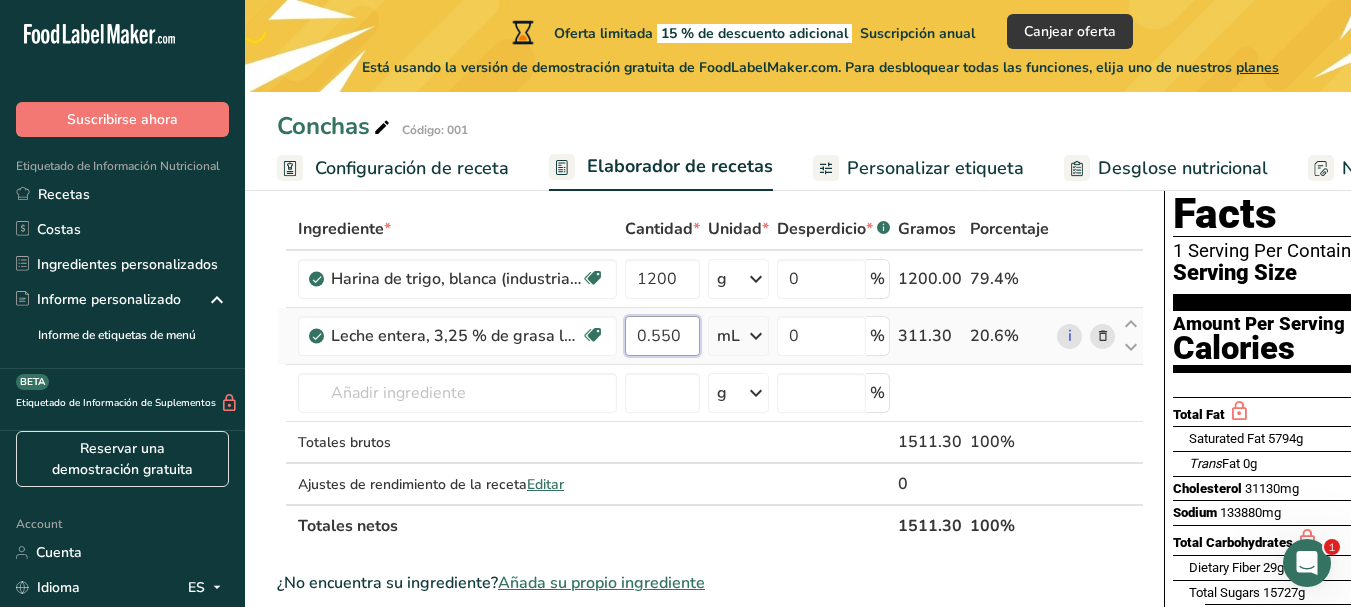 type on "0.550" 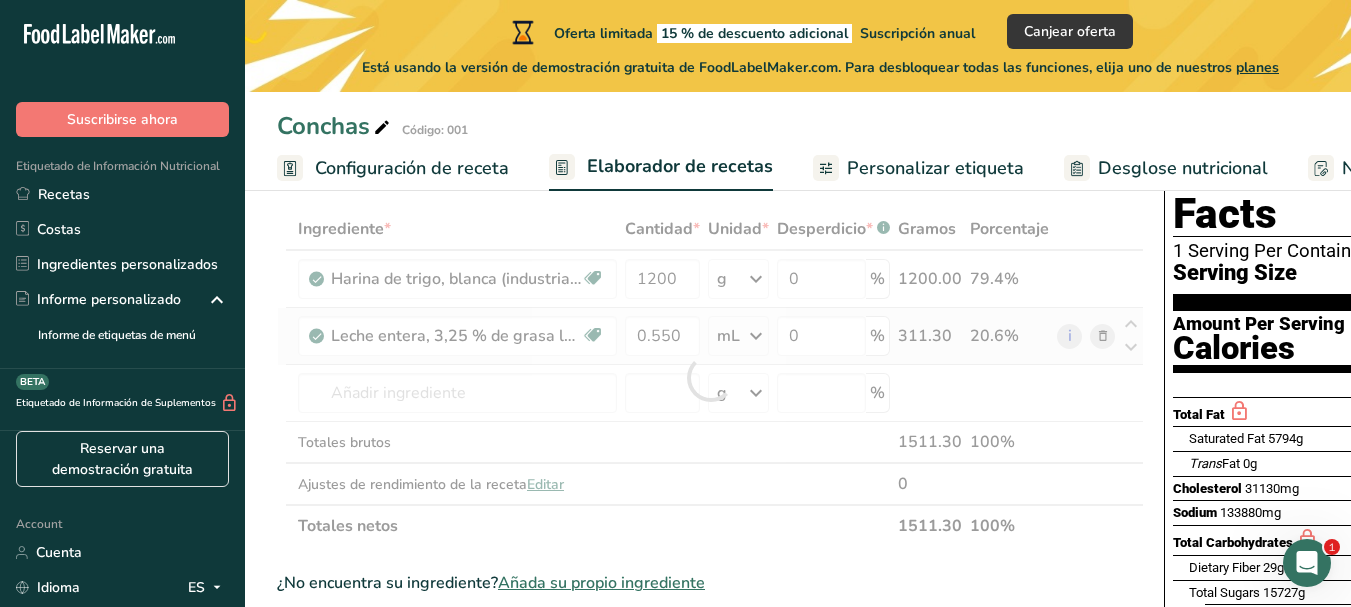 click on "Ingrediente *
Cantidad *
Unidad *
Desperdicio *   .a-a{fill:#347362;}.b-a{fill:#fff;}          Gramos
Porcentaje
Harina de trigo, blanca (industrial), 10% de proteína, blanqueada, enriquecida
Libre de lácteos
Vegano
Vegetariano
Libre de soja
1200
g
Unidades de peso
g
kg
mg
Ver más
Unidades de volumen
litro
Las unidades de volumen requieren una conversión de densidad. Si conoce la densidad de su ingrediente, introdúzcala a continuación. De lo contrario, haga clic en "RIA", nuestra asistente regulatoria de IA, quien podrá ayudarle.
lb/pie³
g/cm³
Confirmar" at bounding box center [710, 377] 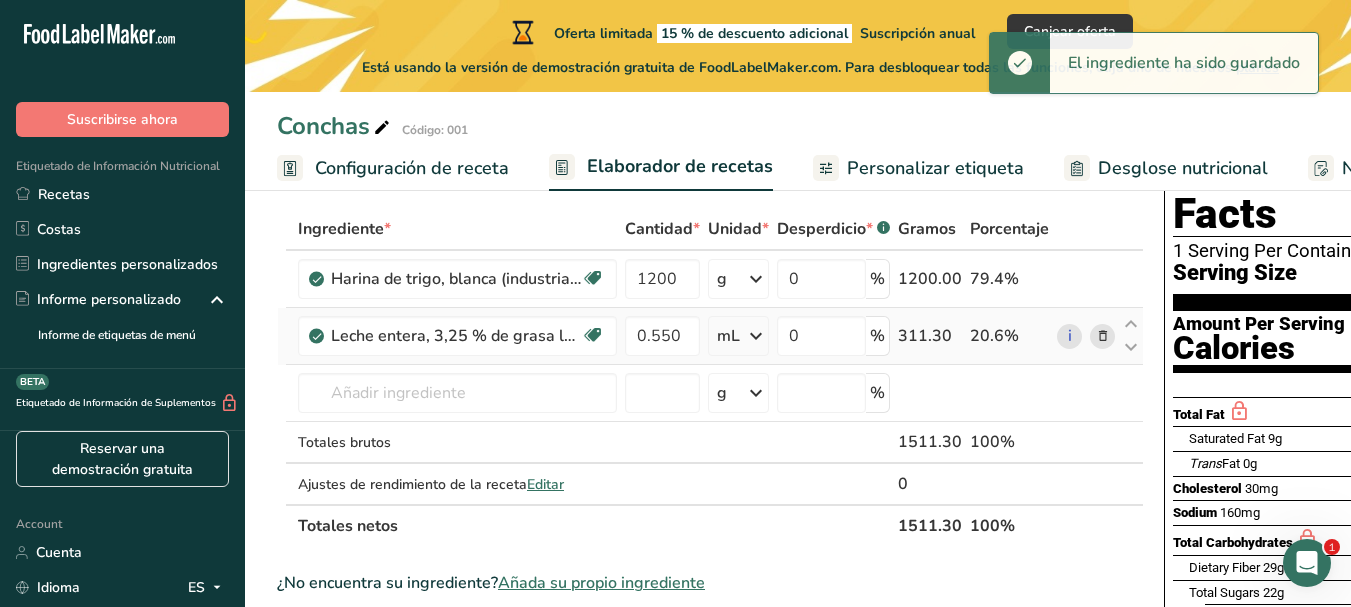 click on "mL" at bounding box center [738, 336] 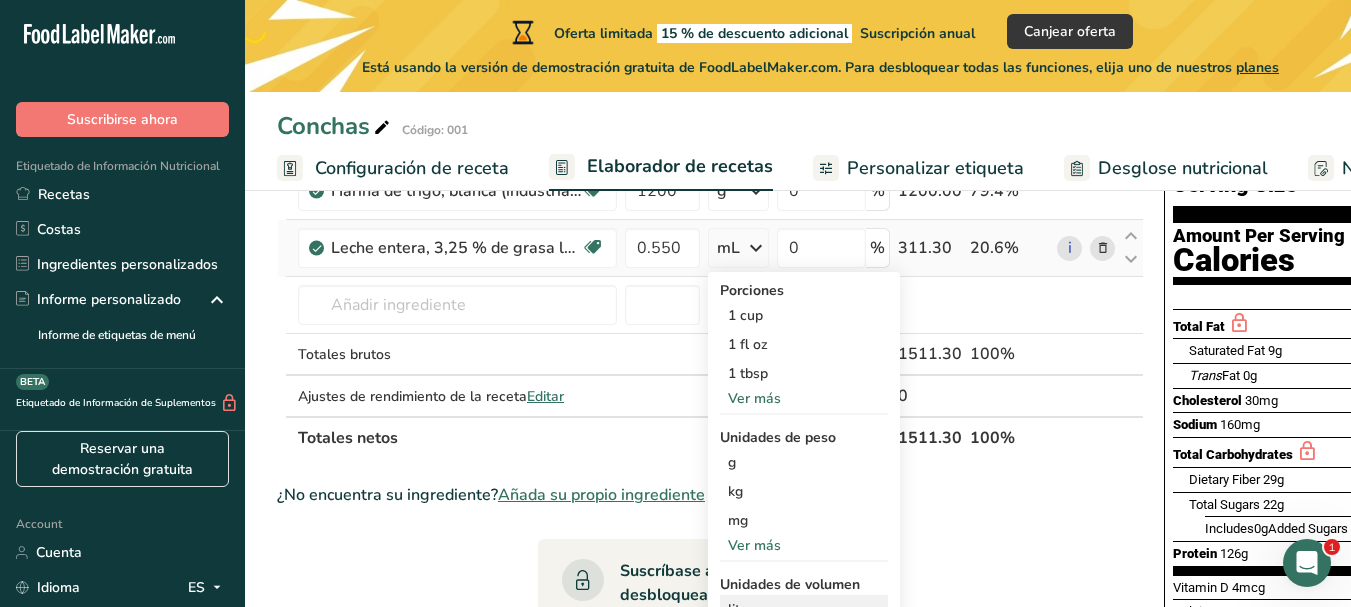 scroll, scrollTop: 300, scrollLeft: 0, axis: vertical 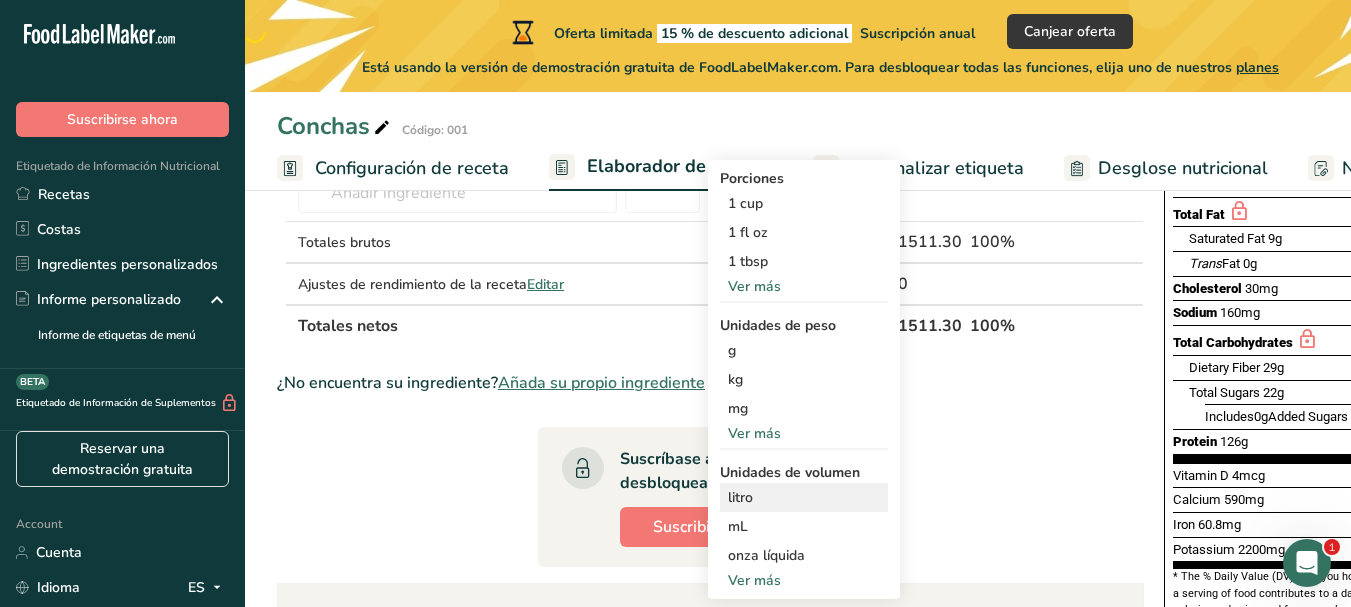 click on "litro" at bounding box center (804, 497) 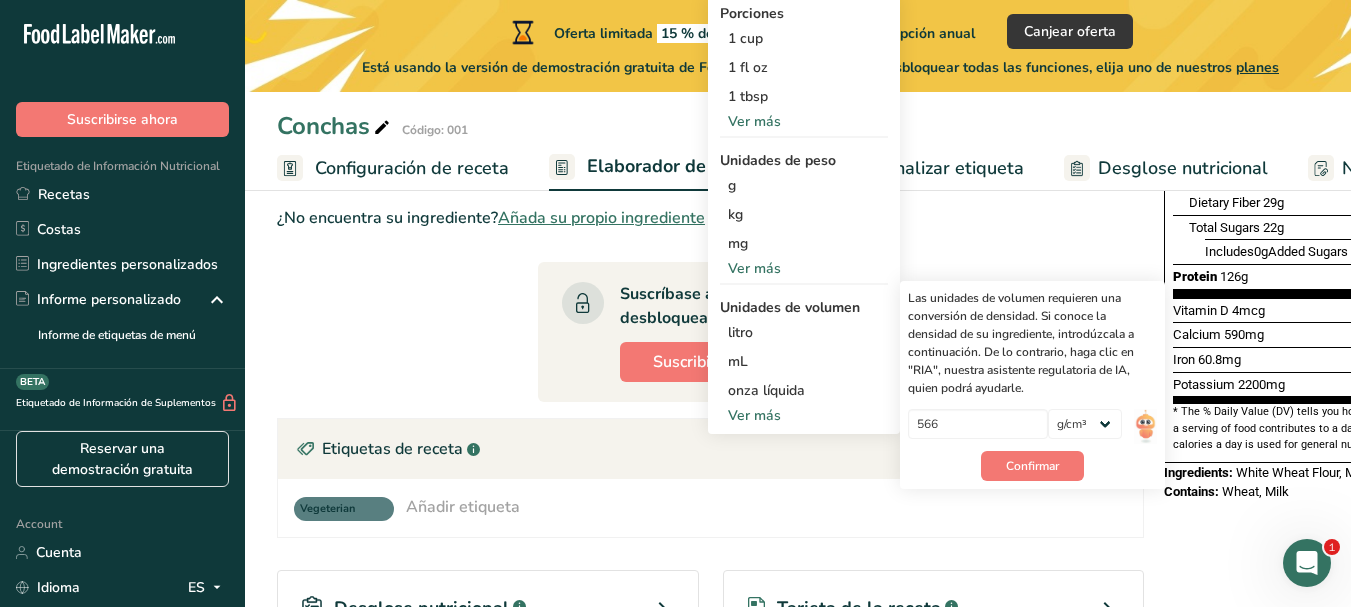 scroll, scrollTop: 500, scrollLeft: 0, axis: vertical 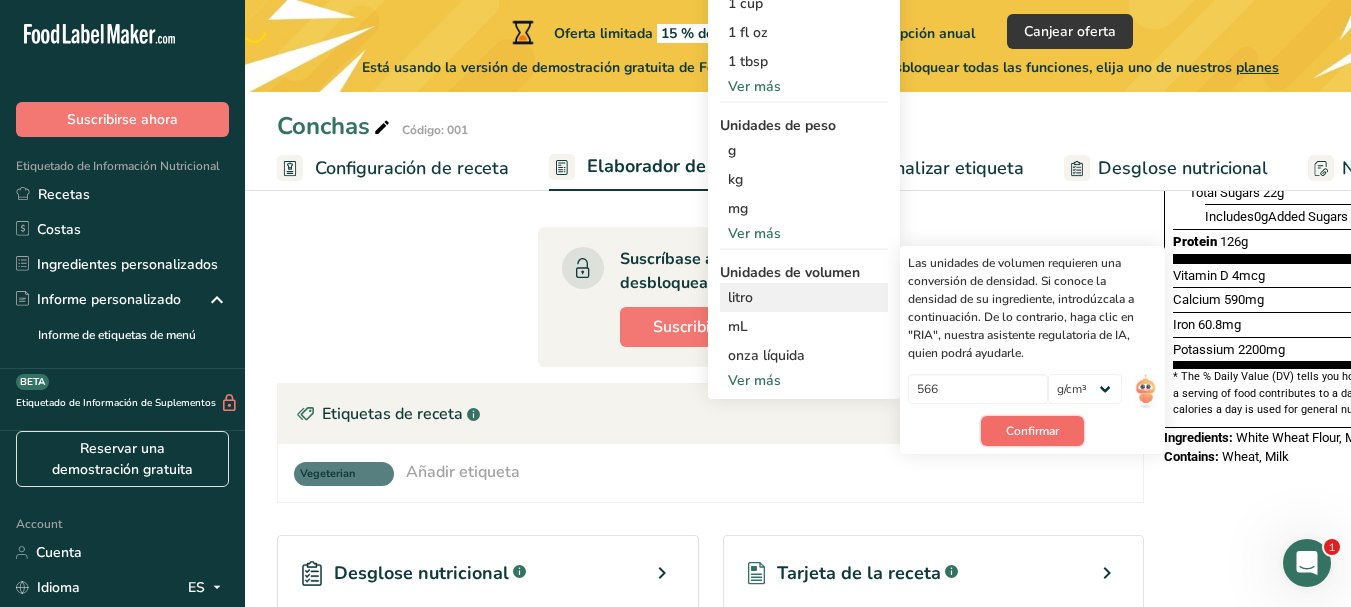 click on "Confirmar" at bounding box center [1032, 431] 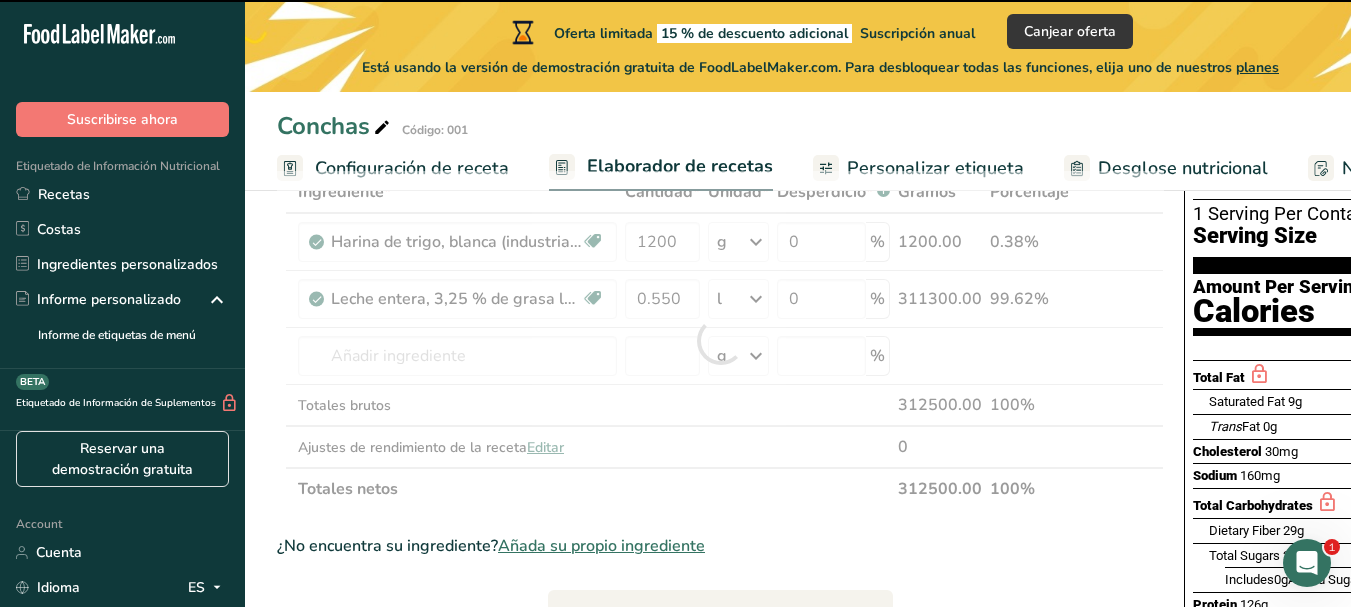 scroll, scrollTop: 100, scrollLeft: 0, axis: vertical 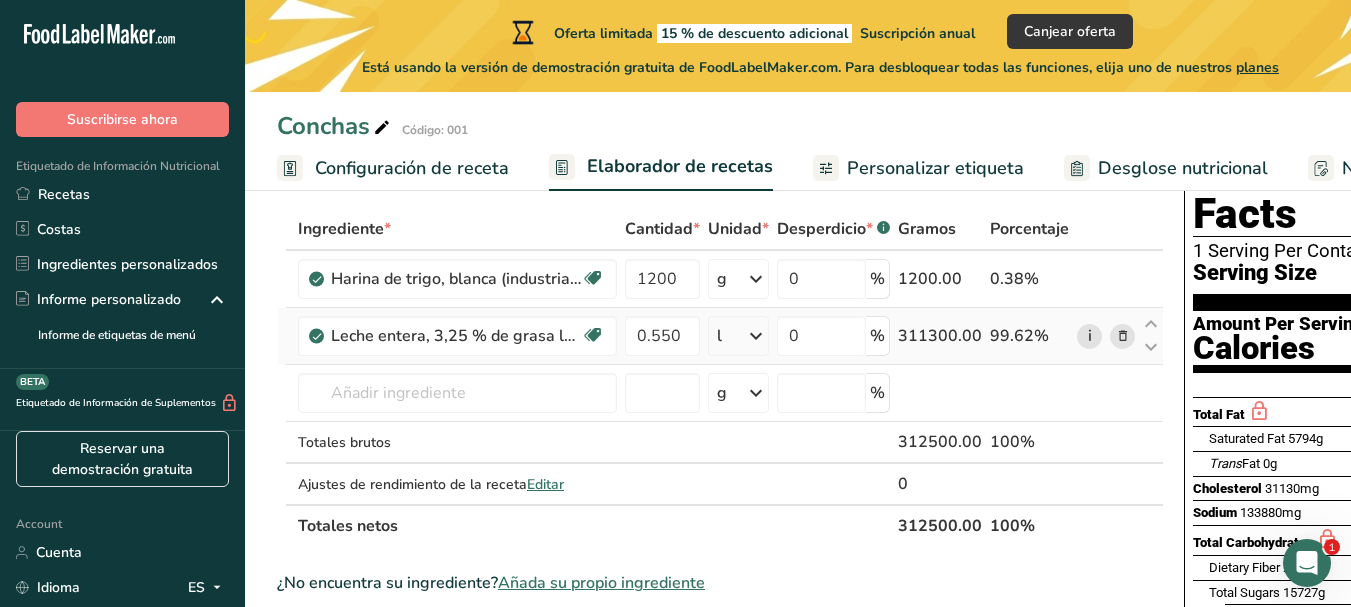 click on "i" at bounding box center [1089, 336] 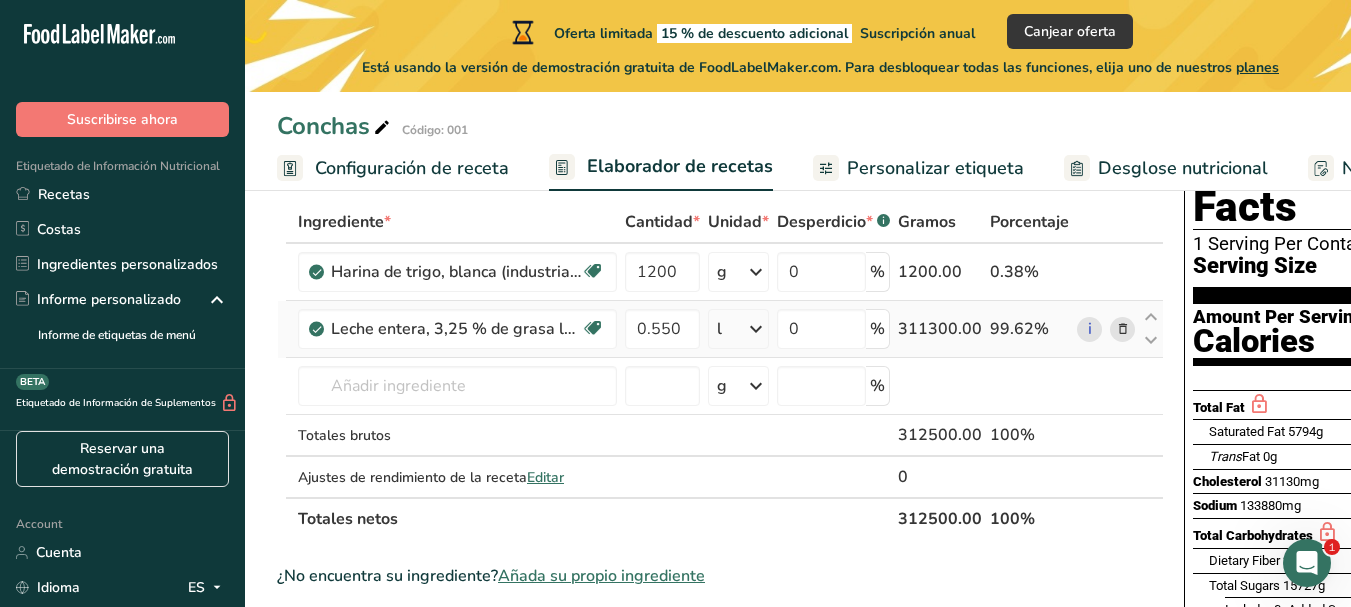 scroll, scrollTop: 100, scrollLeft: 0, axis: vertical 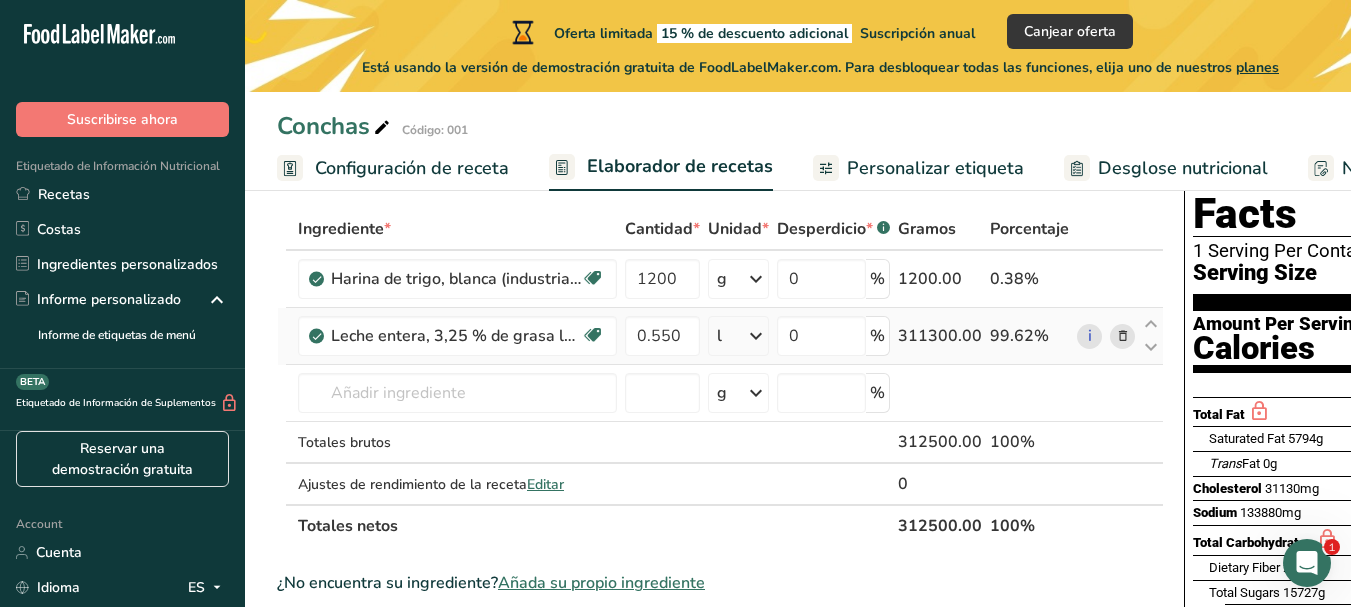 click at bounding box center [756, 336] 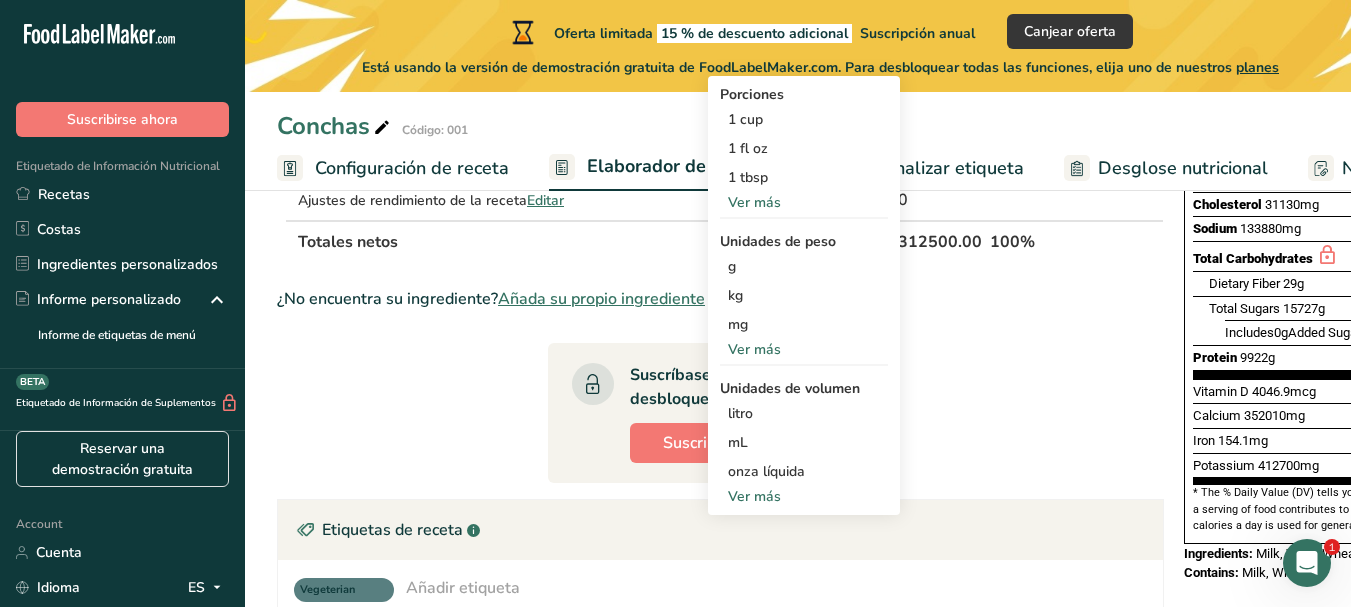 scroll, scrollTop: 400, scrollLeft: 0, axis: vertical 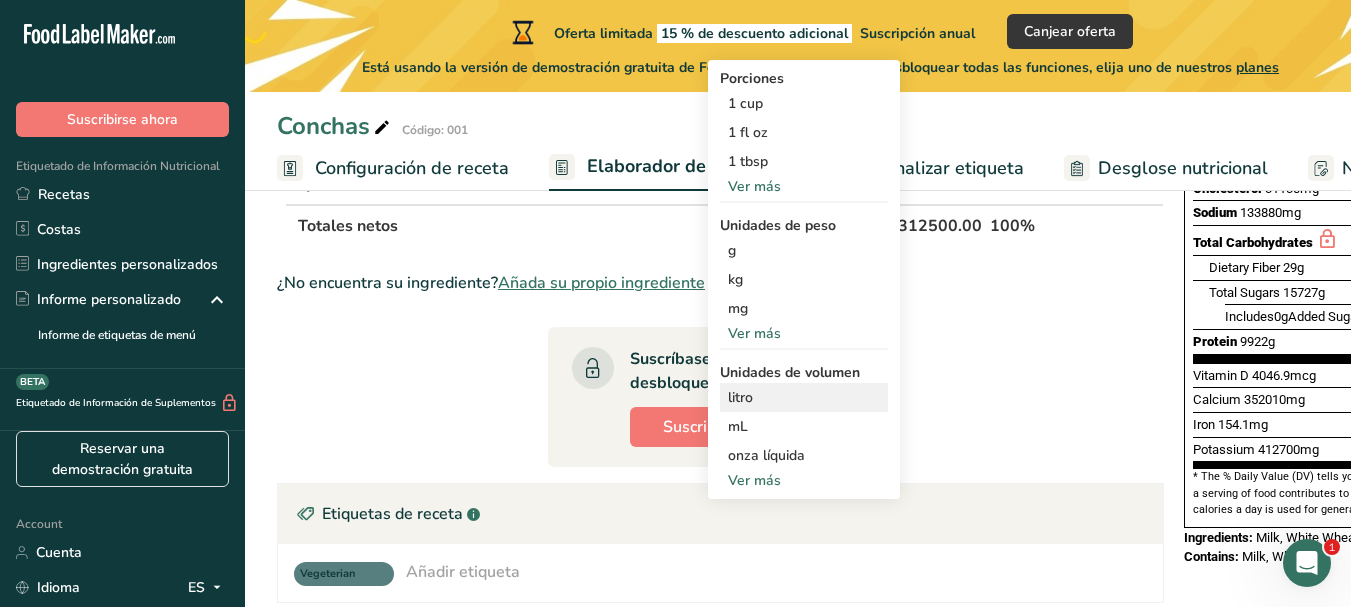 click on "litro" at bounding box center [804, 397] 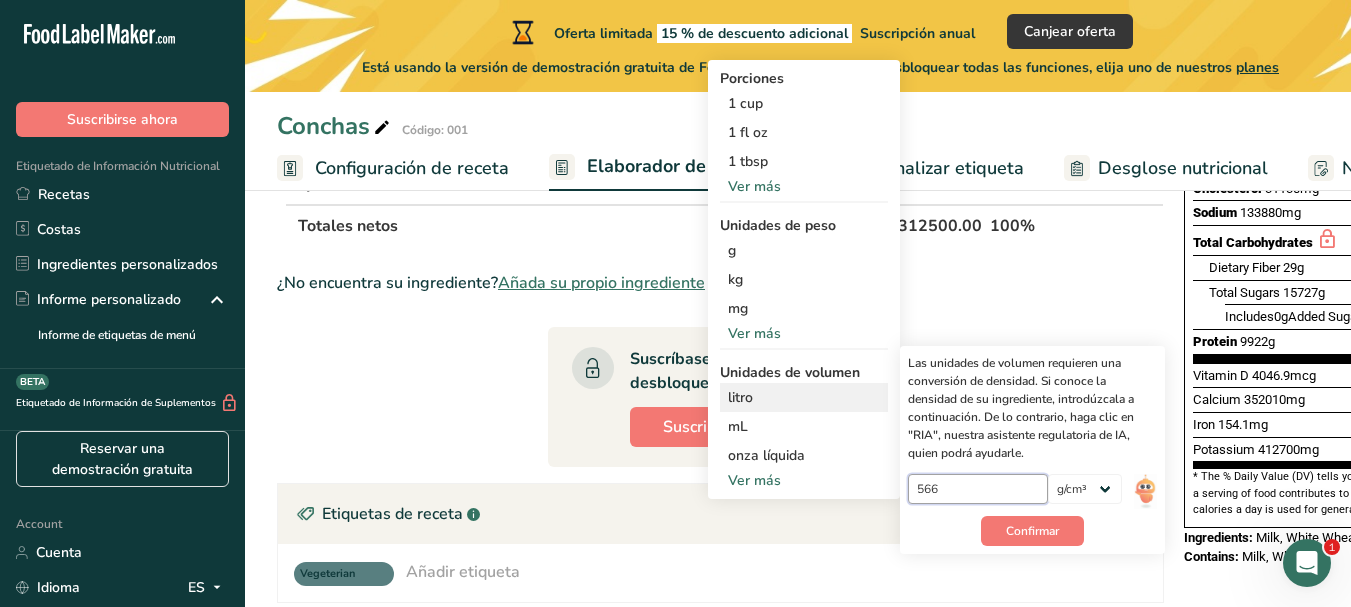 click on "566" at bounding box center (978, 489) 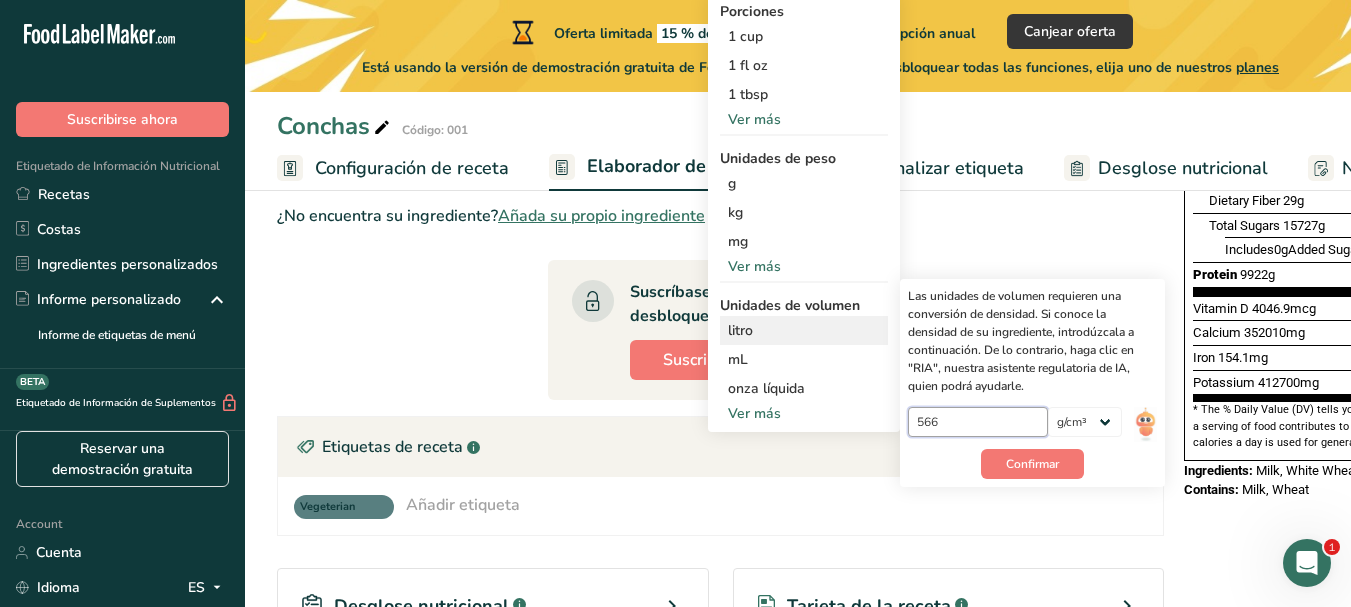 scroll, scrollTop: 500, scrollLeft: 0, axis: vertical 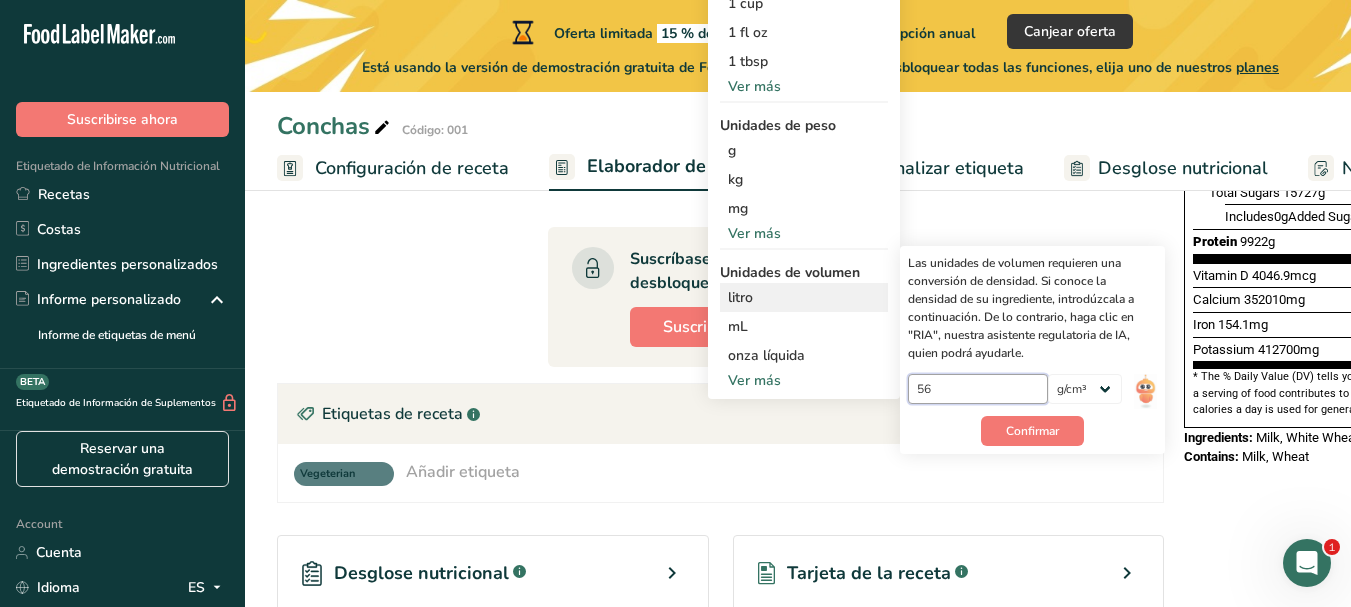 type on "5" 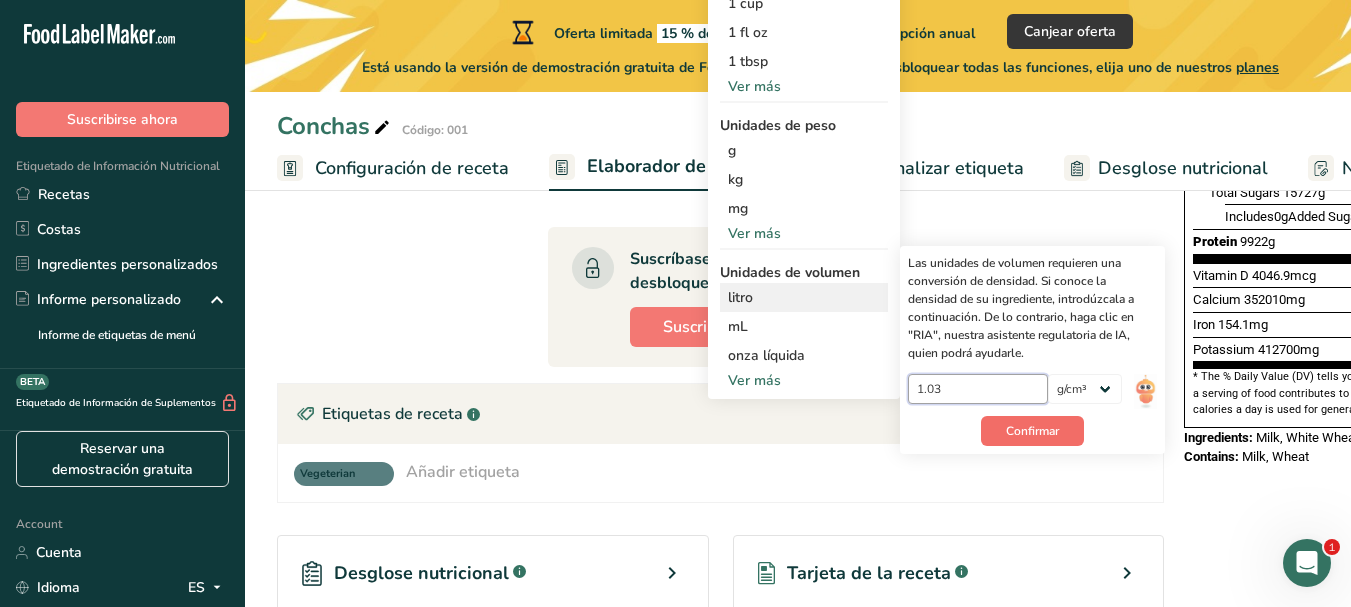 type on "1.03" 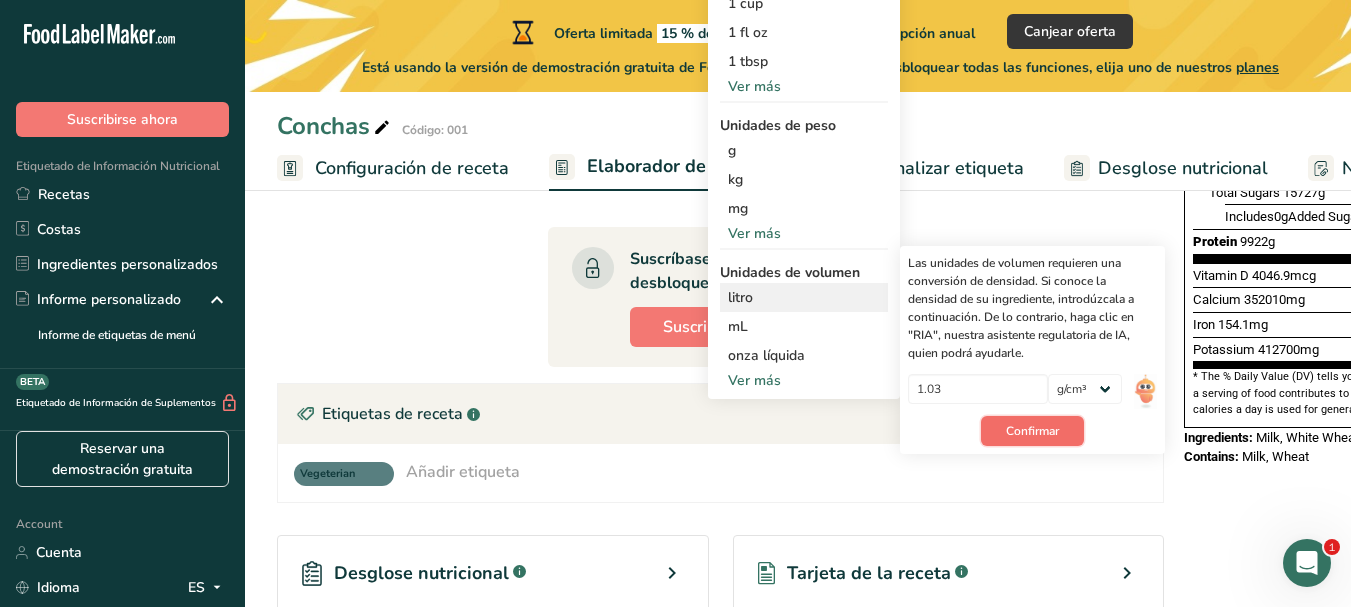 click on "Confirmar" at bounding box center [1032, 431] 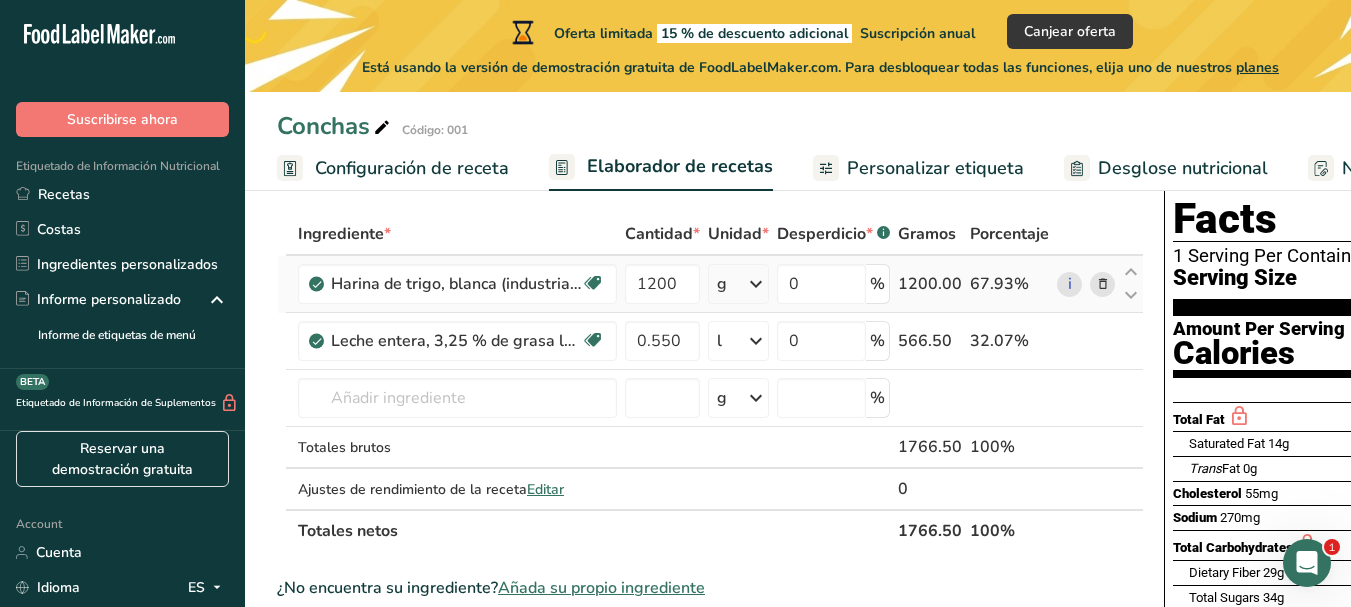 scroll, scrollTop: 0, scrollLeft: 0, axis: both 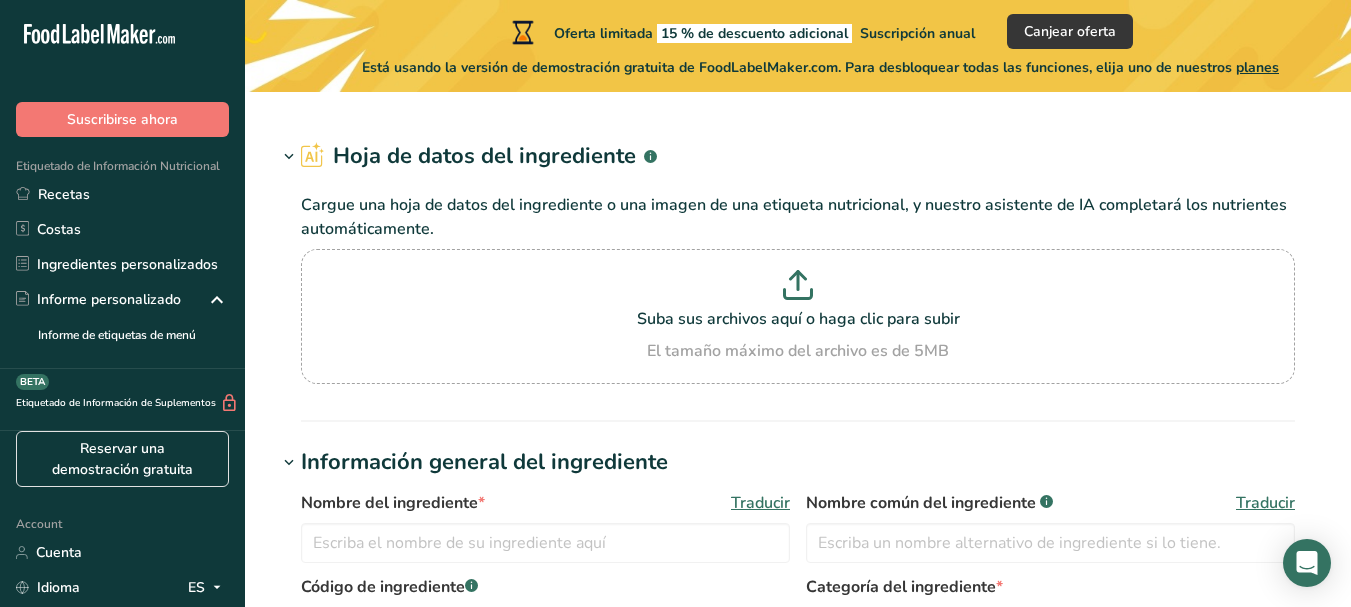 type on "Milk, whole, 3.25% milkfat, with added vitamin D" 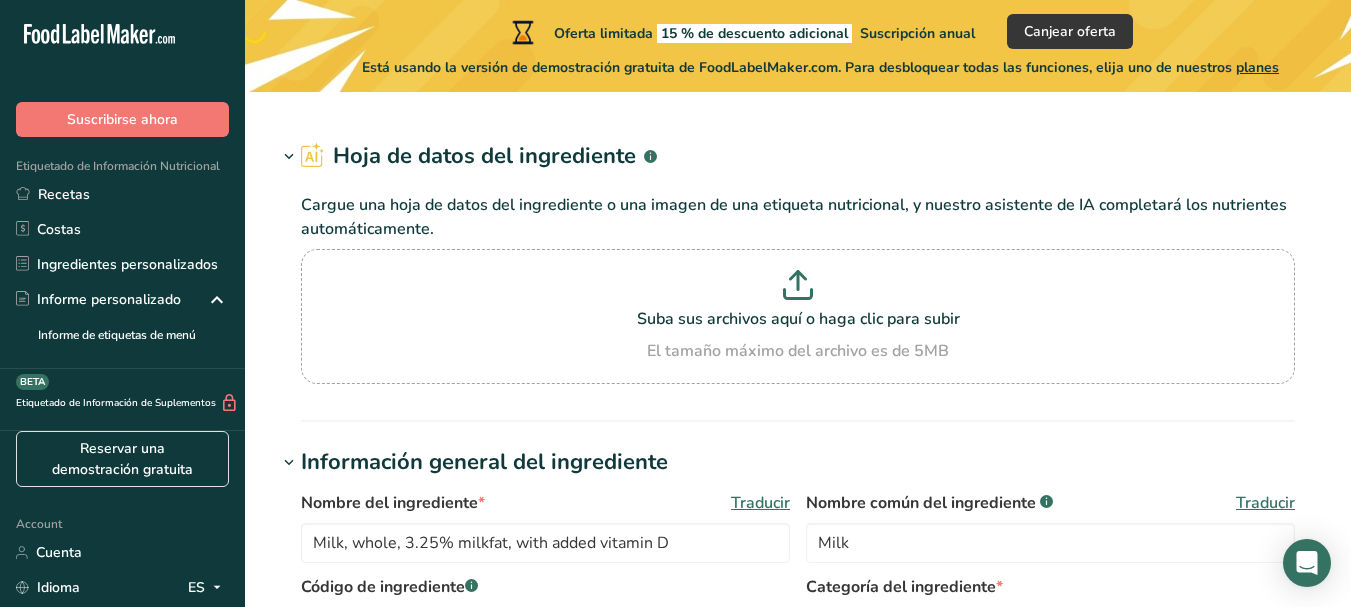 scroll, scrollTop: 0, scrollLeft: 0, axis: both 